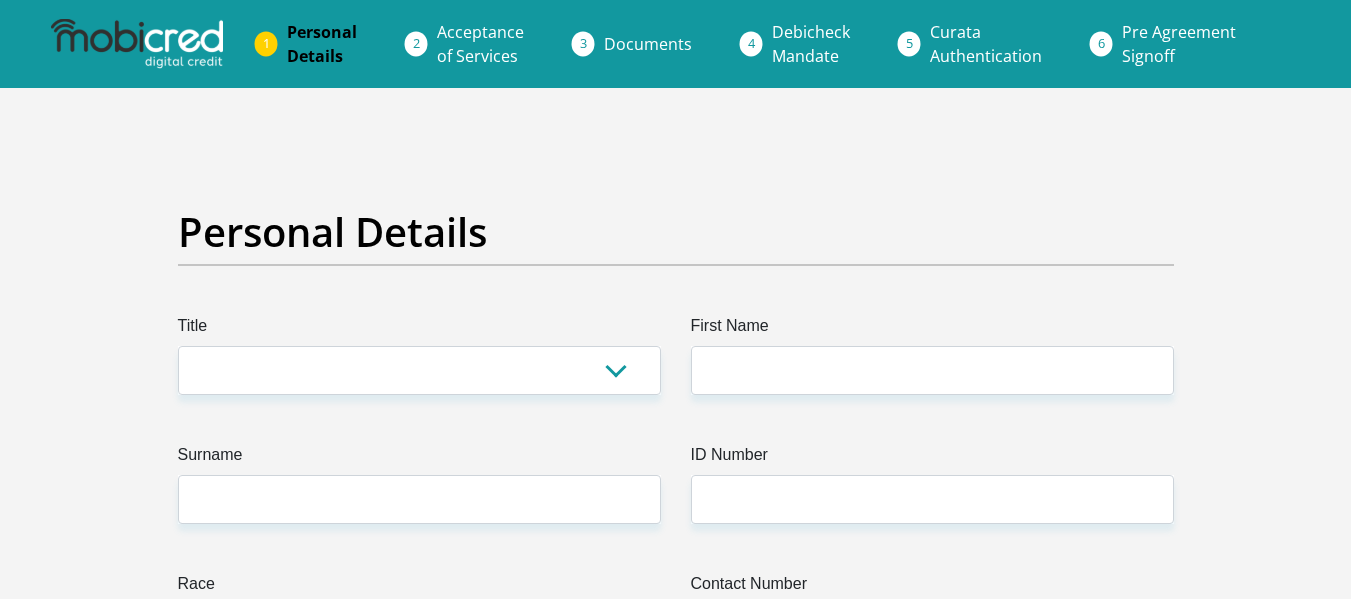 scroll, scrollTop: 0, scrollLeft: 0, axis: both 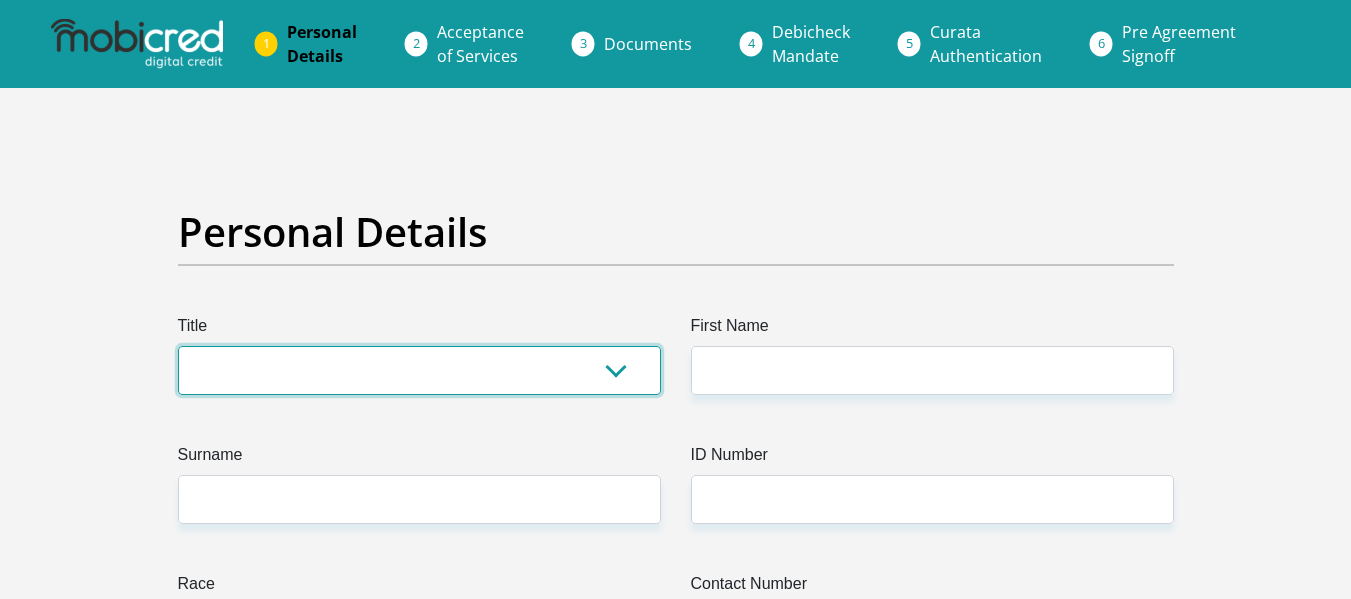 click on "Mr
Ms
Mrs
Dr
Other" at bounding box center (419, 370) 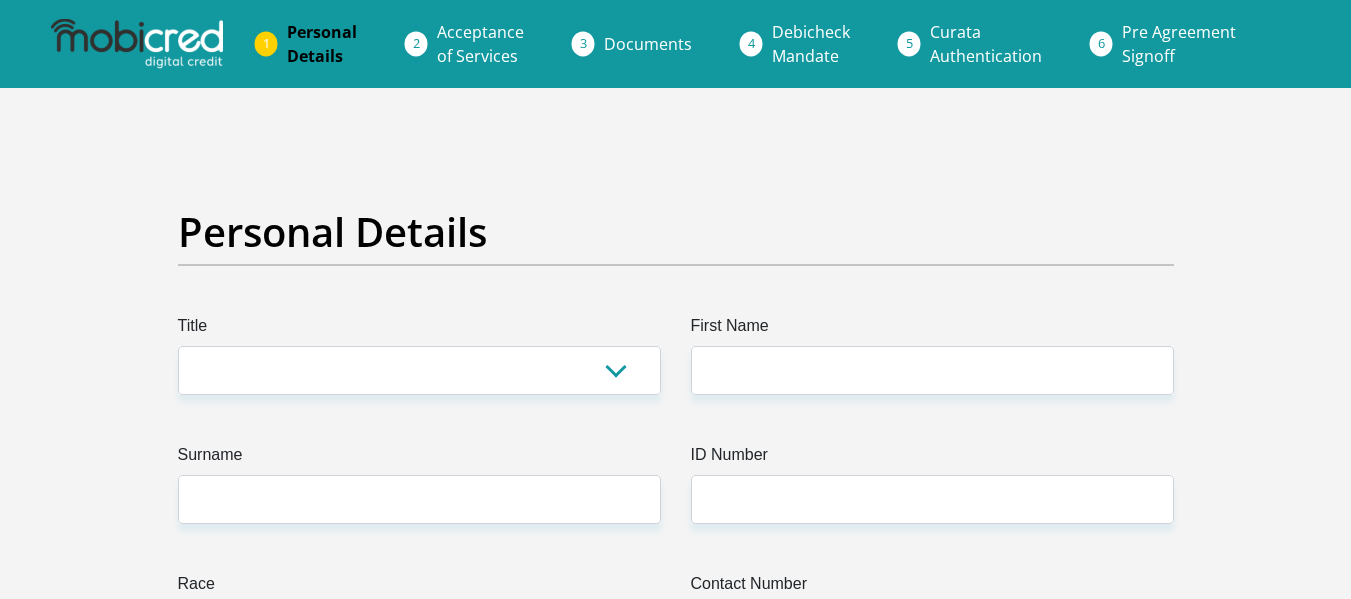 click on "Personal Details" at bounding box center [676, 232] 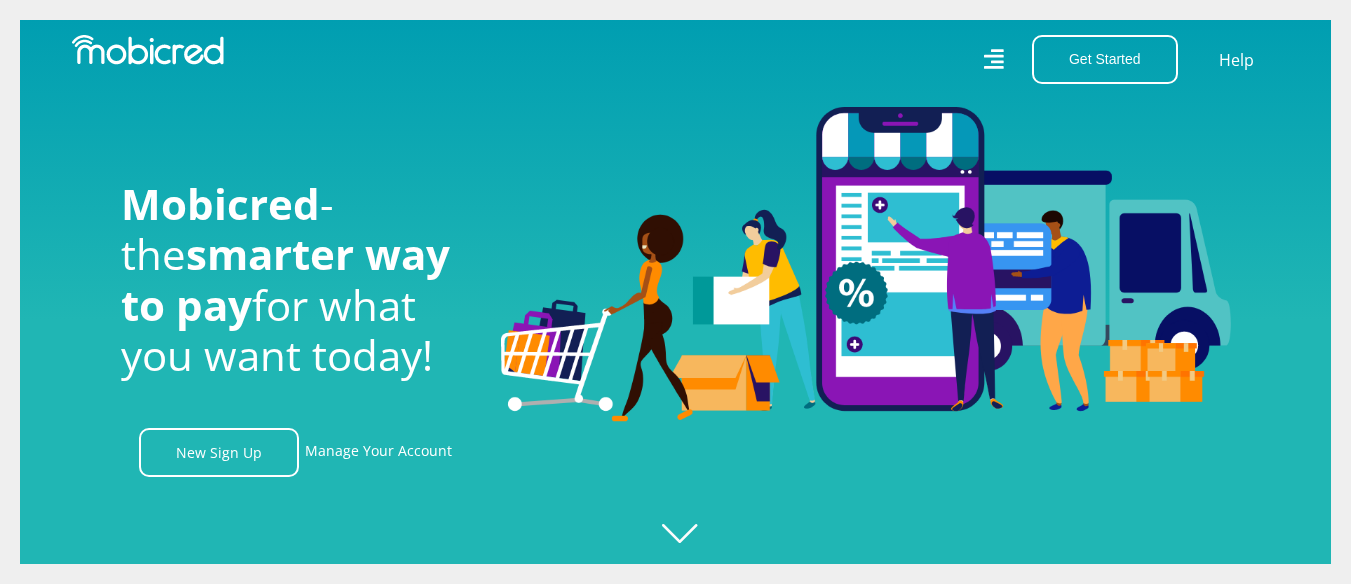 scroll, scrollTop: 0, scrollLeft: 0, axis: both 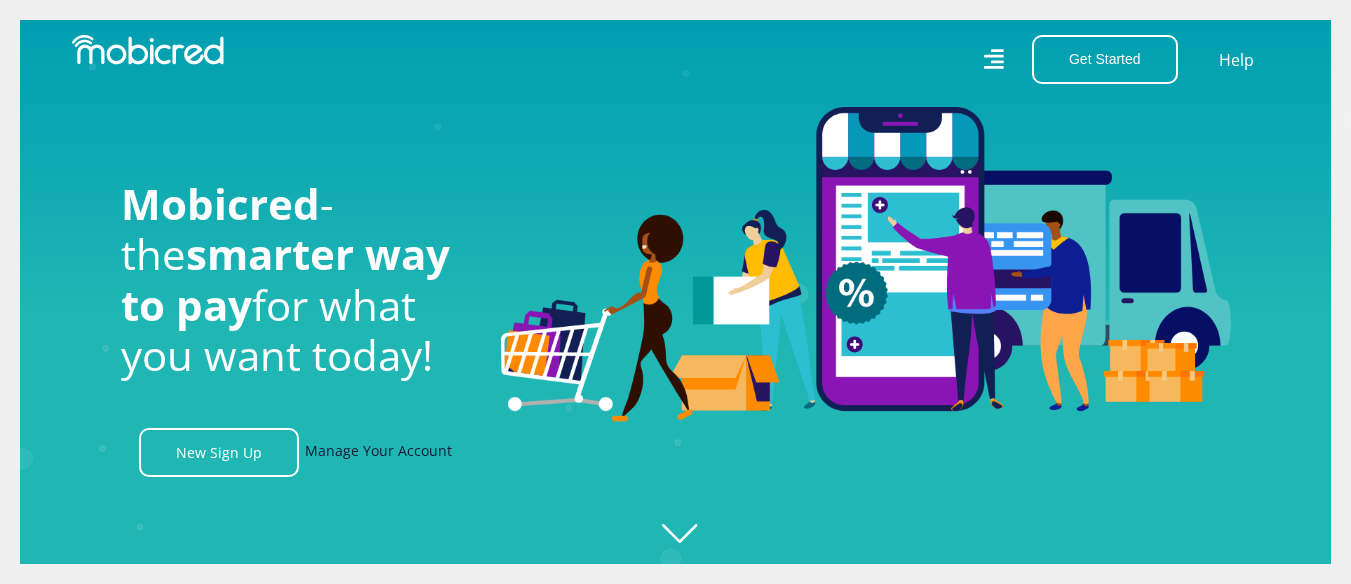 click on "Manage Your Account" at bounding box center [378, 452] 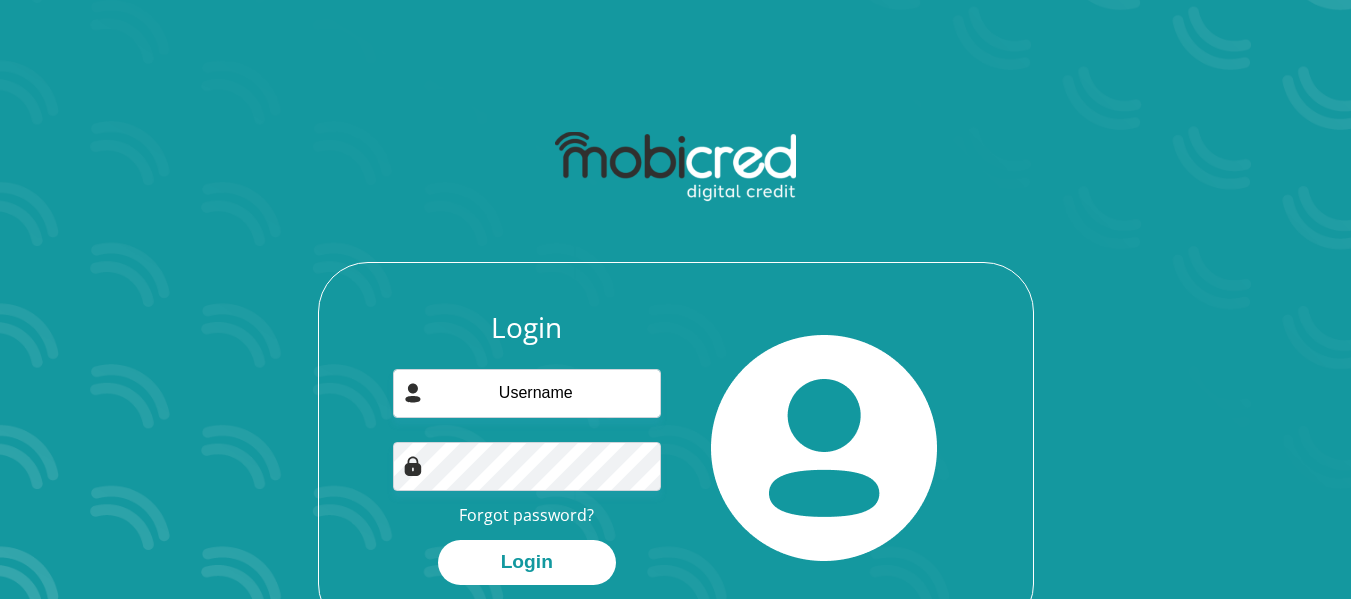 scroll, scrollTop: 0, scrollLeft: 0, axis: both 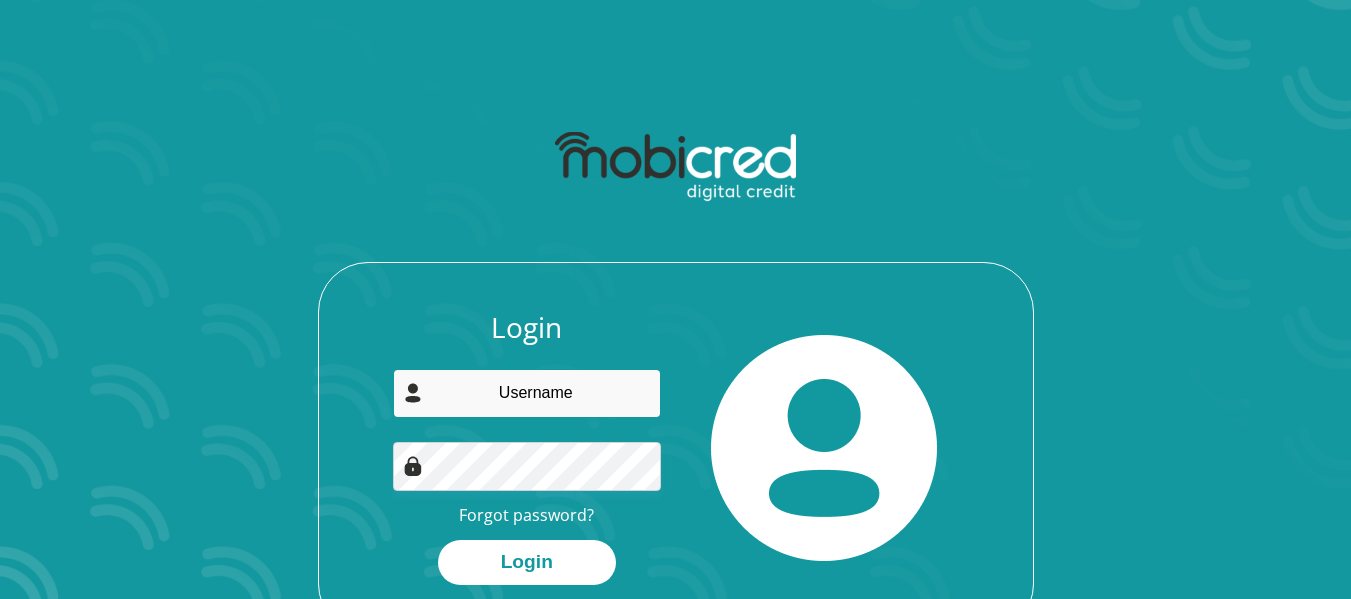 click at bounding box center (527, 393) 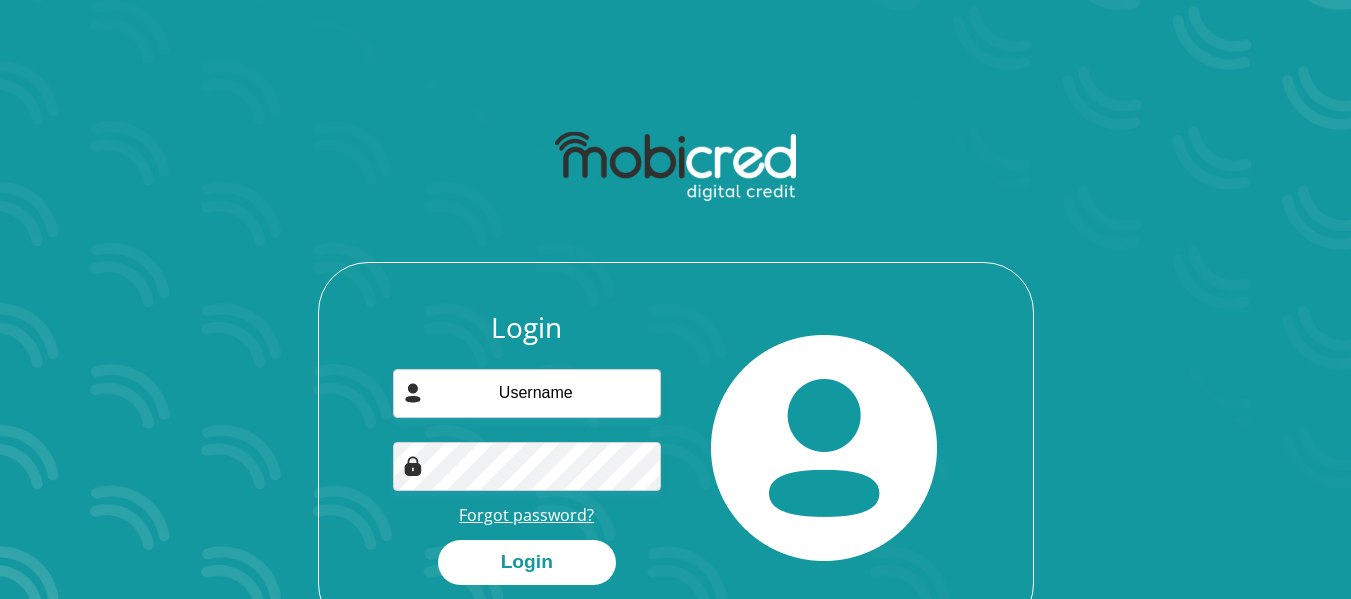click on "Forgot password?" at bounding box center (526, 515) 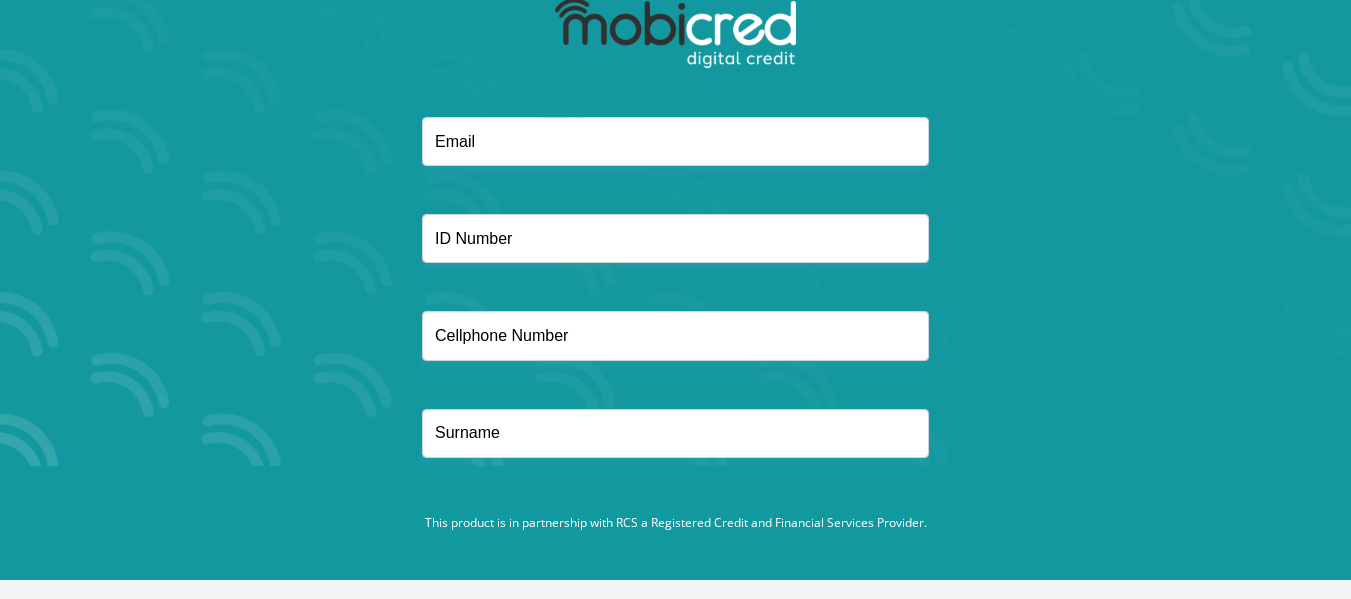 scroll, scrollTop: 0, scrollLeft: 0, axis: both 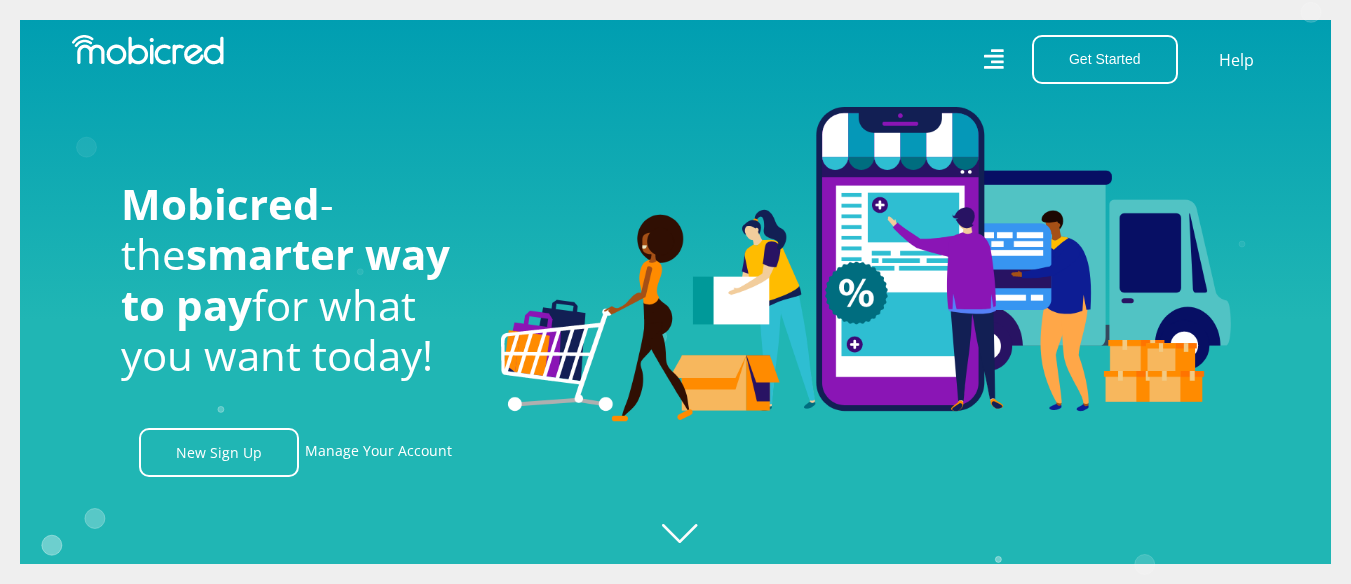 click 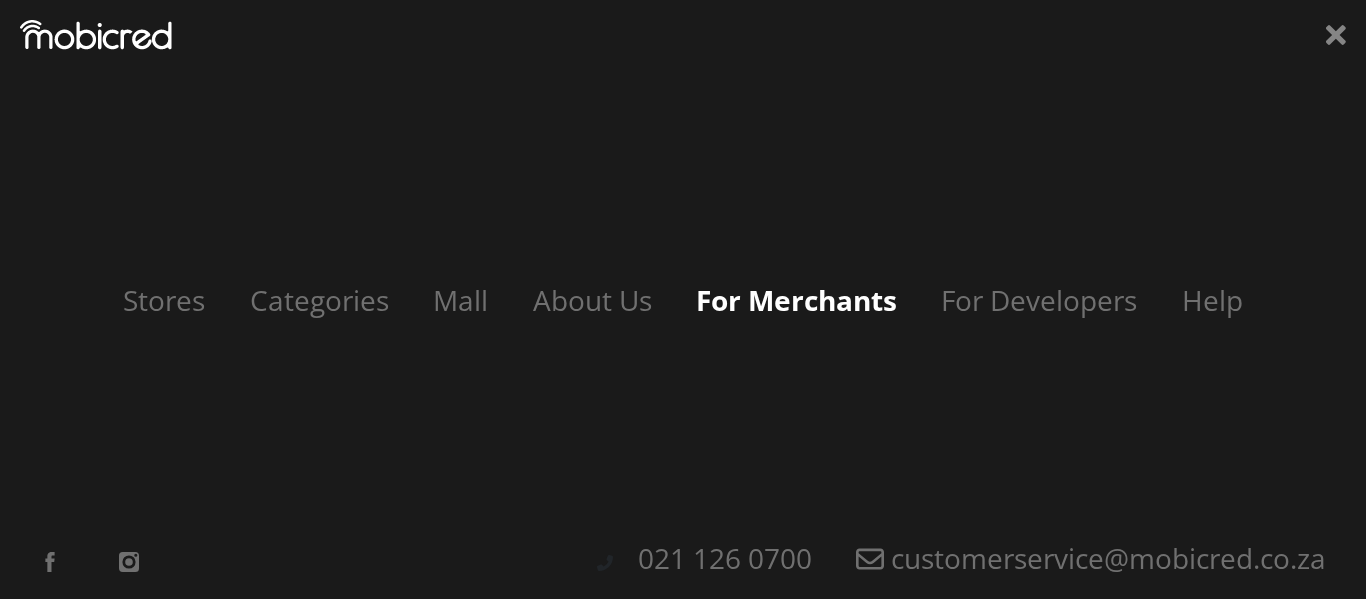 scroll, scrollTop: 0, scrollLeft: 1425, axis: horizontal 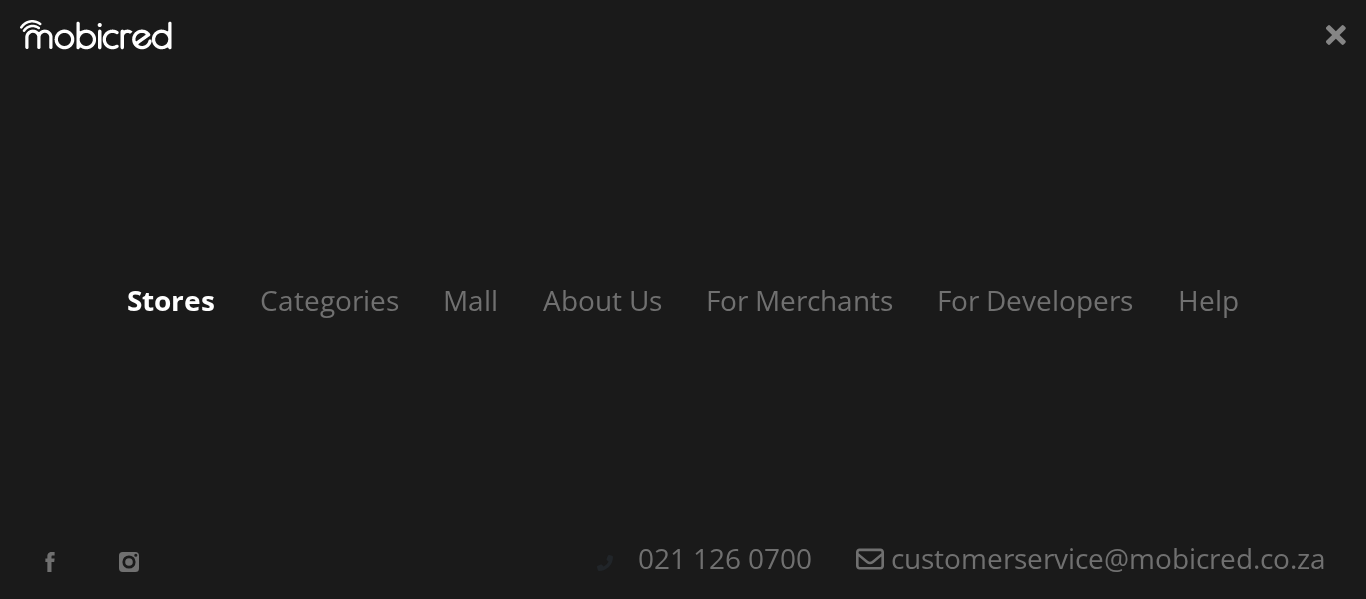 click on "Stores" at bounding box center (171, 300) 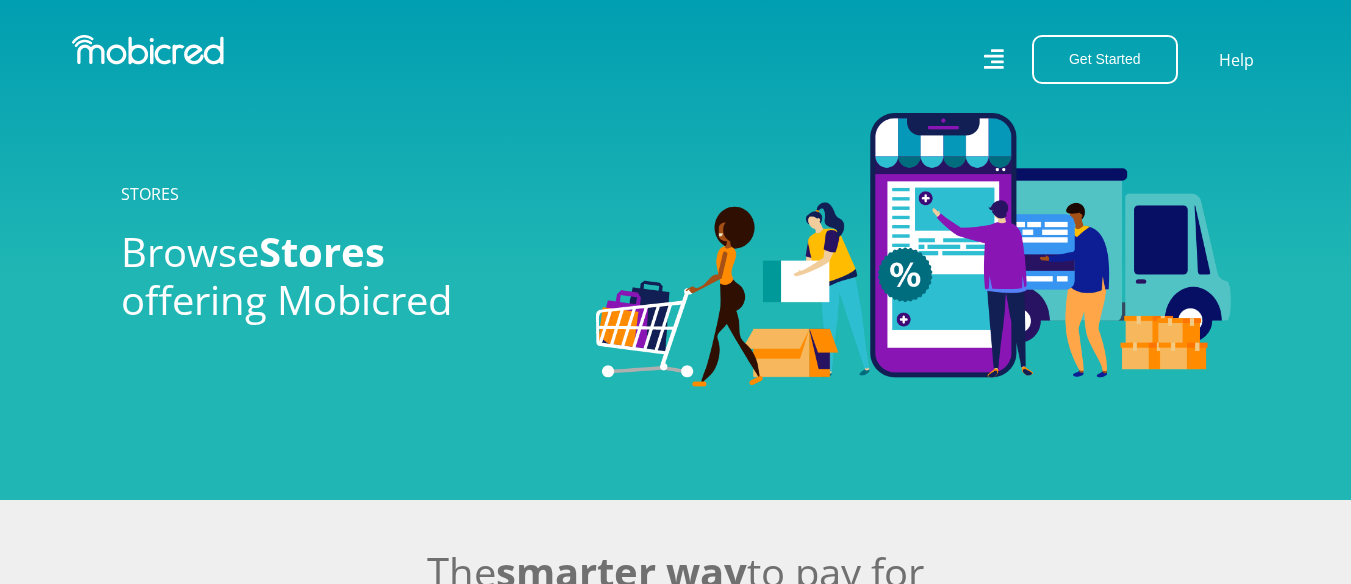 scroll, scrollTop: 0, scrollLeft: 0, axis: both 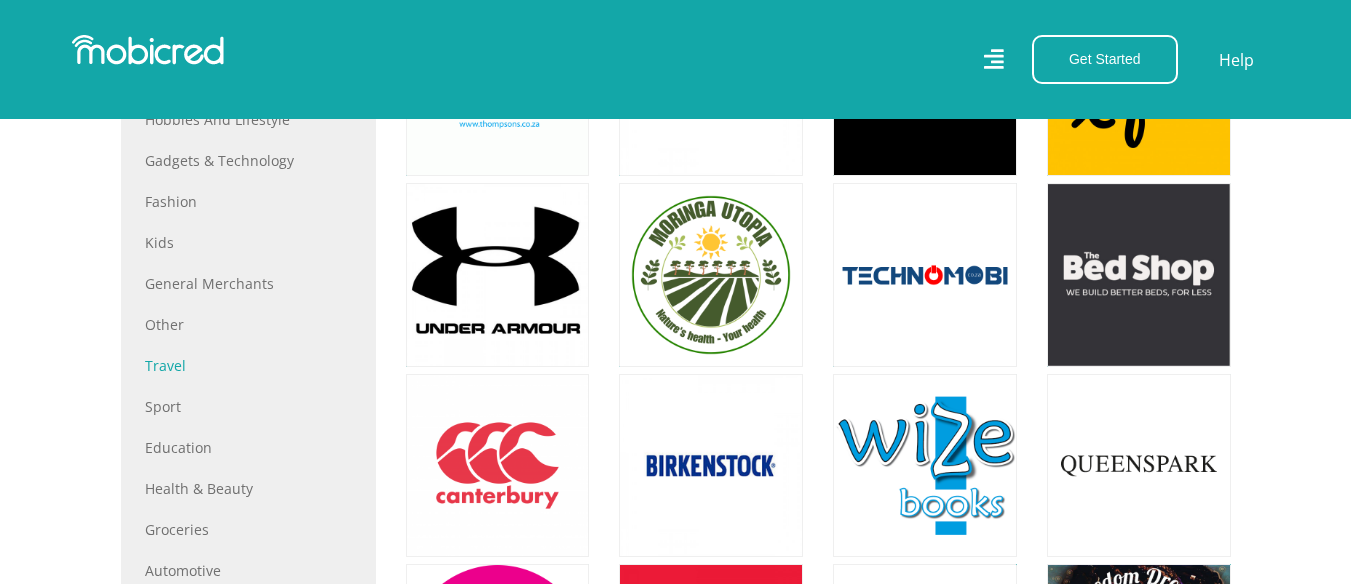 click on "Travel" at bounding box center [248, 365] 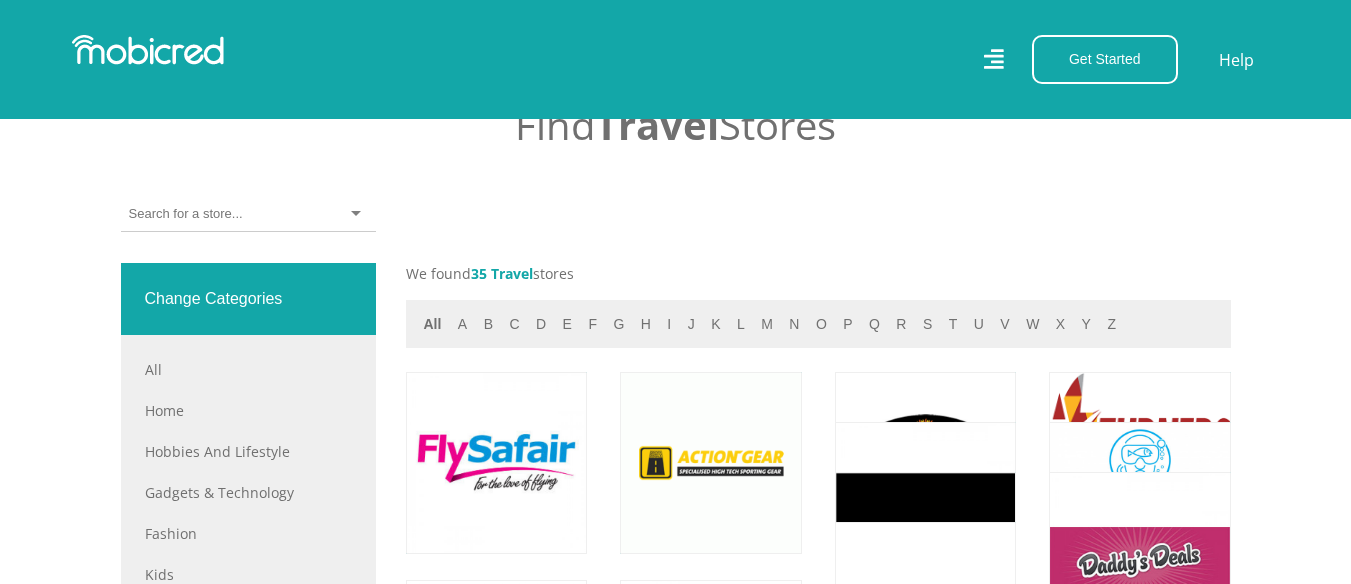 scroll, scrollTop: 707, scrollLeft: 0, axis: vertical 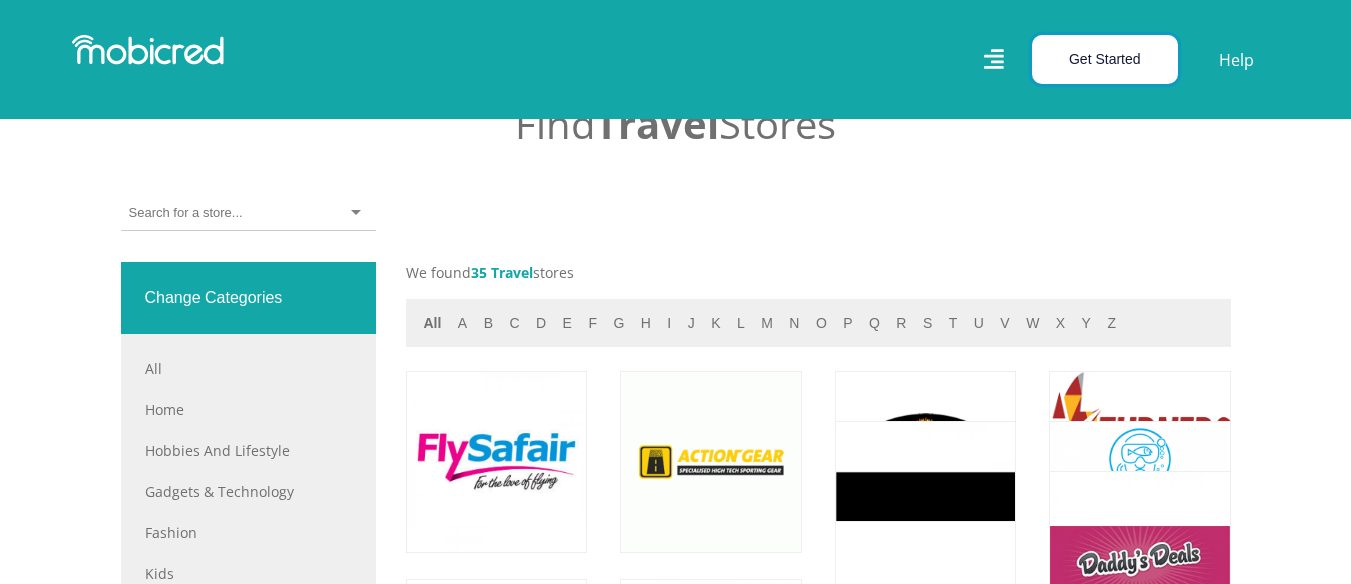 click on "Get Started" at bounding box center [1105, 59] 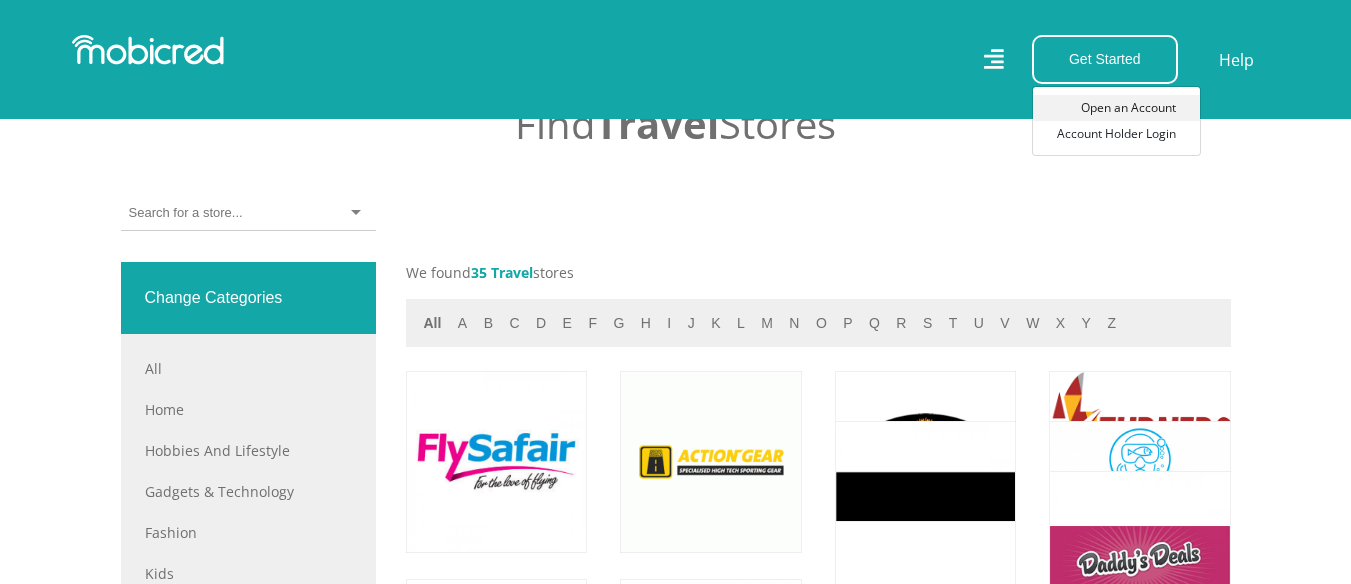 click on "Open an Account" at bounding box center (1116, 108) 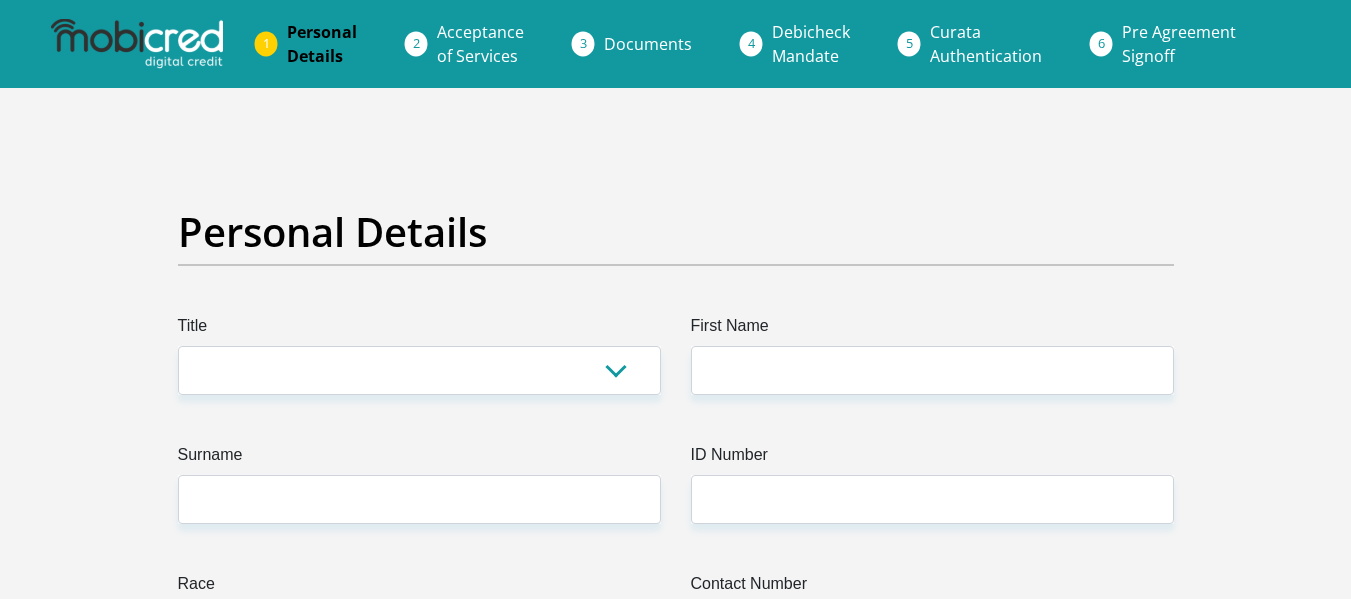 scroll, scrollTop: 0, scrollLeft: 0, axis: both 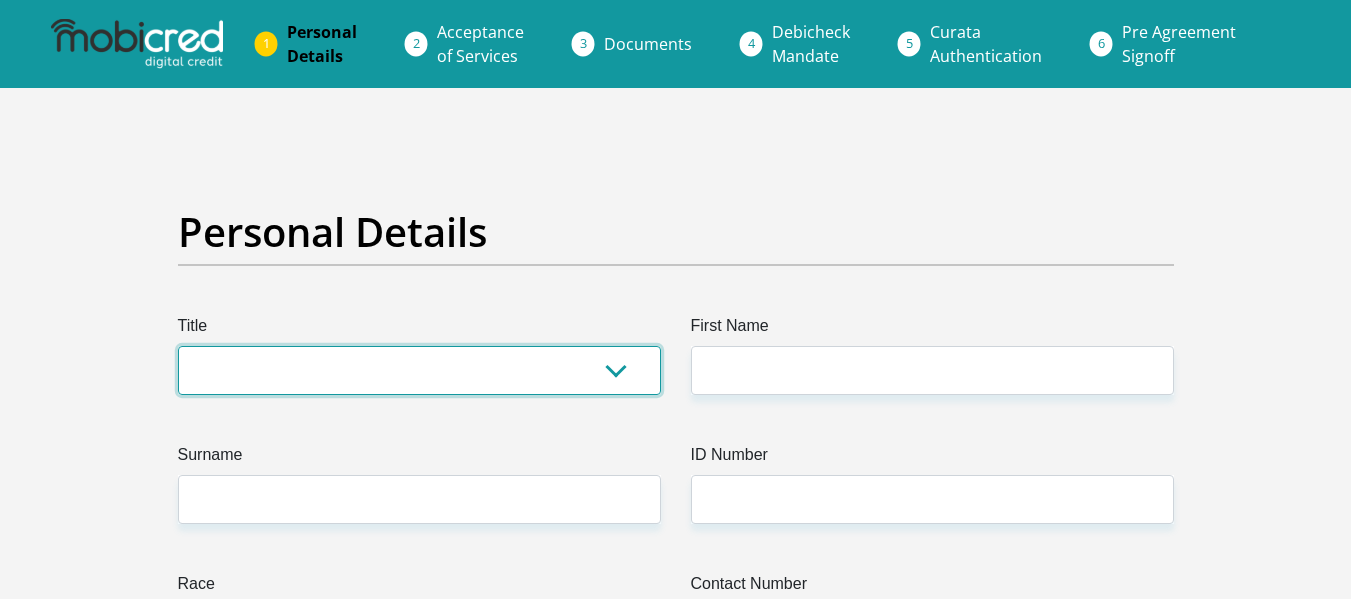 click on "Mr
Ms
Mrs
Dr
Other" at bounding box center (419, 370) 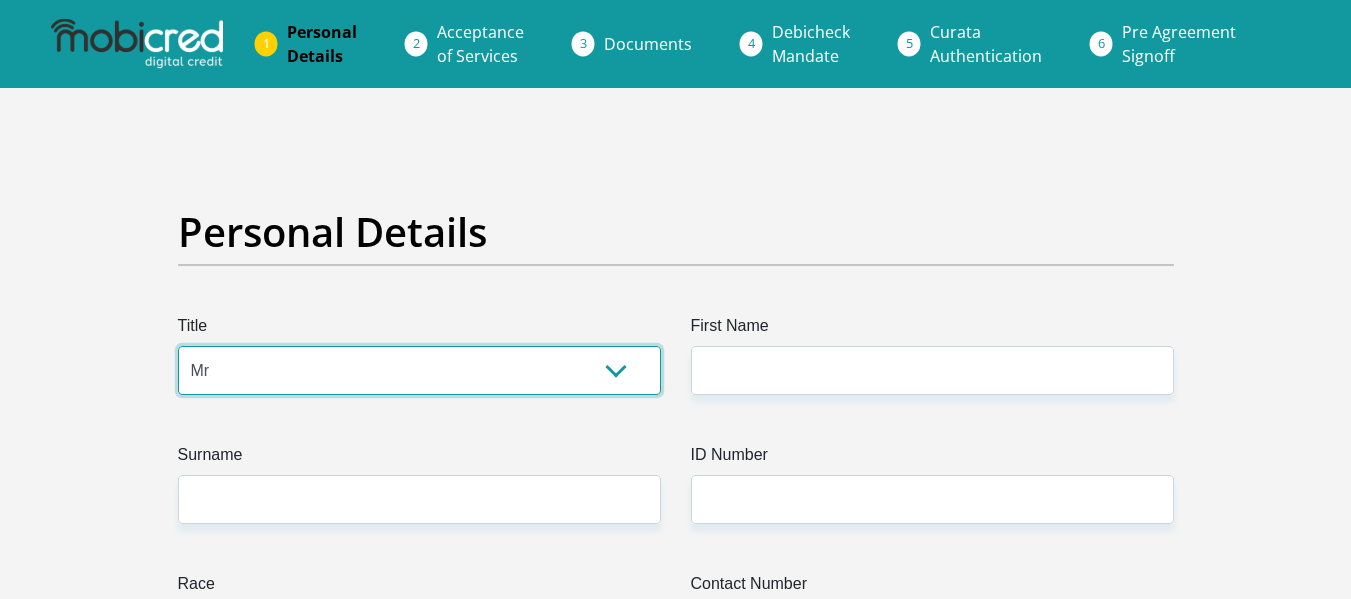 click on "Mr
Ms
Mrs
Dr
Other" at bounding box center [419, 370] 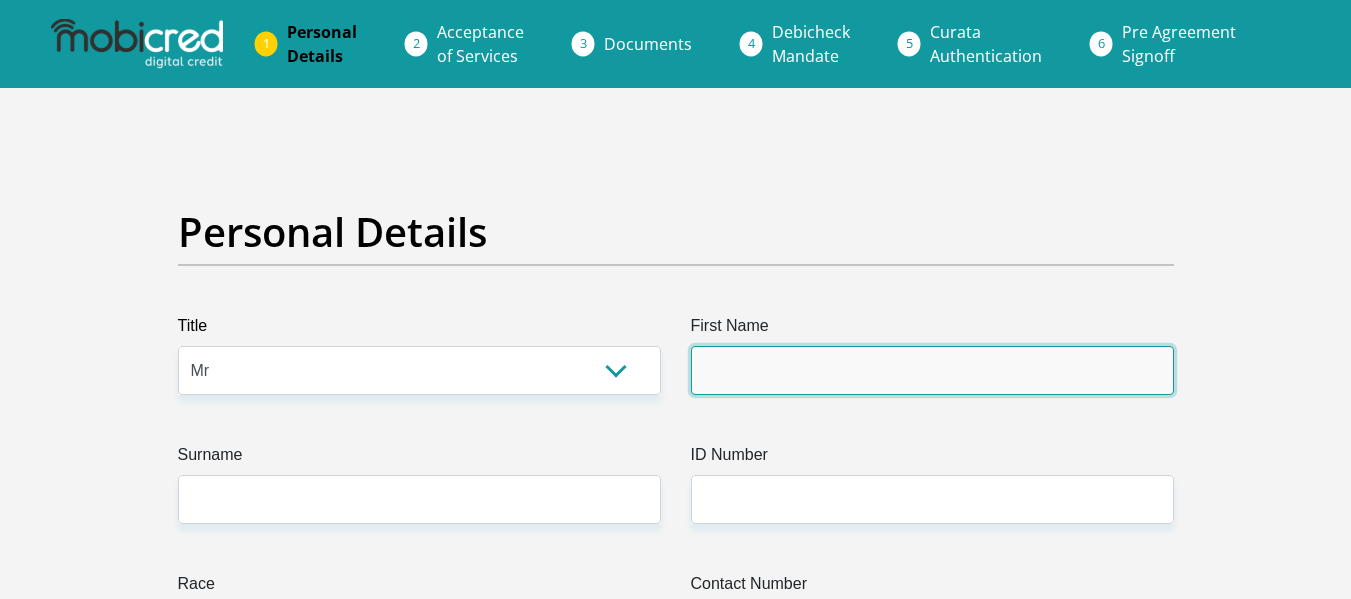click on "First Name" at bounding box center [932, 370] 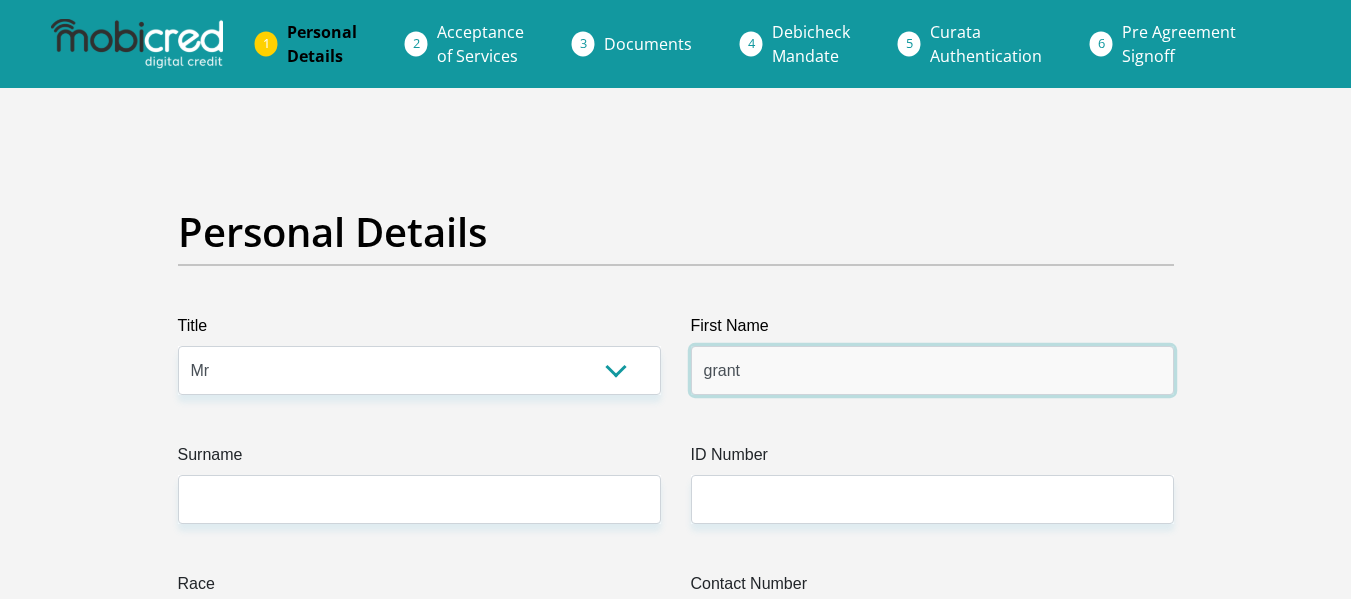 type on "grant" 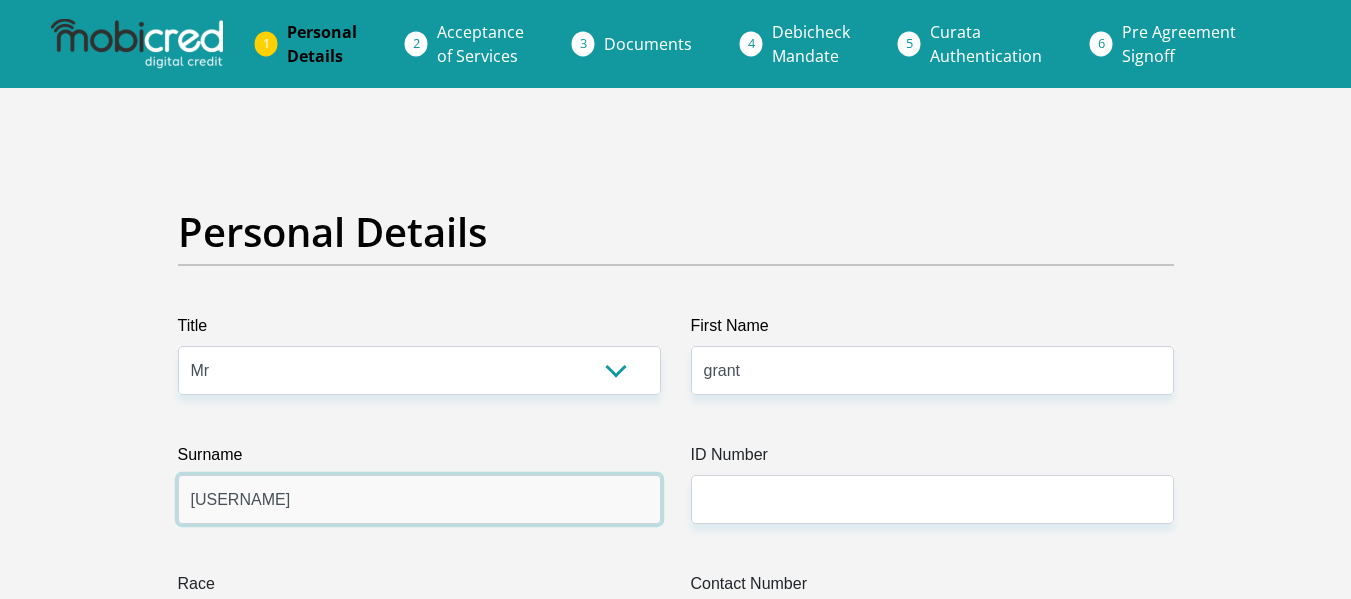 type on "koen" 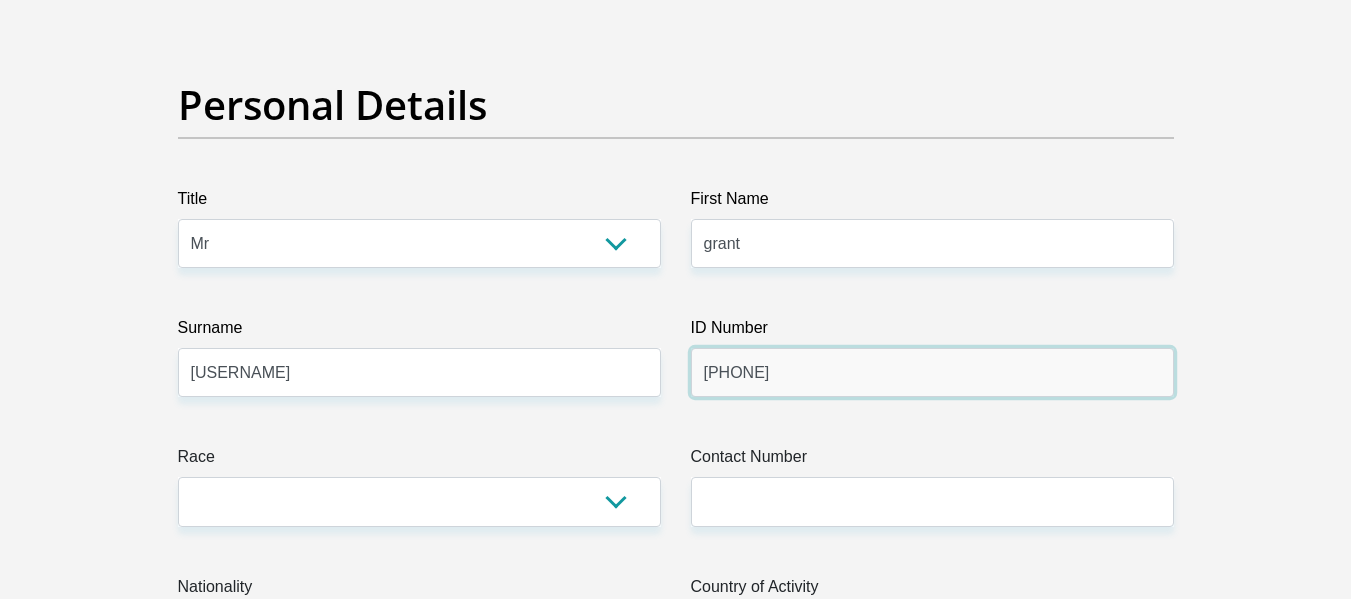 scroll, scrollTop: 136, scrollLeft: 0, axis: vertical 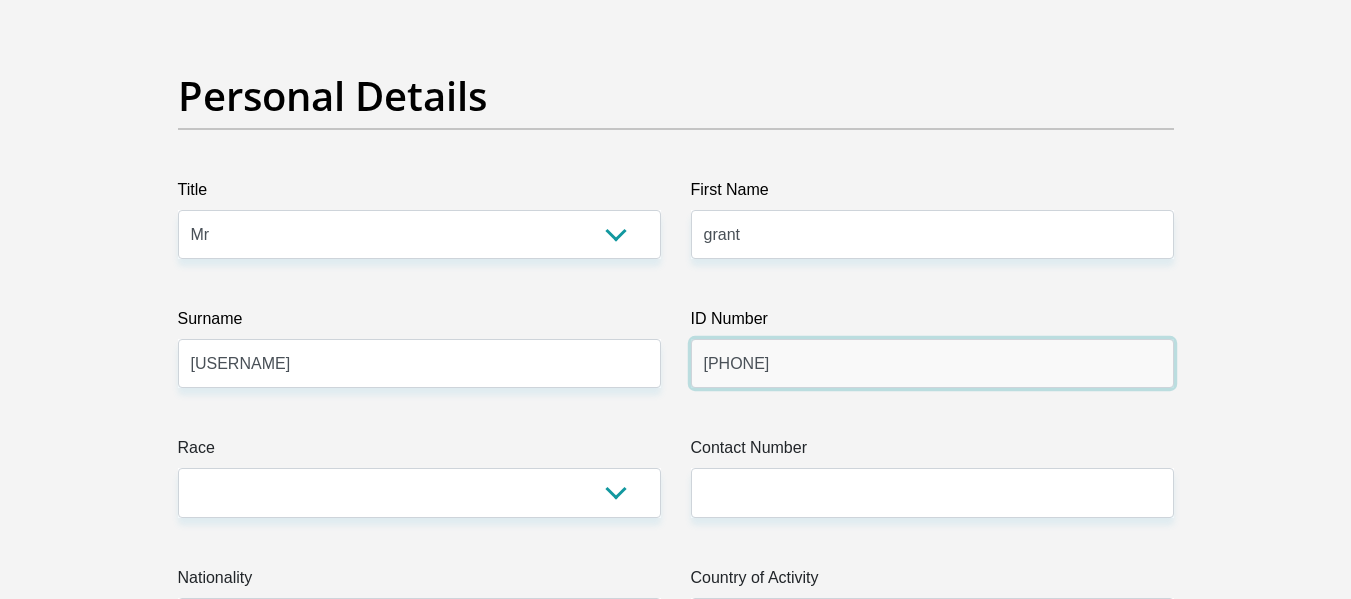 type on "[PHONE]" 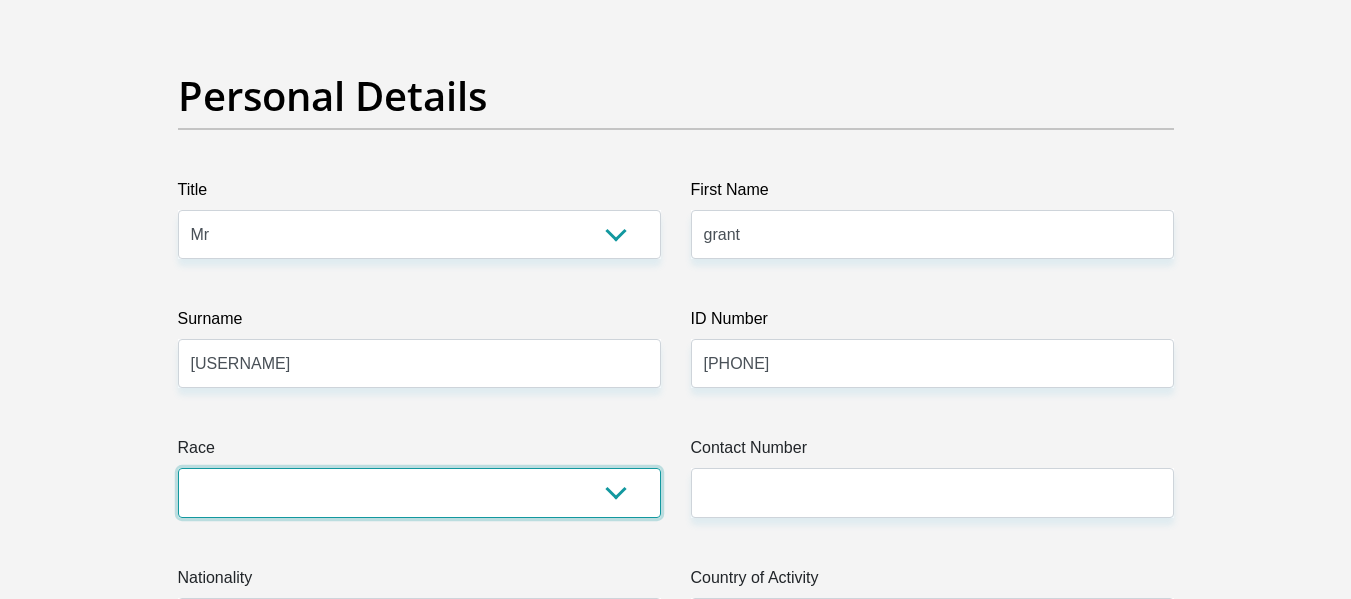 click on "Black
Coloured
Indian
White
Other" at bounding box center [419, 492] 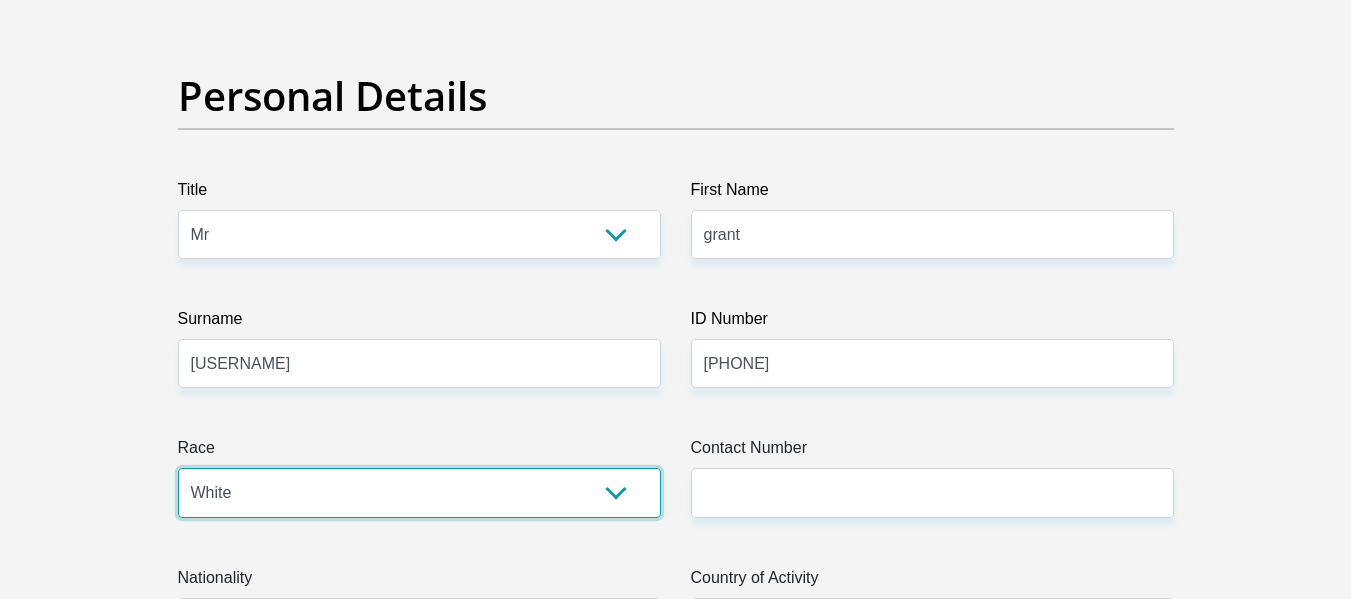 click on "Black
Coloured
Indian
White
Other" at bounding box center (419, 492) 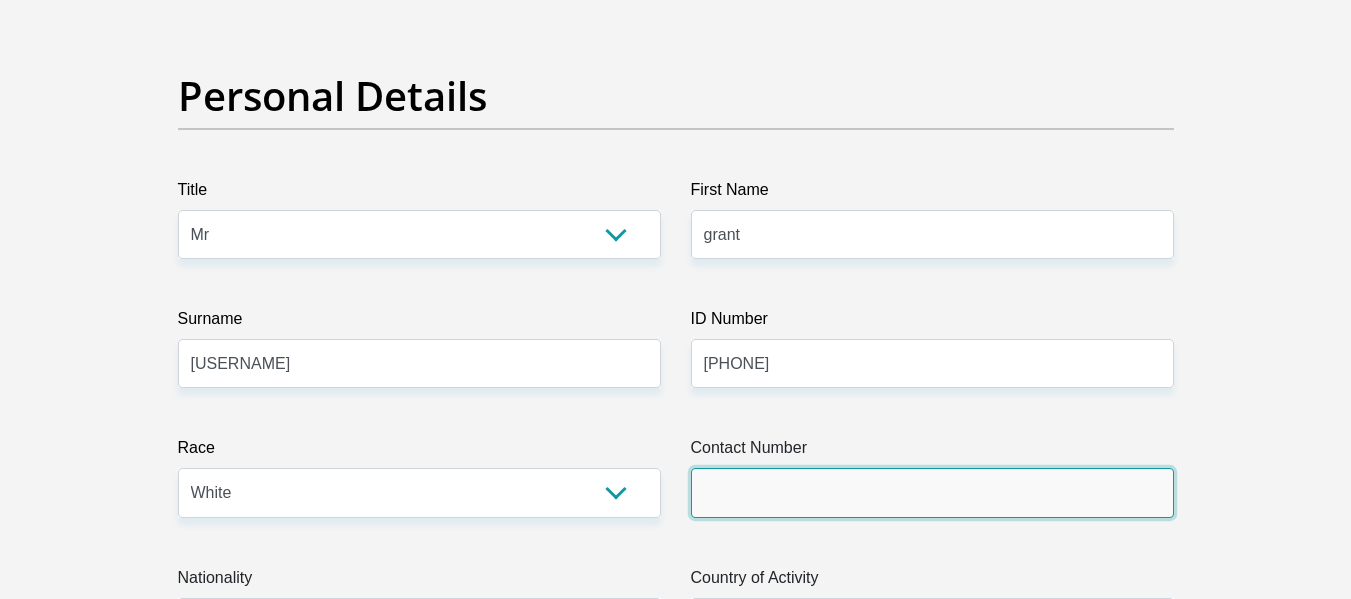 click on "Contact Number" at bounding box center [932, 492] 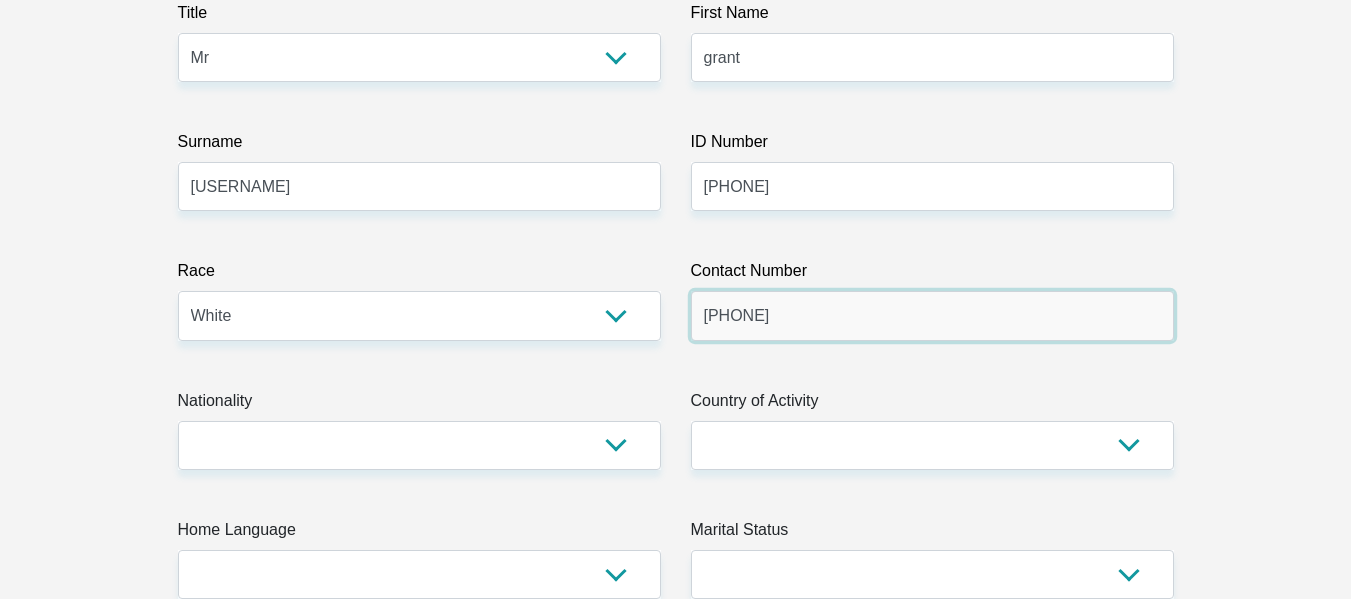 scroll, scrollTop: 314, scrollLeft: 0, axis: vertical 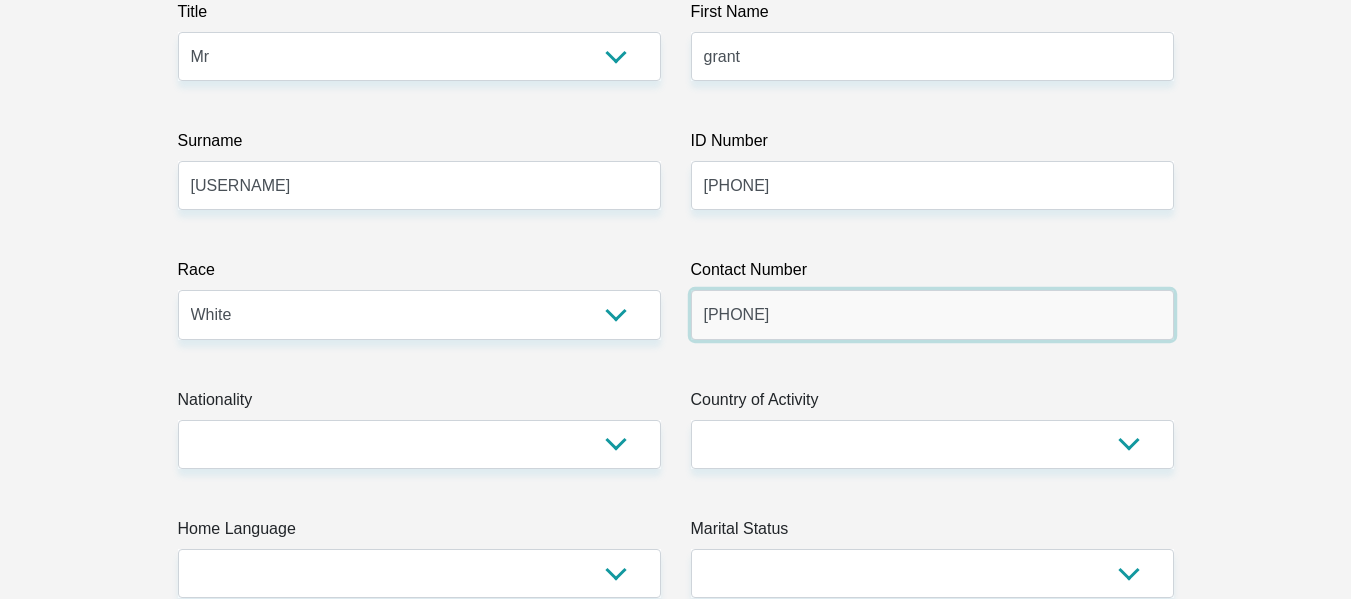 type on "[SSN]" 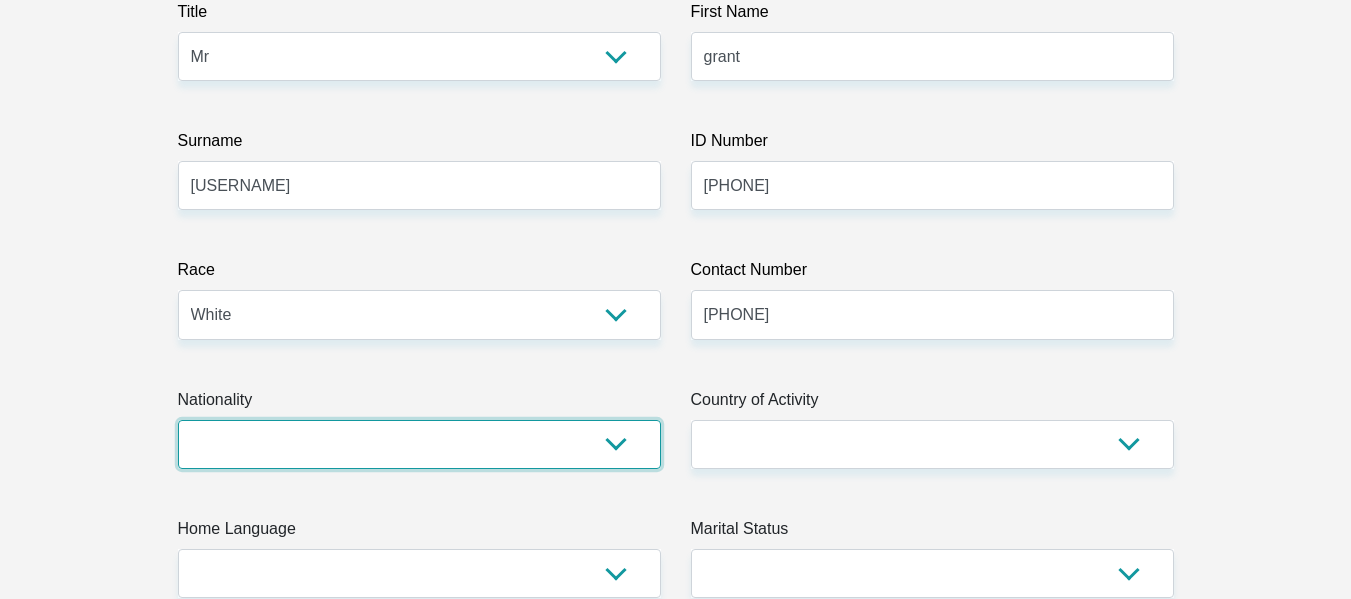 click on "South Africa
Afghanistan
Aland Islands
Albania
Algeria
America Samoa
American Virgin Islands
Andorra
Angola
Anguilla
Antarctica
Antigua and Barbuda
Argentina
Armenia
Aruba
Ascension Island
Australia
Austria
Azerbaijan
Bahamas
Bahrain
Bangladesh
Barbados
Chad" at bounding box center [419, 444] 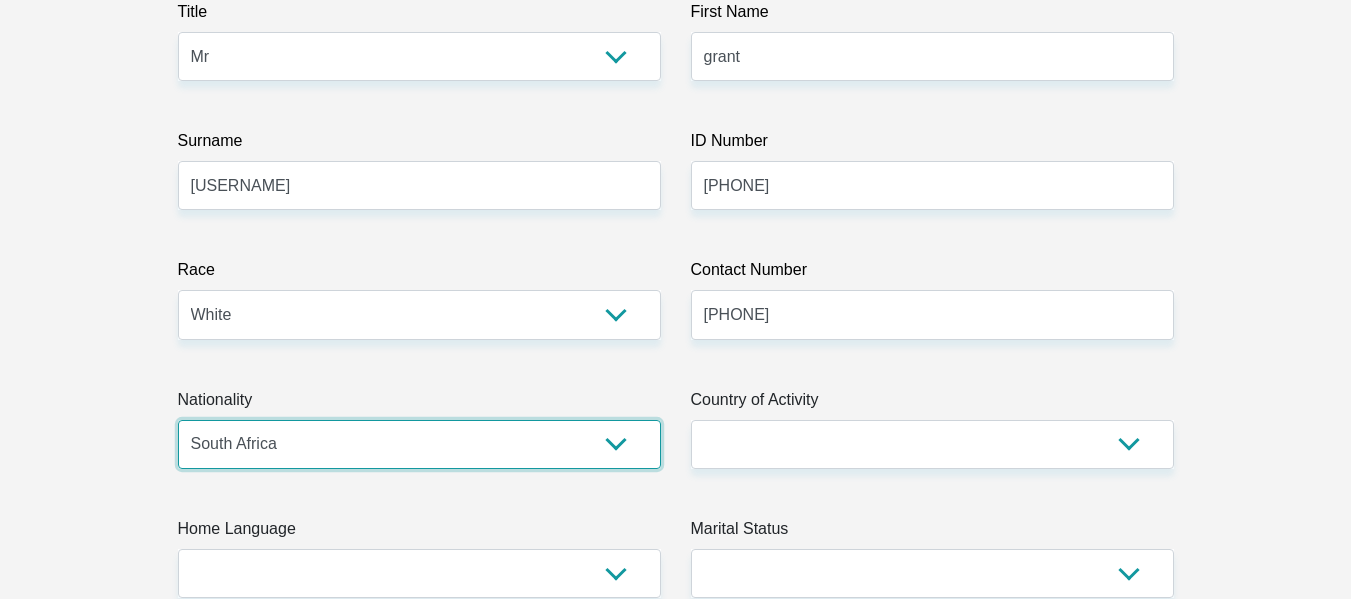 click on "South Africa
Afghanistan
Aland Islands
Albania
Algeria
America Samoa
American Virgin Islands
Andorra
Angola
Anguilla
Antarctica
Antigua and Barbuda
Argentina
Armenia
Aruba
Ascension Island
Australia
Austria
Azerbaijan
Bahamas
Bahrain
Bangladesh
Barbados
Chad" at bounding box center [419, 444] 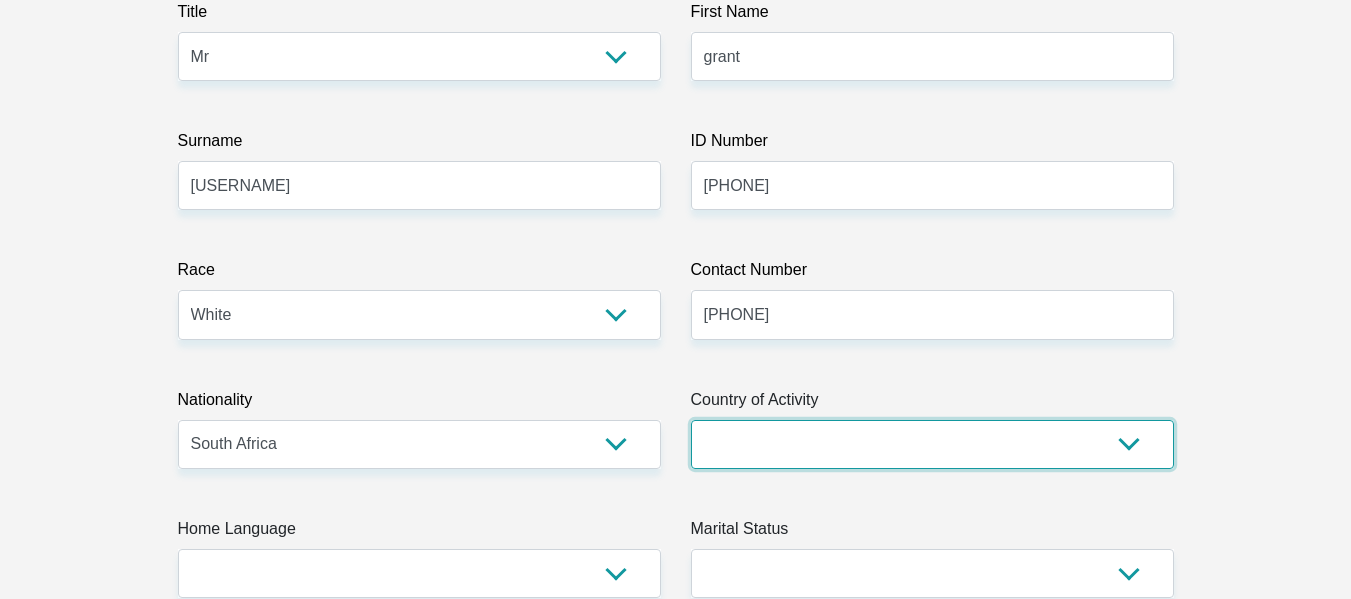 click on "South Africa
Afghanistan
Aland Islands
Albania
Algeria
America Samoa
American Virgin Islands
Andorra
Angola
Anguilla
Antarctica
Antigua and Barbuda
Argentina
Armenia
Aruba
Ascension Island
Australia
Austria
Azerbaijan
Chad" at bounding box center [932, 444] 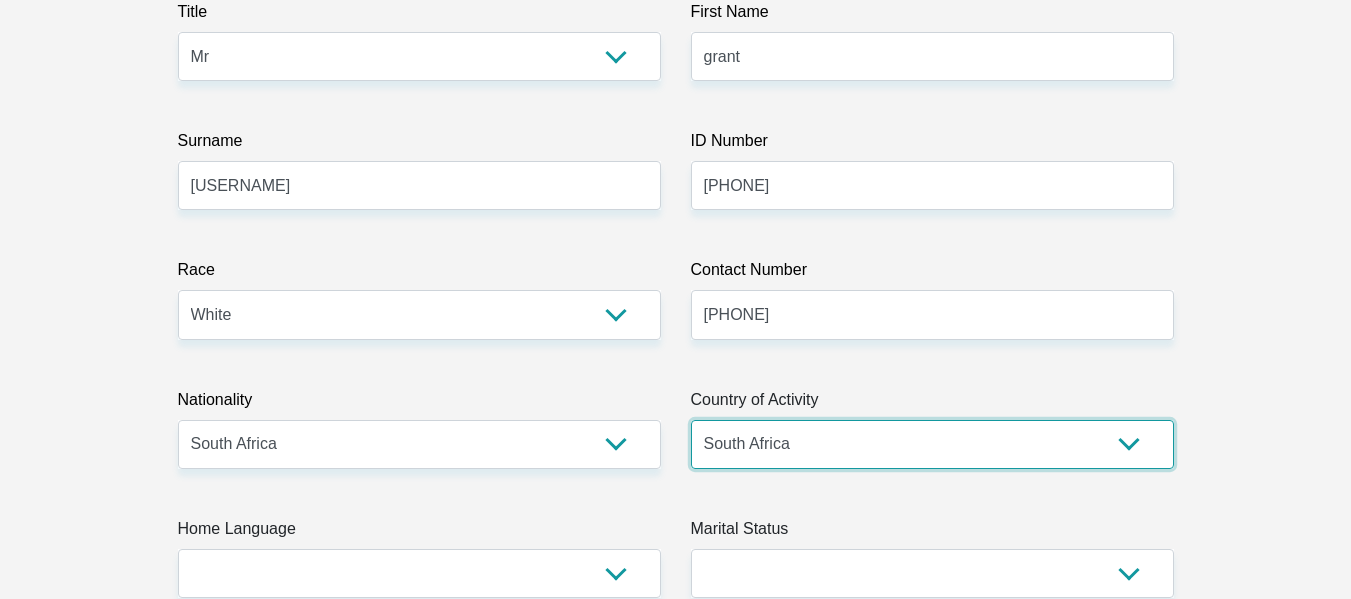 click on "South Africa
Afghanistan
Aland Islands
Albania
Algeria
America Samoa
American Virgin Islands
Andorra
Angola
Anguilla
Antarctica
Antigua and Barbuda
Argentina
Armenia
Aruba
Ascension Island
Australia
Austria
Azerbaijan
Chad" at bounding box center (932, 444) 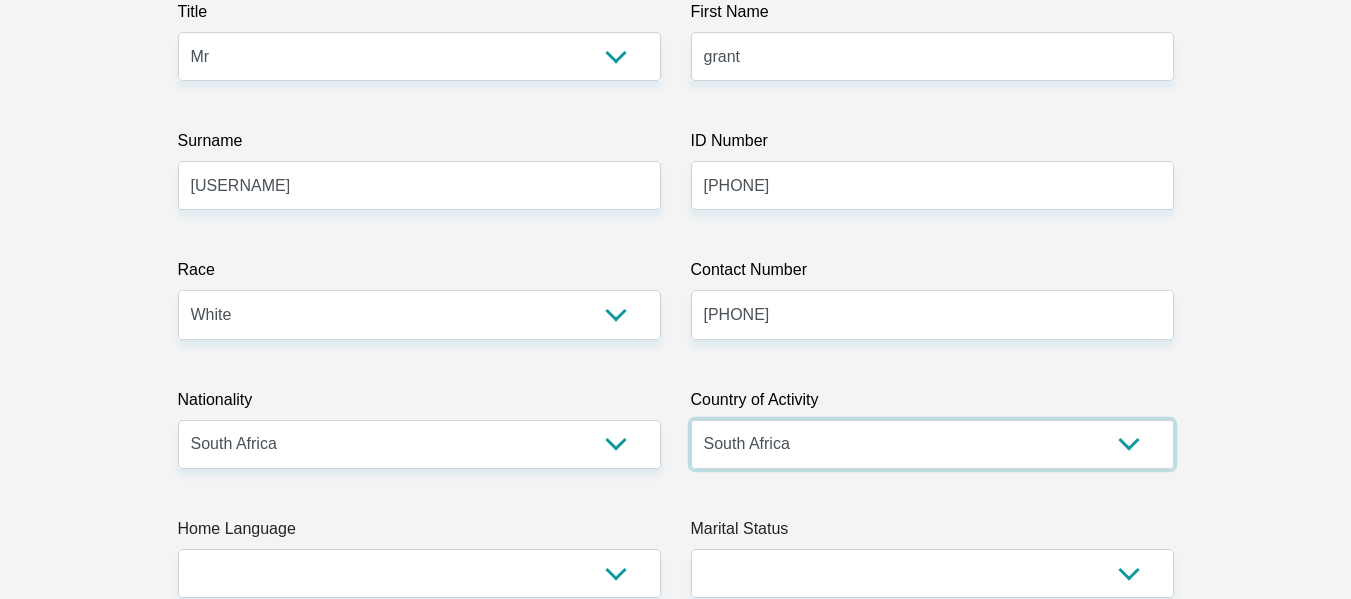 scroll, scrollTop: 521, scrollLeft: 0, axis: vertical 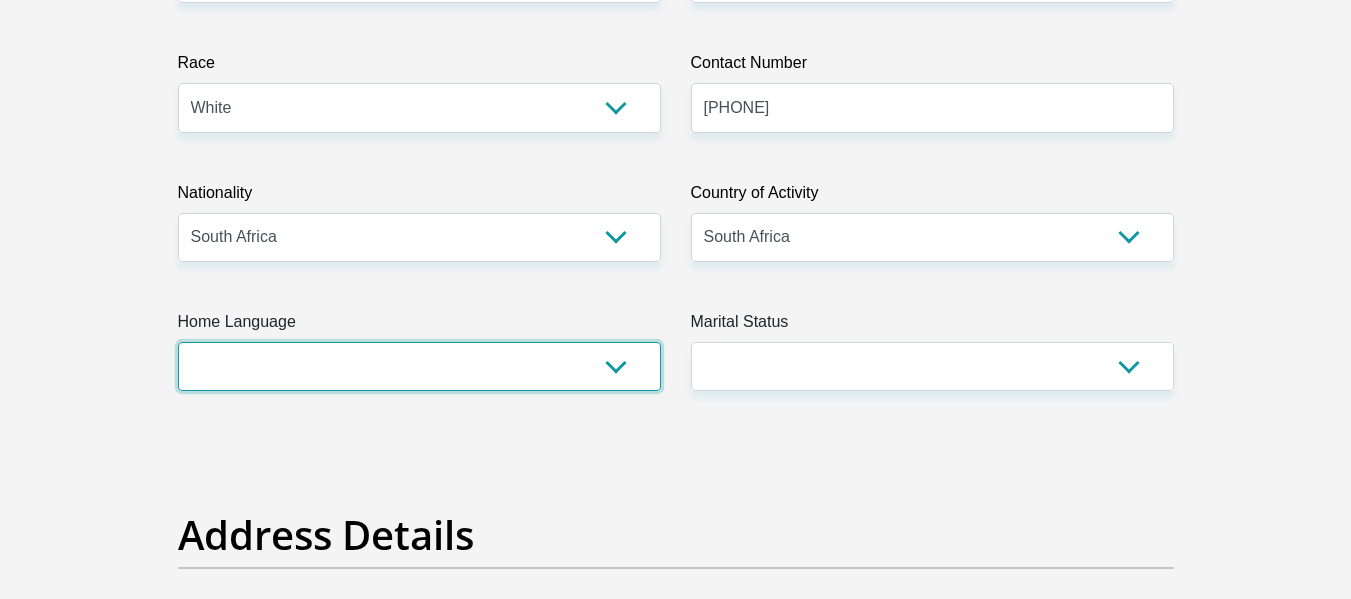 click on "Afrikaans
English
Sepedi
South Ndebele
Southern Sotho
Swati
Tsonga
Tswana
Venda
Xhosa
Zulu
Other" at bounding box center [419, 366] 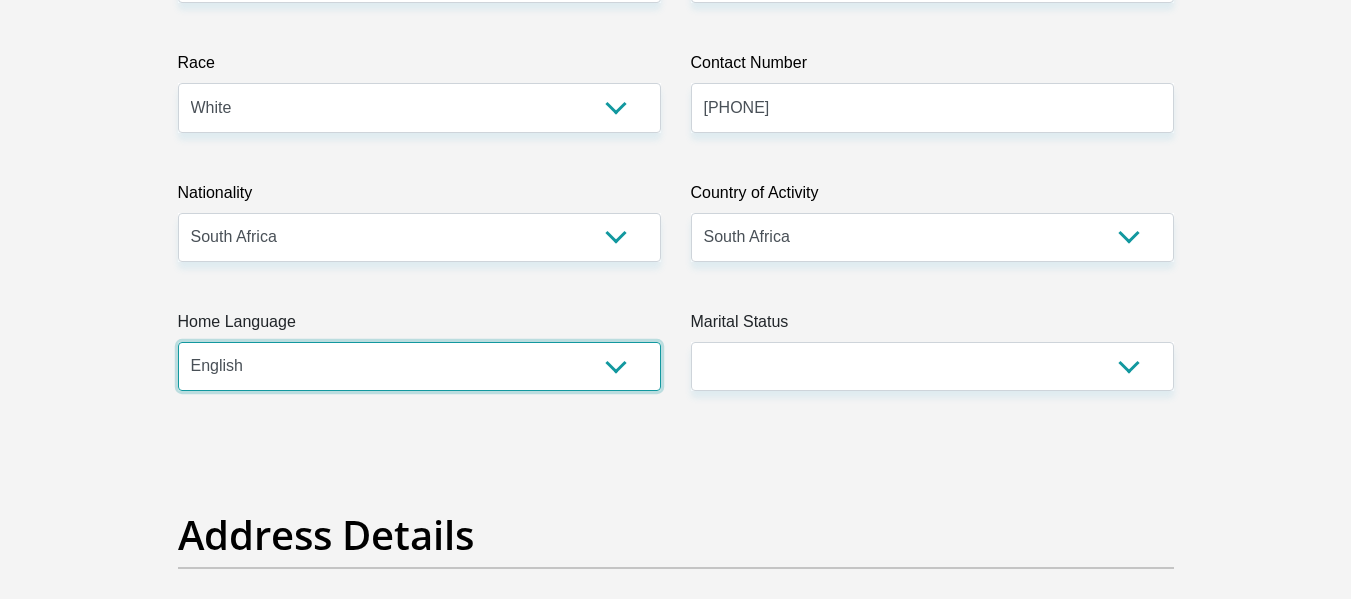 click on "Afrikaans
English
Sepedi
South Ndebele
Southern Sotho
Swati
Tsonga
Tswana
Venda
Xhosa
Zulu
Other" at bounding box center (419, 366) 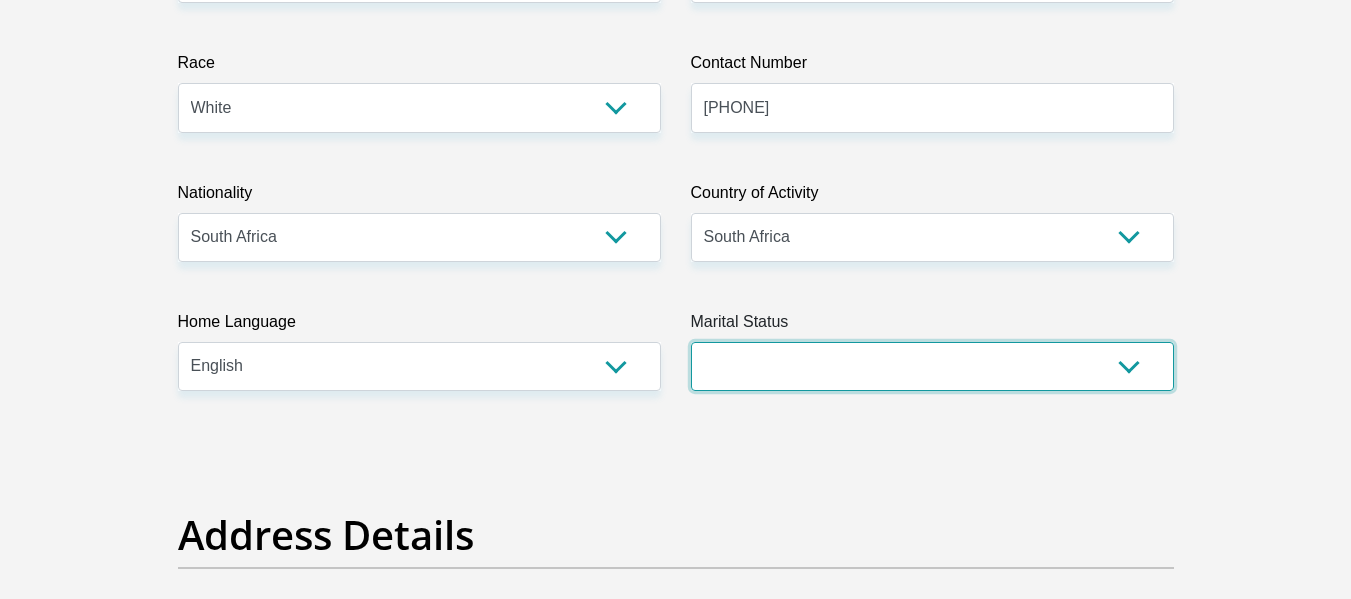 click on "Married ANC
Single
Divorced
Widowed
Married COP or Customary Law" at bounding box center [932, 366] 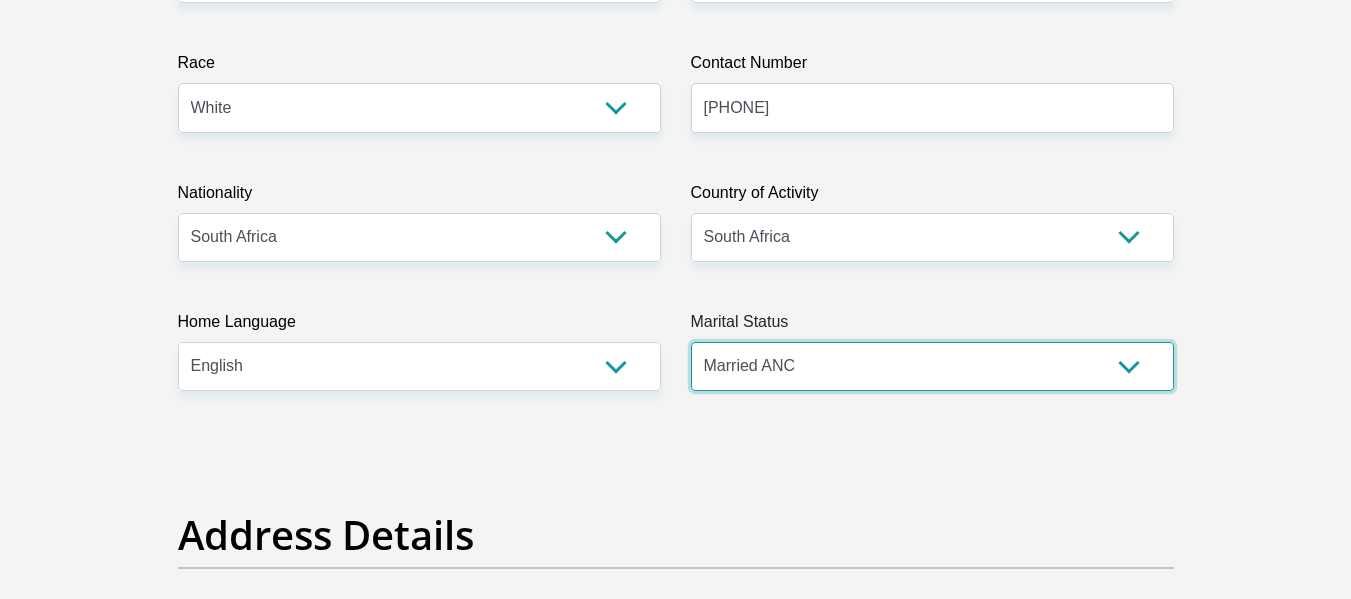 click on "Married ANC
Single
Divorced
Widowed
Married COP or Customary Law" at bounding box center [932, 366] 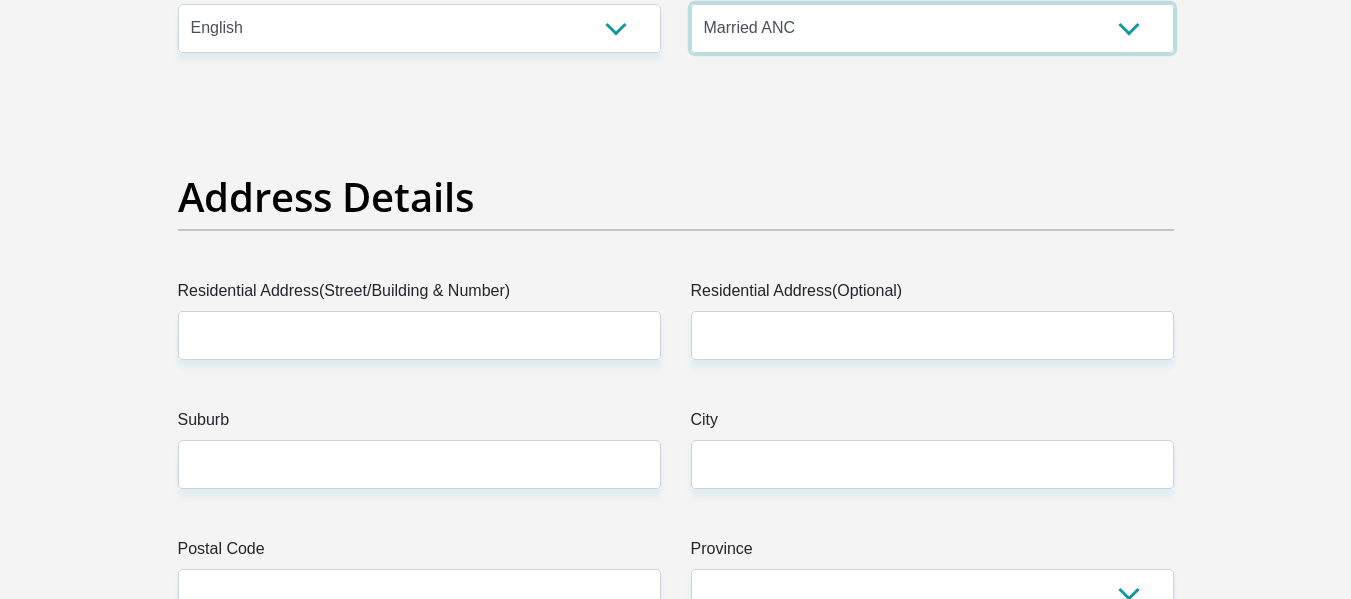 scroll, scrollTop: 860, scrollLeft: 0, axis: vertical 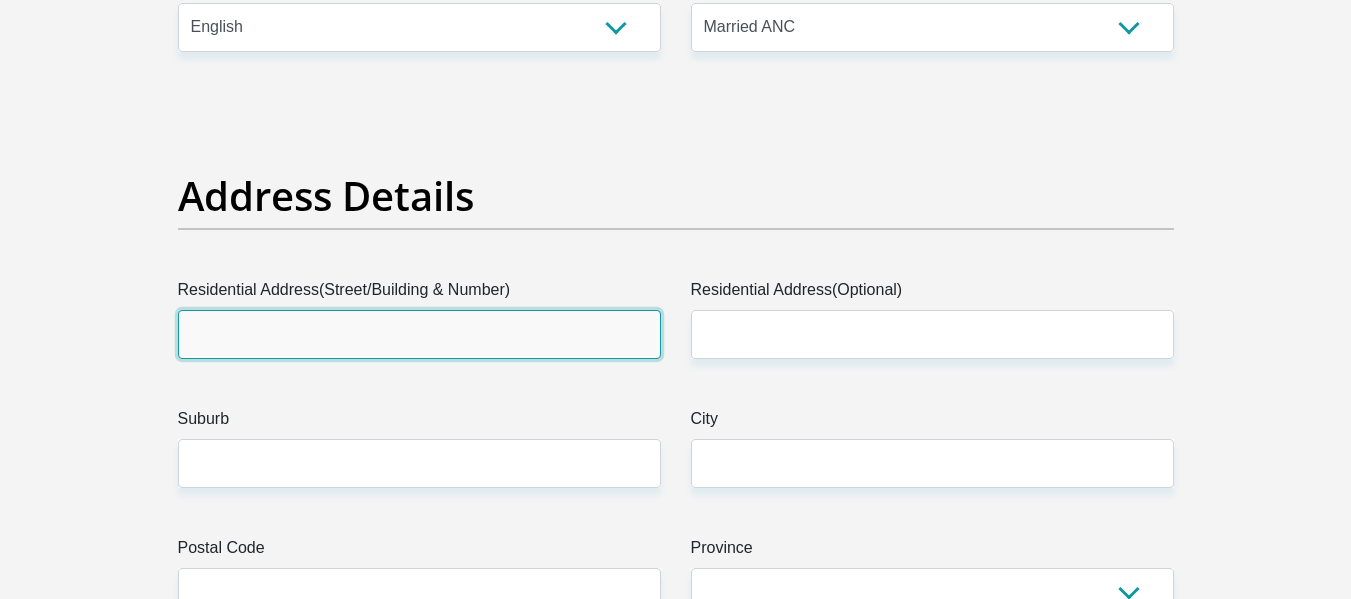 click on "Residential Address(Street/Building & Number)" at bounding box center (419, 334) 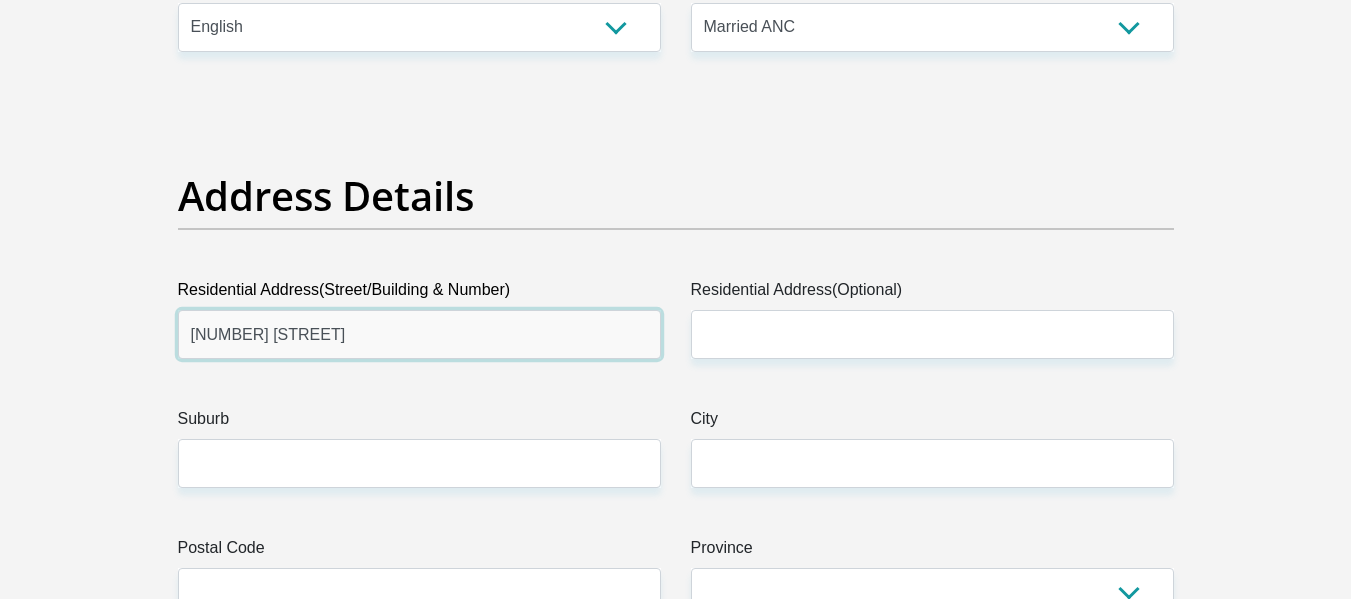 type on "32 Rockhill Way" 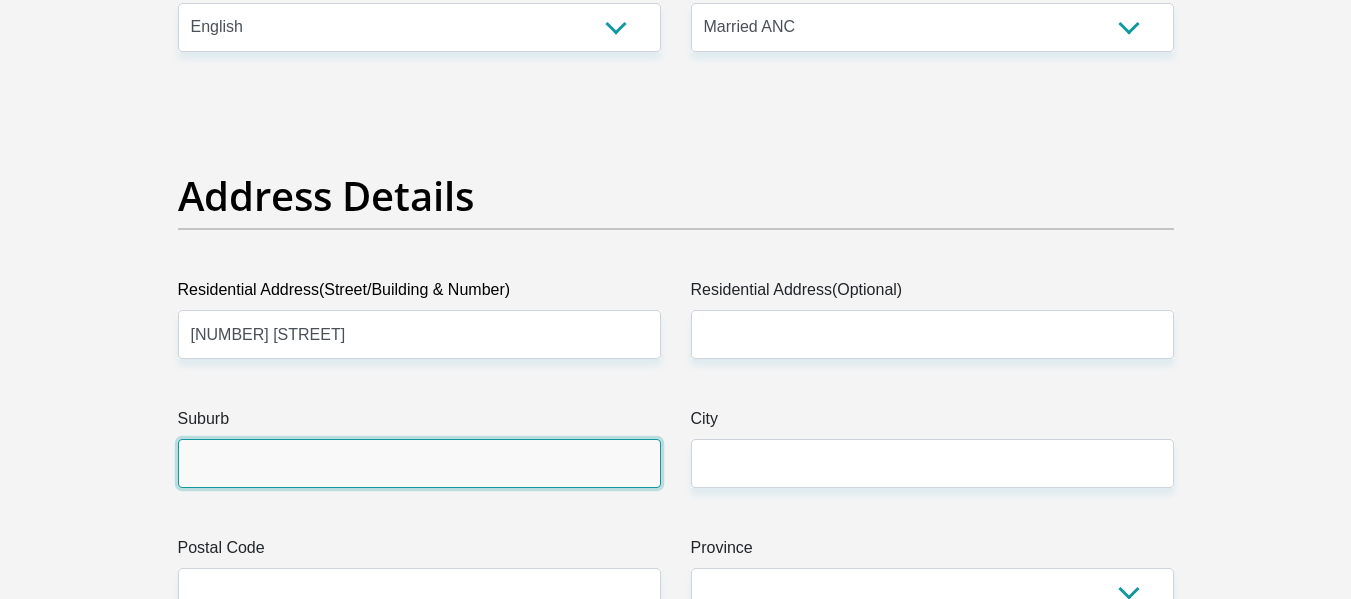 click on "Suburb" at bounding box center [419, 463] 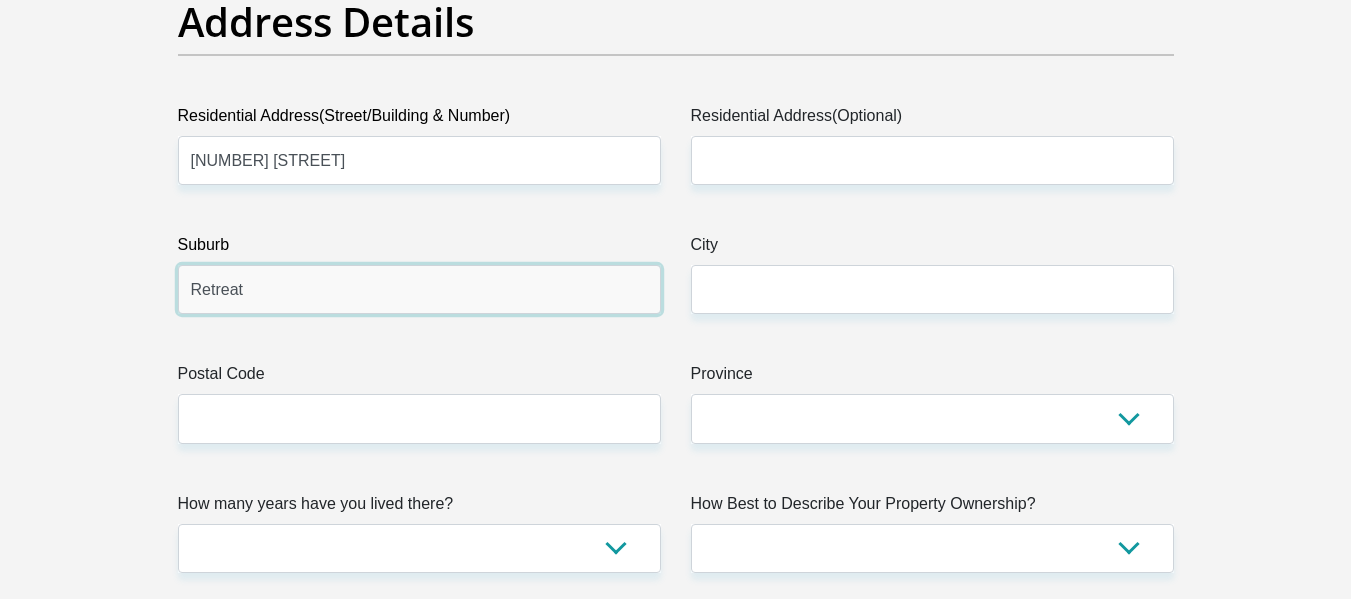 scroll, scrollTop: 1036, scrollLeft: 0, axis: vertical 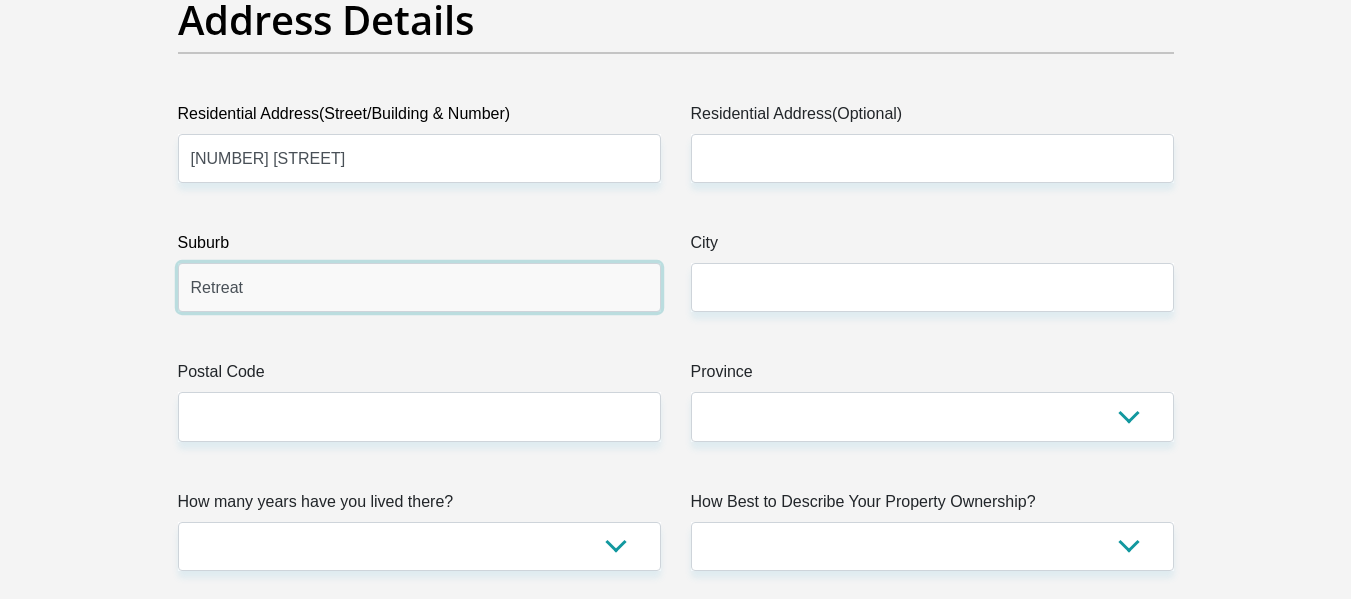 type on "Retreat" 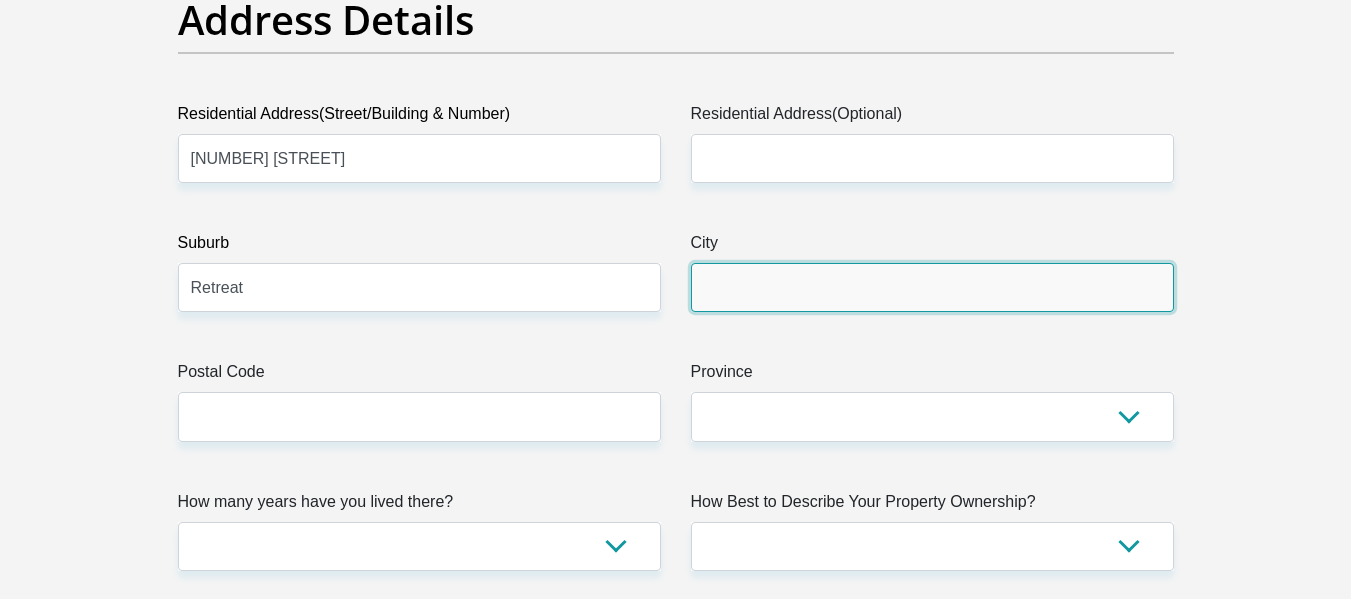 click on "City" at bounding box center [932, 287] 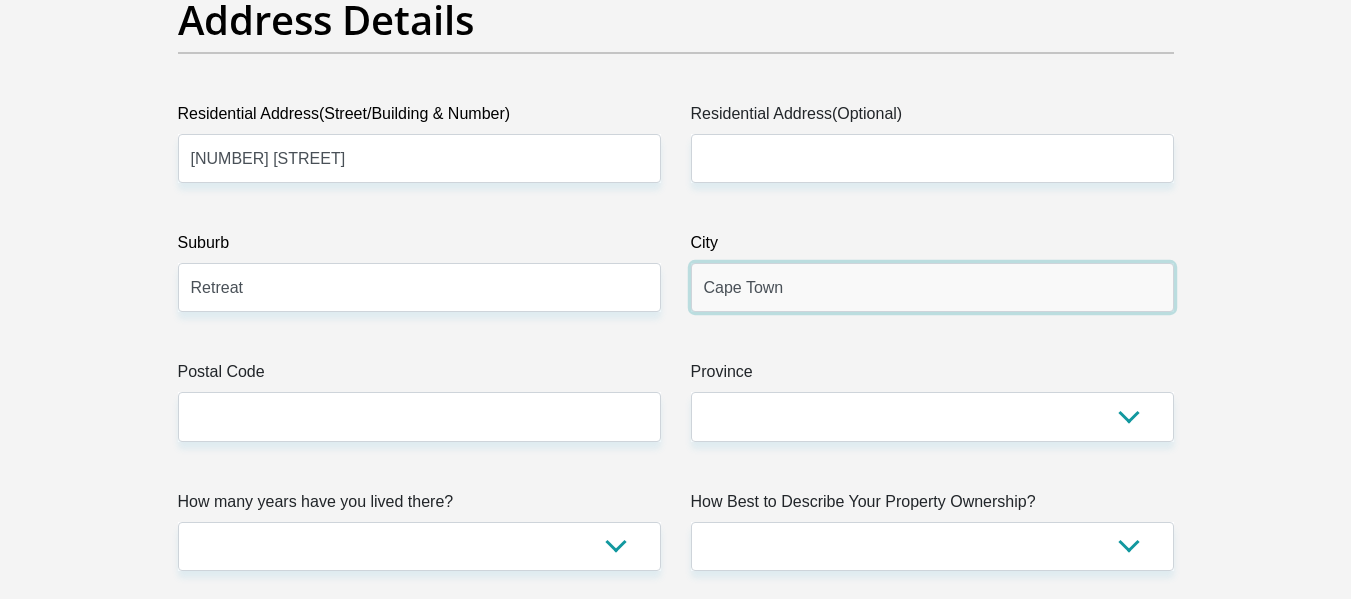 type on "Cape Town" 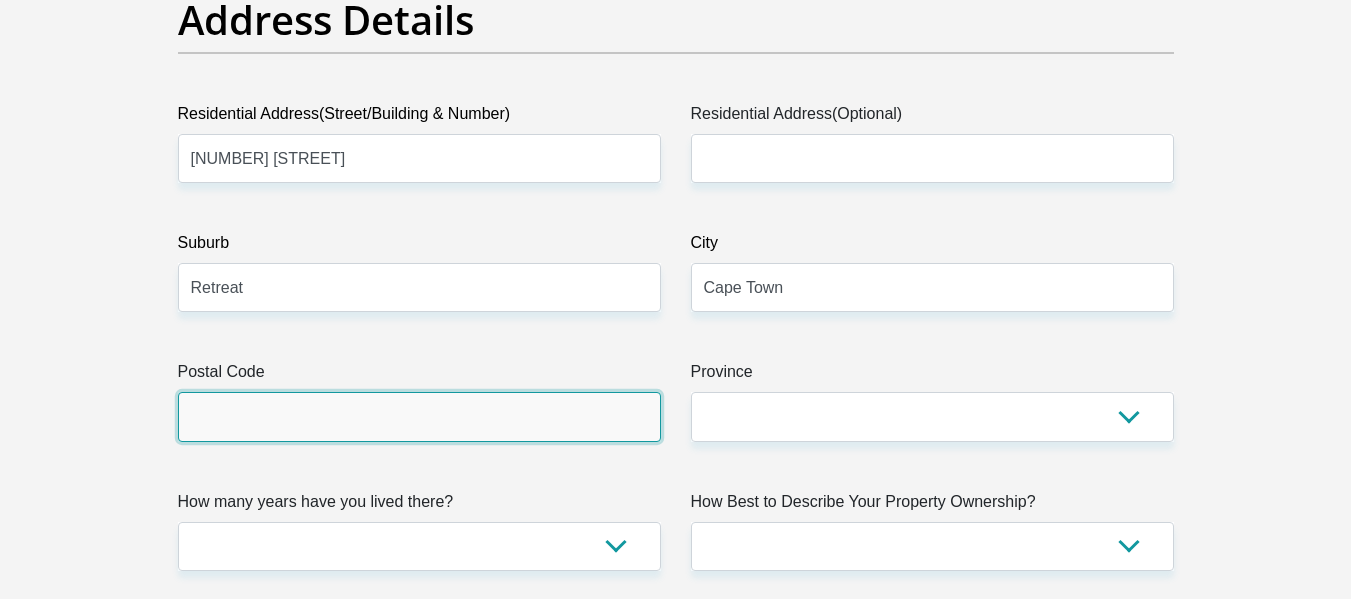 click on "Postal Code" at bounding box center (419, 416) 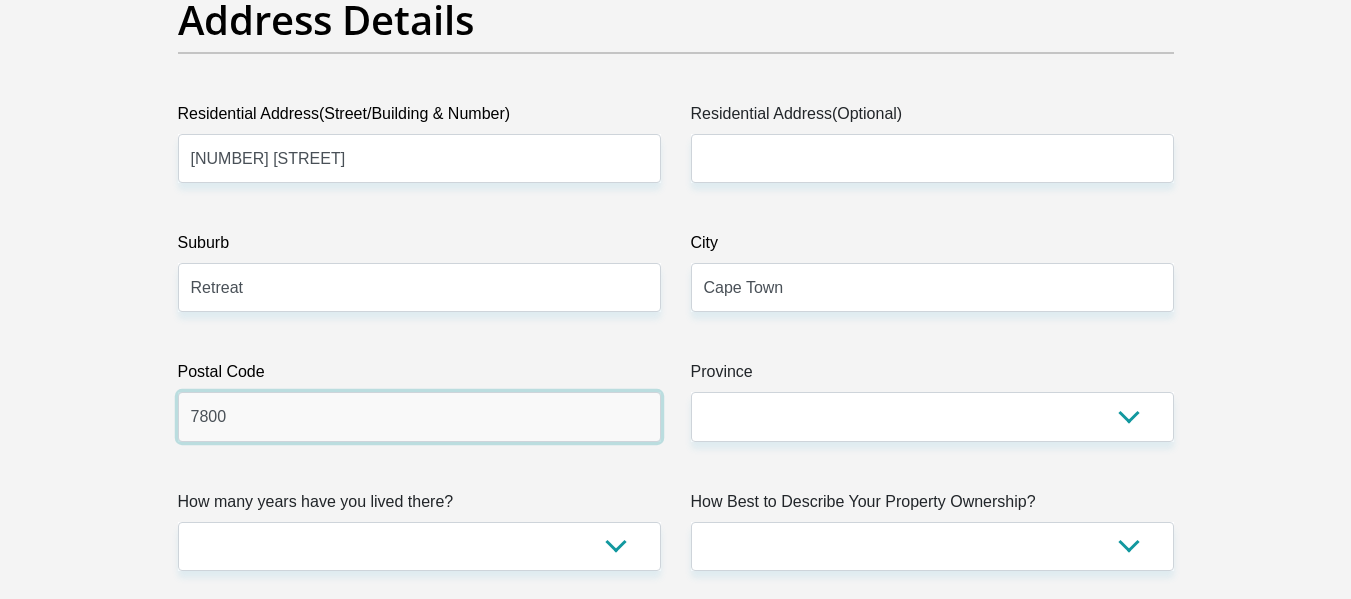 type on "7800" 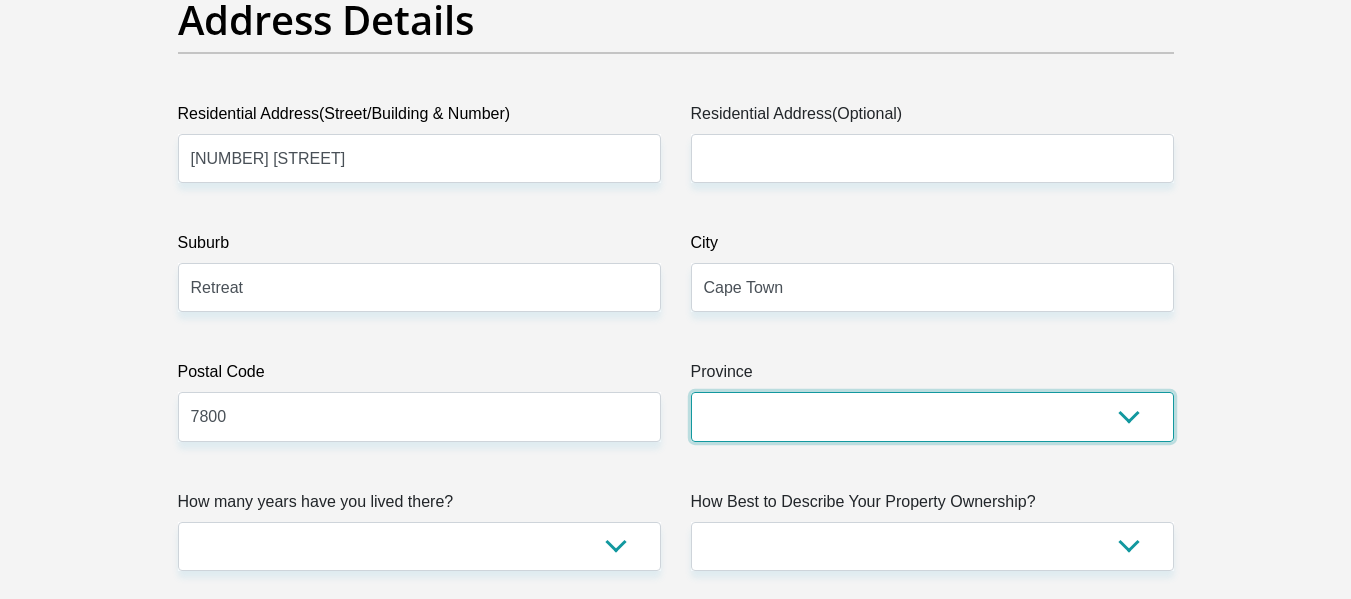 click on "Eastern Cape
Free State
Gauteng
KwaZulu-Natal
Limpopo
Mpumalanga
Northern Cape
North West
Western Cape" at bounding box center (932, 416) 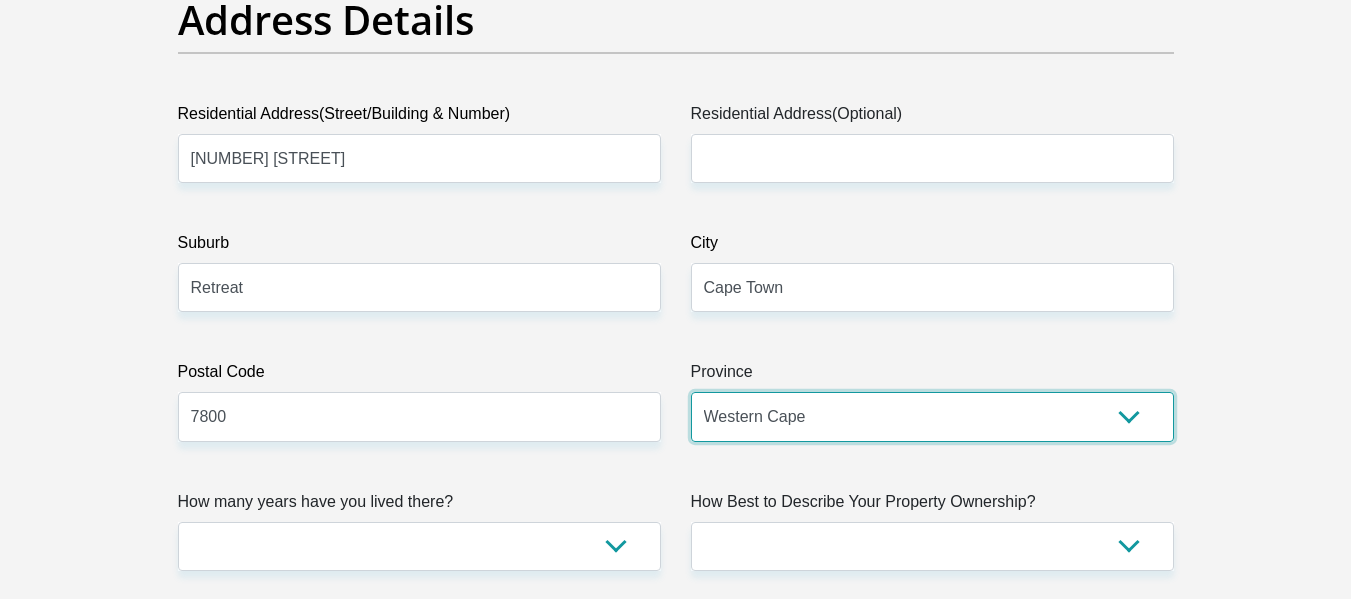 click on "Eastern Cape
Free State
Gauteng
KwaZulu-Natal
Limpopo
Mpumalanga
Northern Cape
North West
Western Cape" at bounding box center (932, 416) 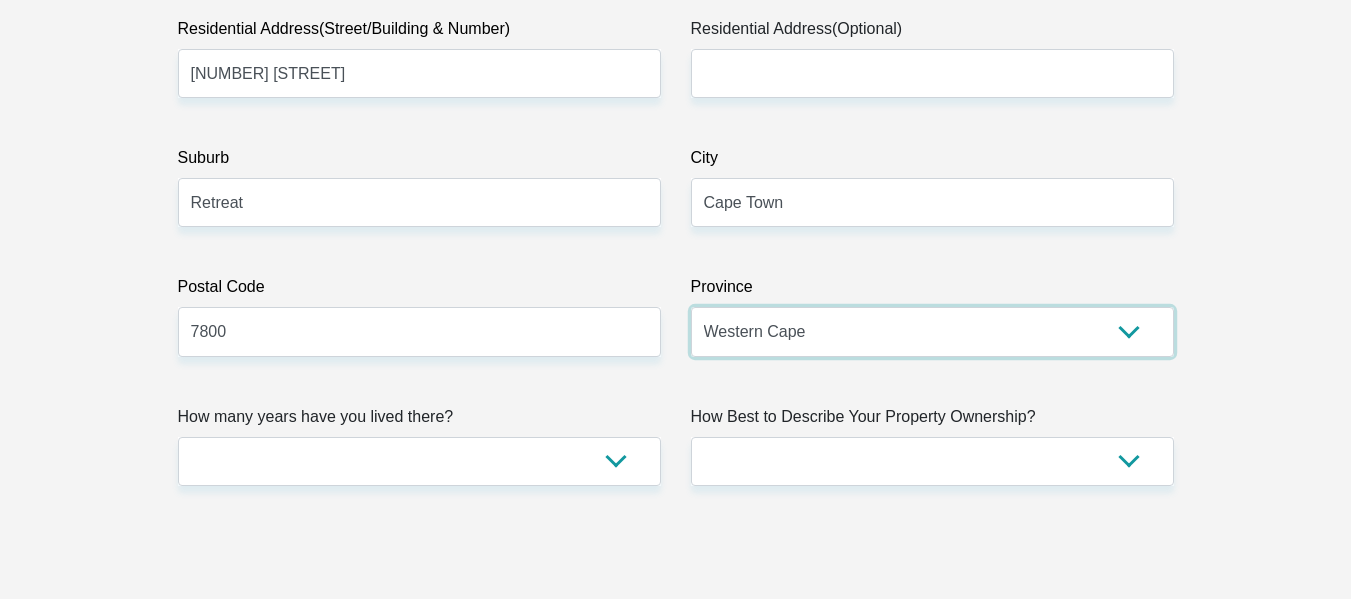 scroll, scrollTop: 1123, scrollLeft: 0, axis: vertical 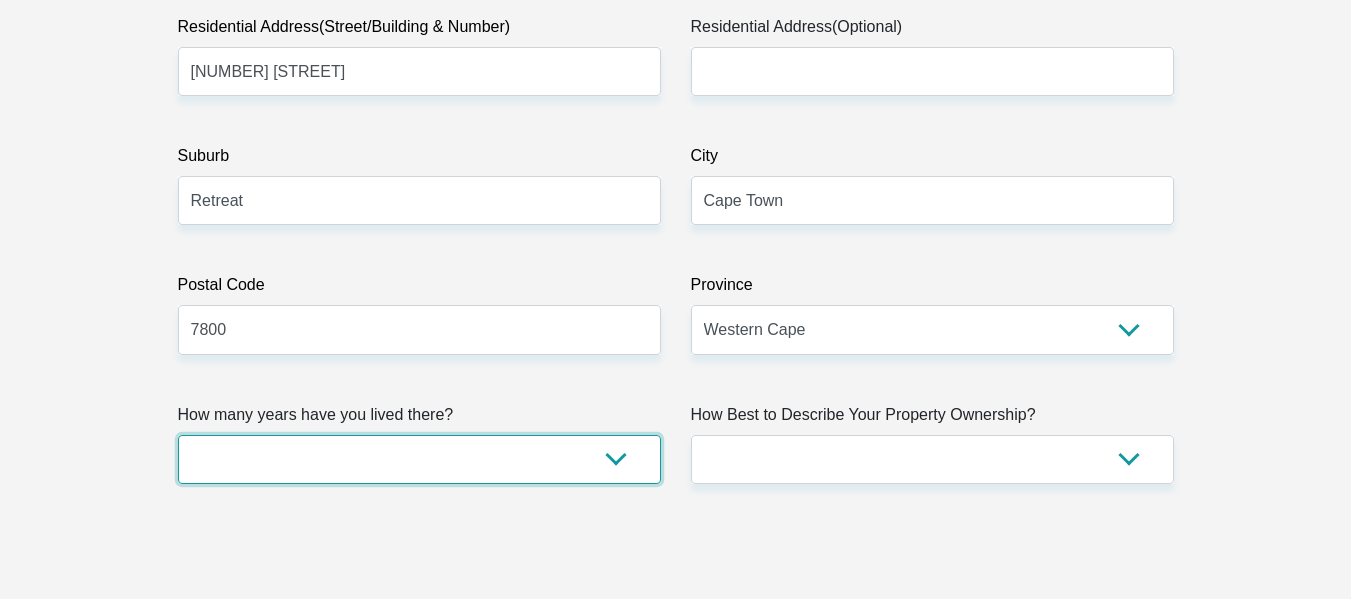 click on "less than 1 year
1-3 years
3-5 years
5+ years" at bounding box center (419, 459) 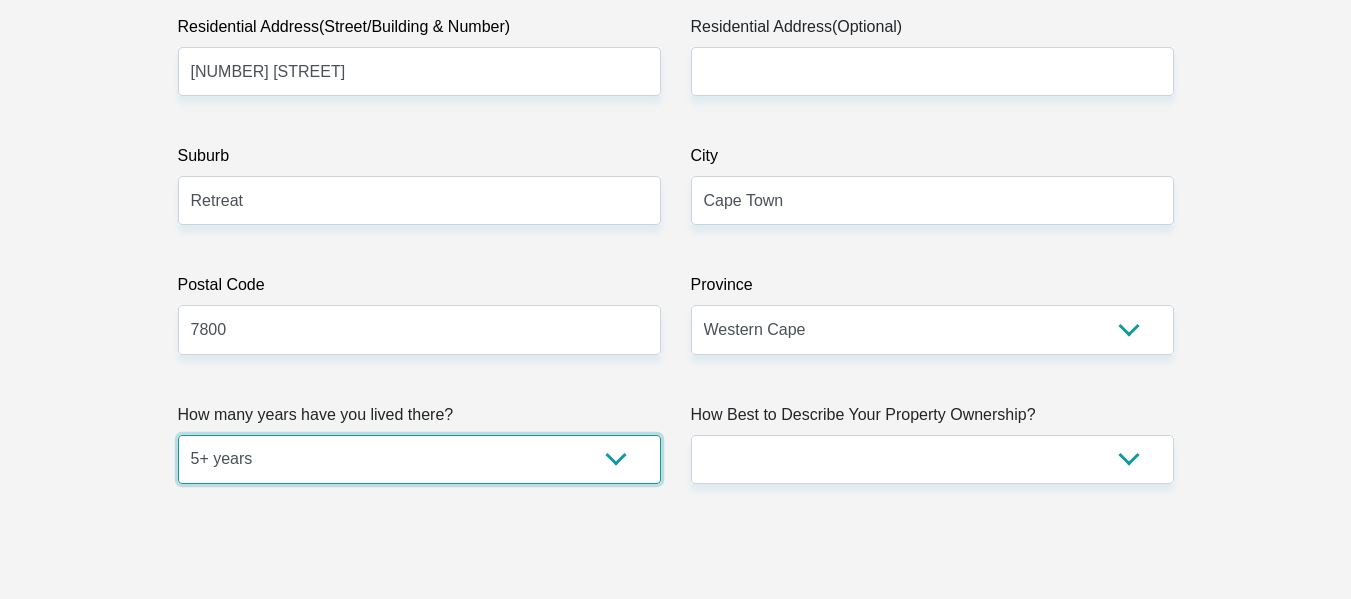 click on "less than 1 year
1-3 years
3-5 years
5+ years" at bounding box center [419, 459] 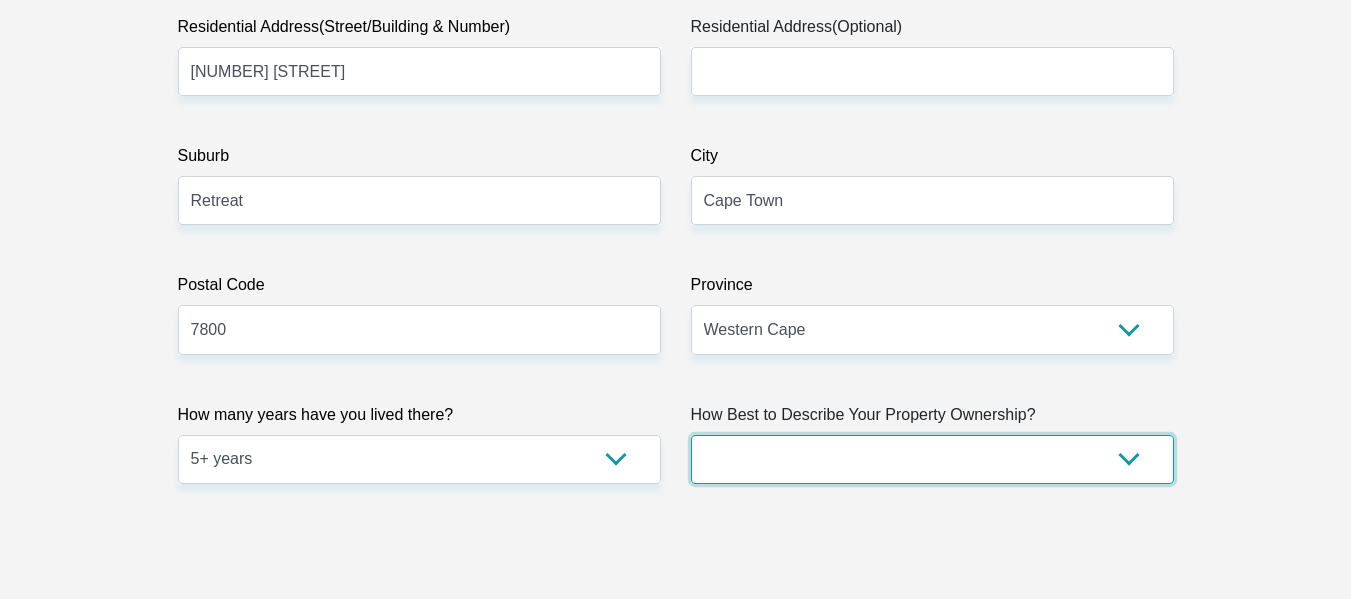 click on "Owned
Rented
Family Owned
Company Dwelling" at bounding box center (932, 459) 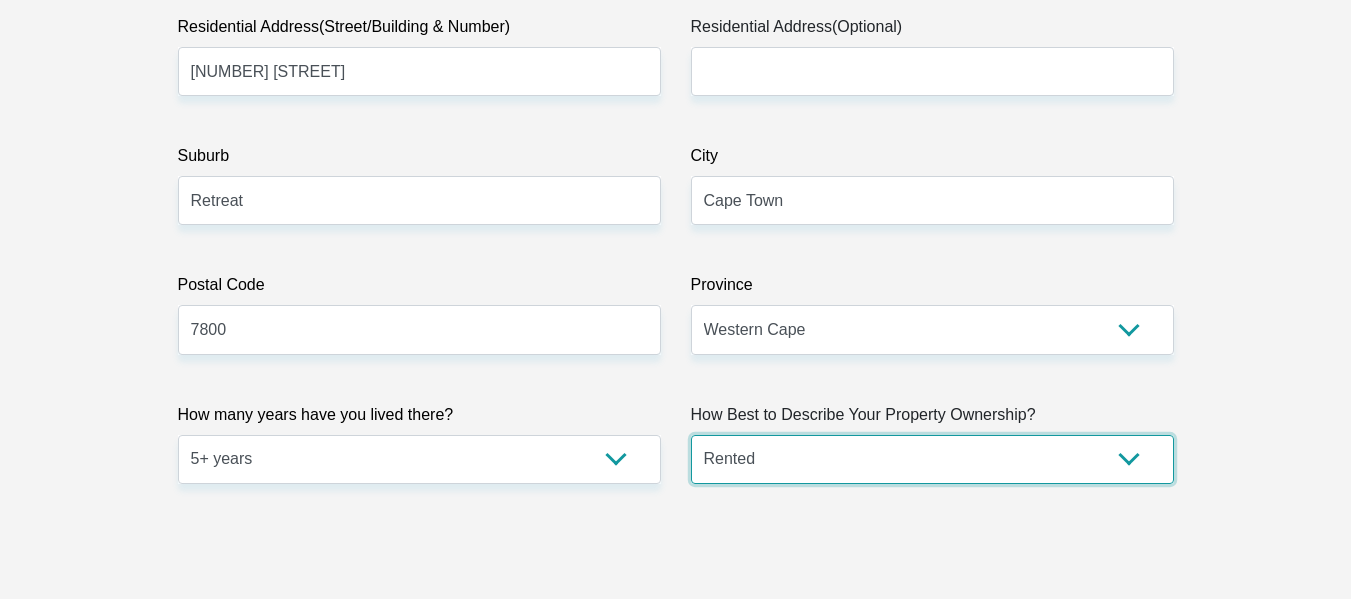click on "Owned
Rented
Family Owned
Company Dwelling" at bounding box center [932, 459] 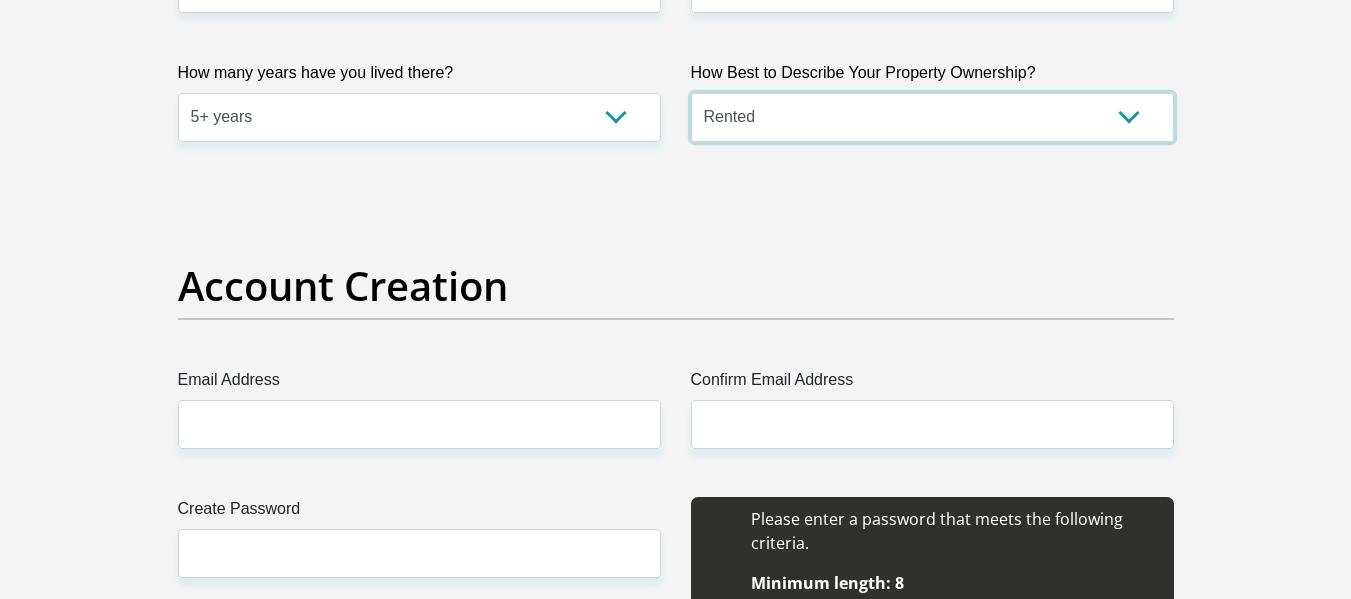 scroll, scrollTop: 1466, scrollLeft: 0, axis: vertical 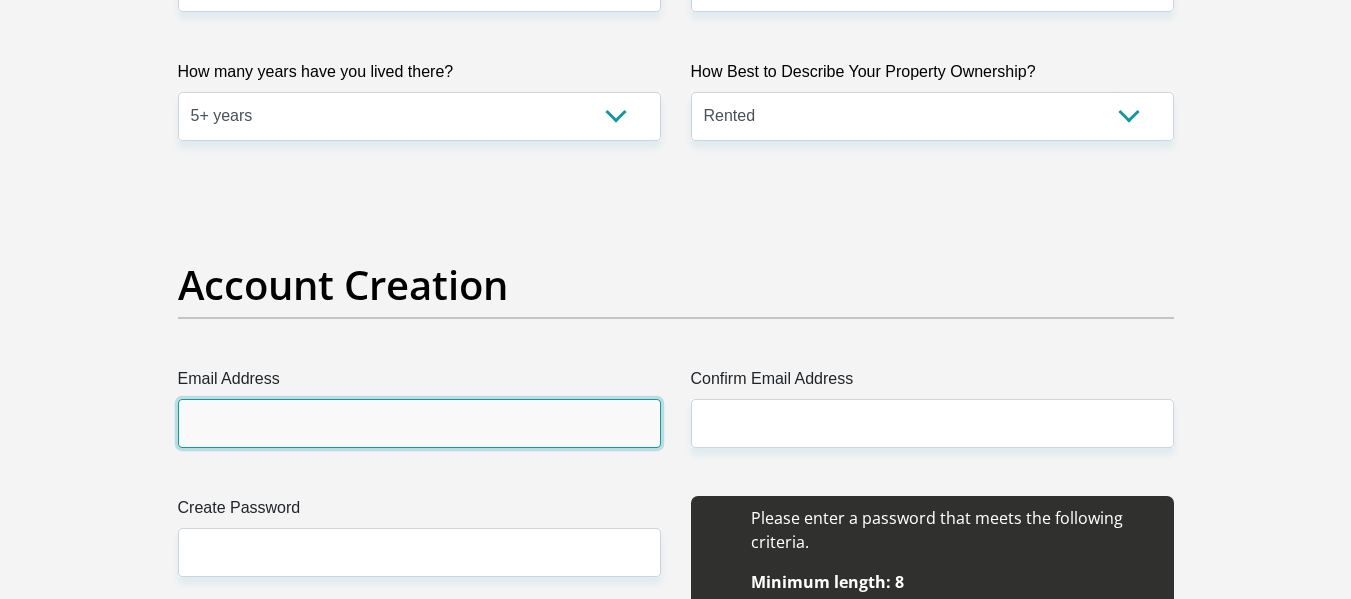 click on "Email Address" at bounding box center [419, 423] 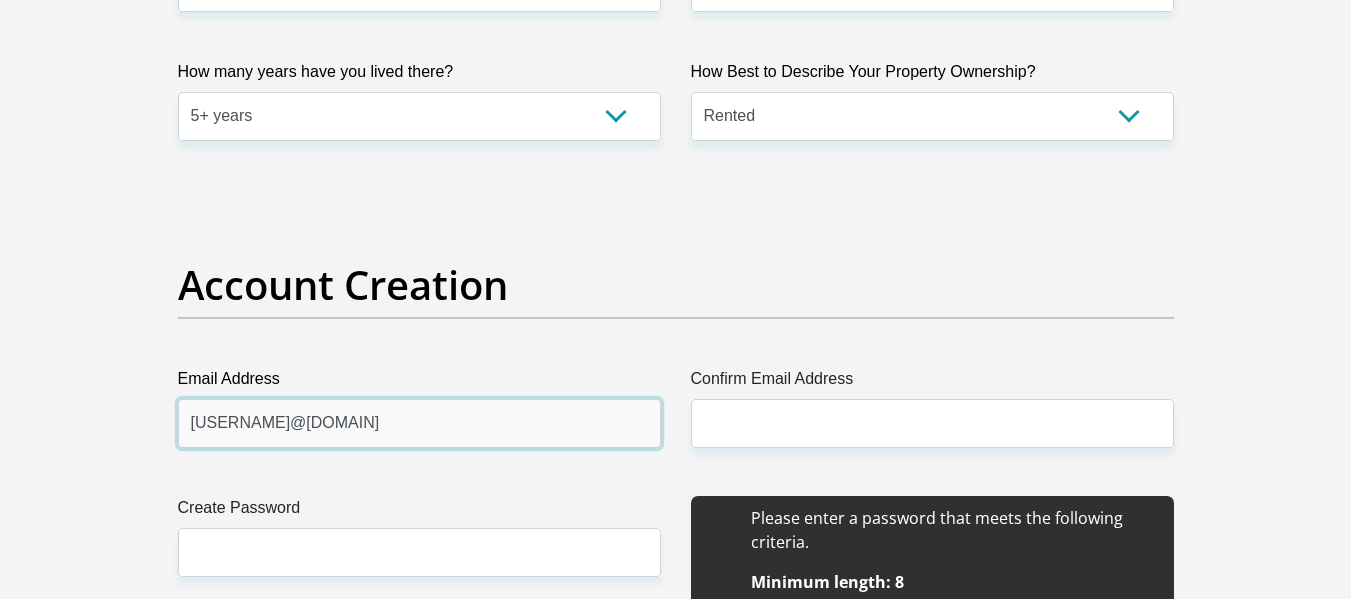 type on "grant_koen@yahoo.com" 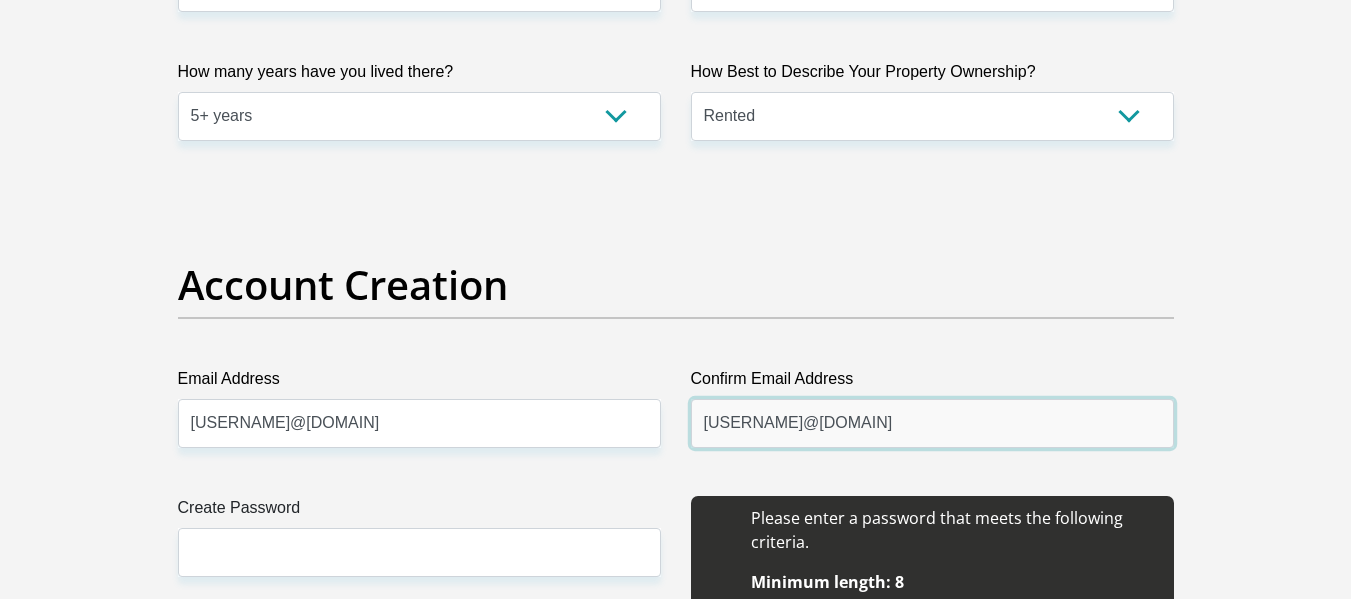 type on "grant_koen@yahoo.com" 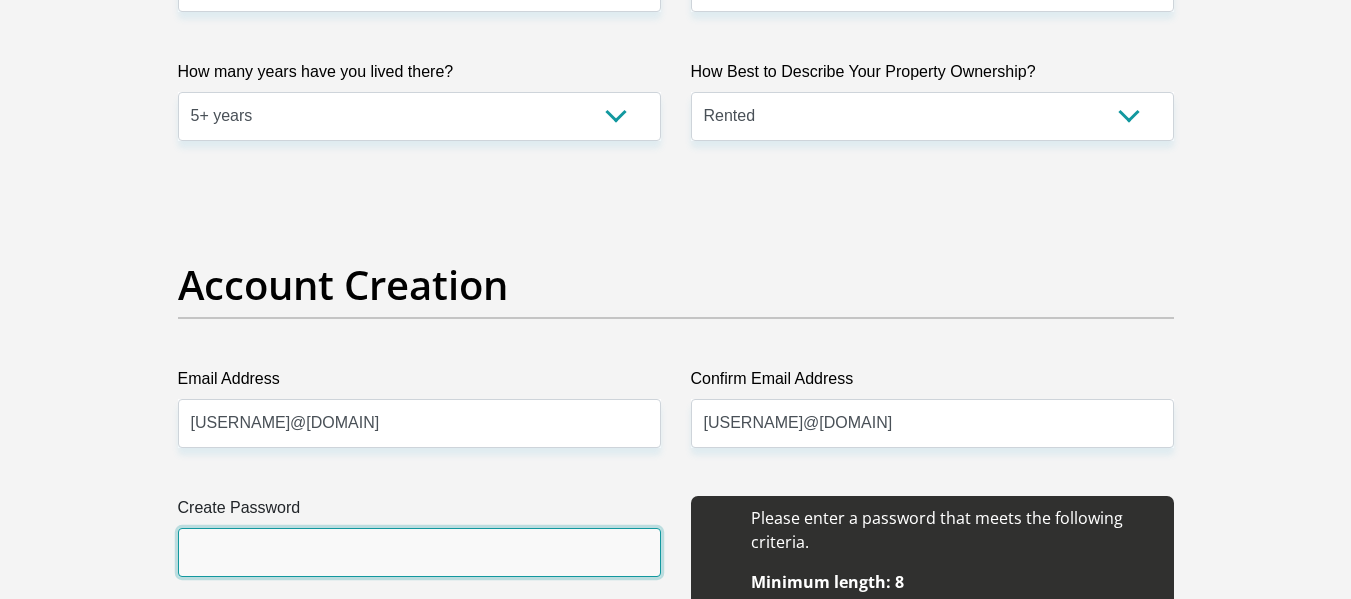 click on "Create Password" at bounding box center [419, 552] 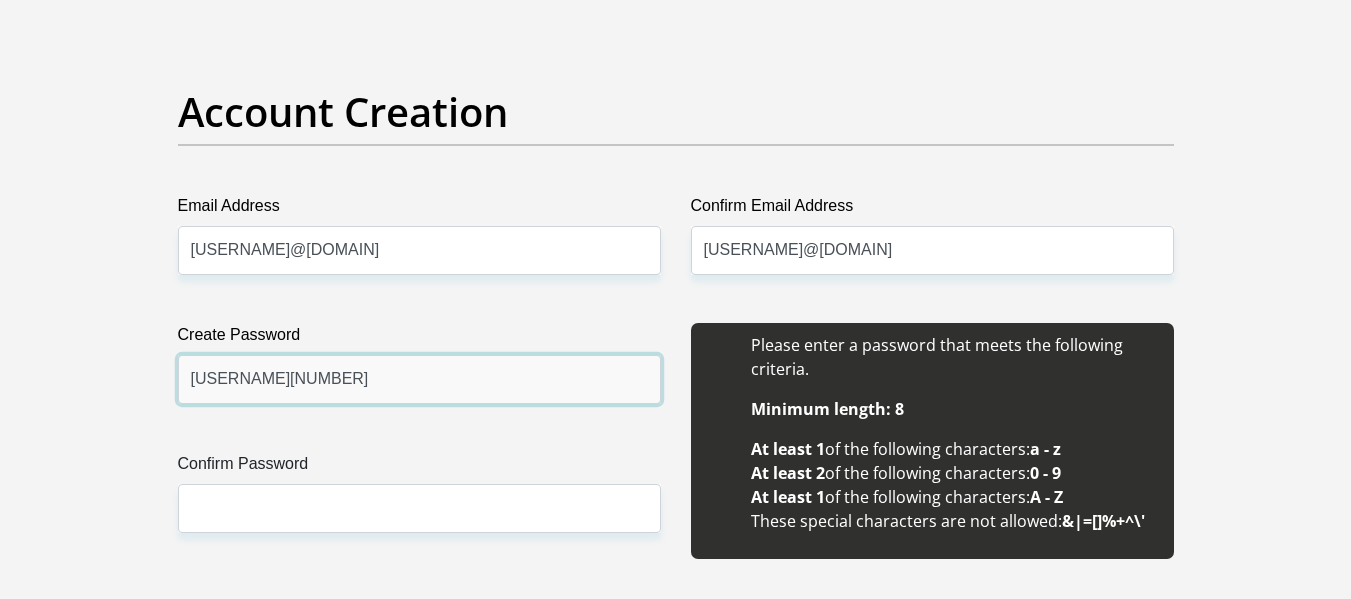 scroll, scrollTop: 1641, scrollLeft: 0, axis: vertical 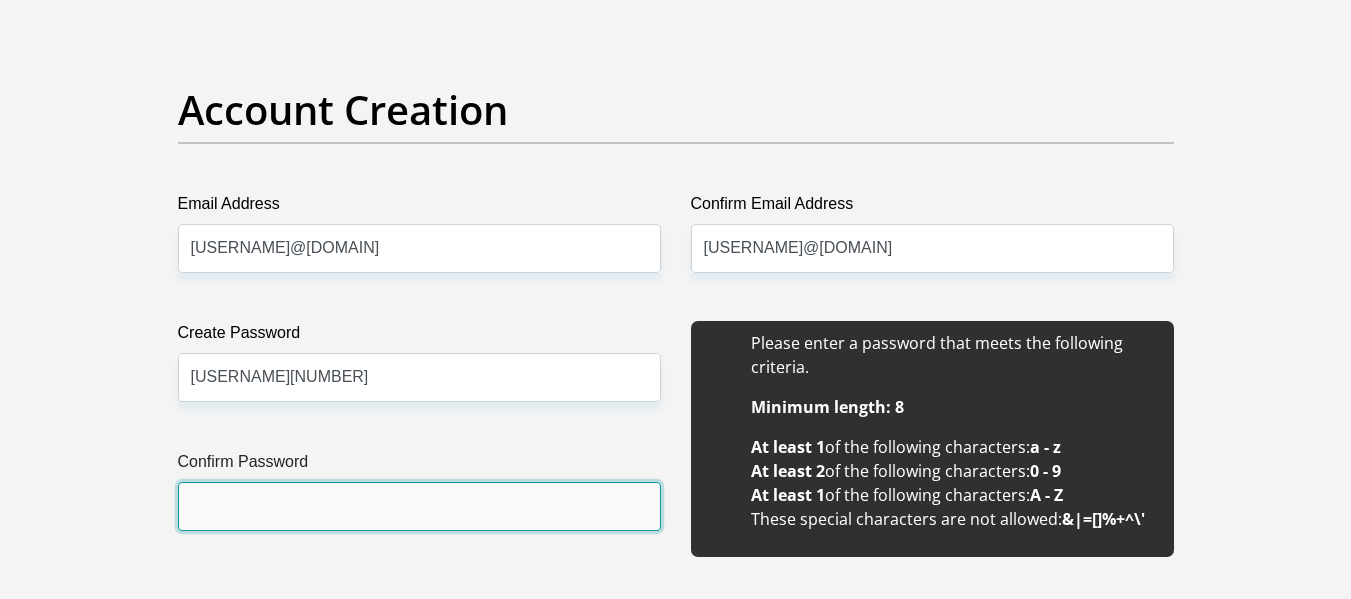 click on "Confirm Password" at bounding box center (419, 506) 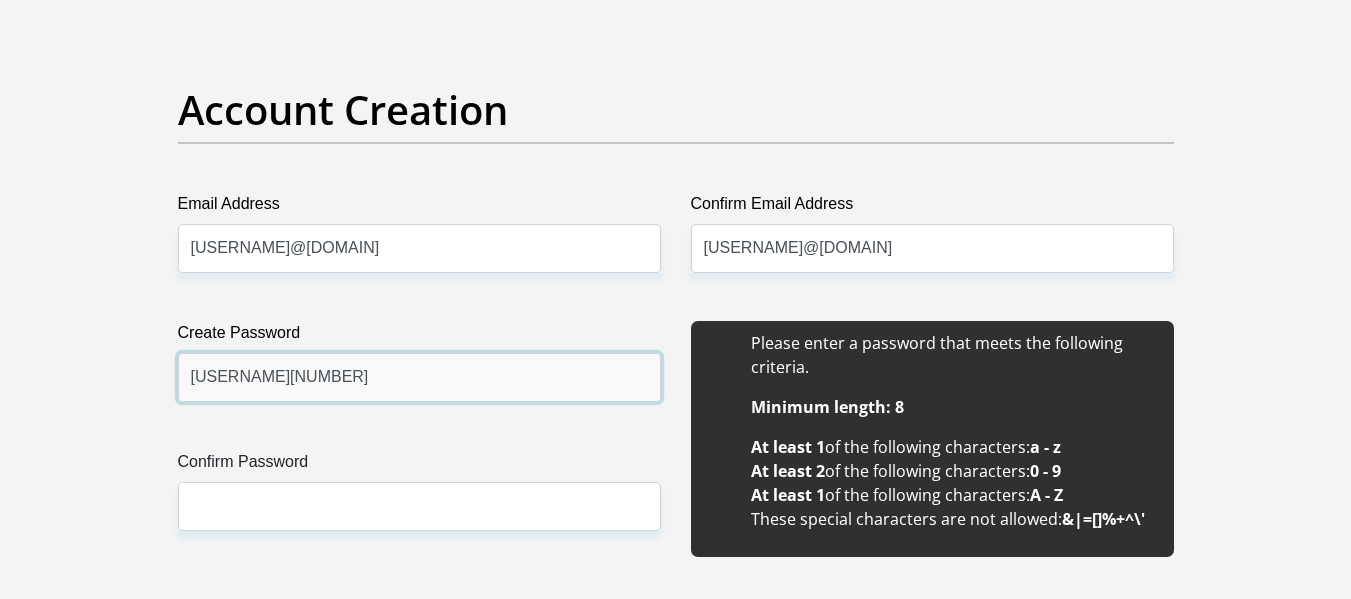 click on "RoxRif123" at bounding box center (419, 377) 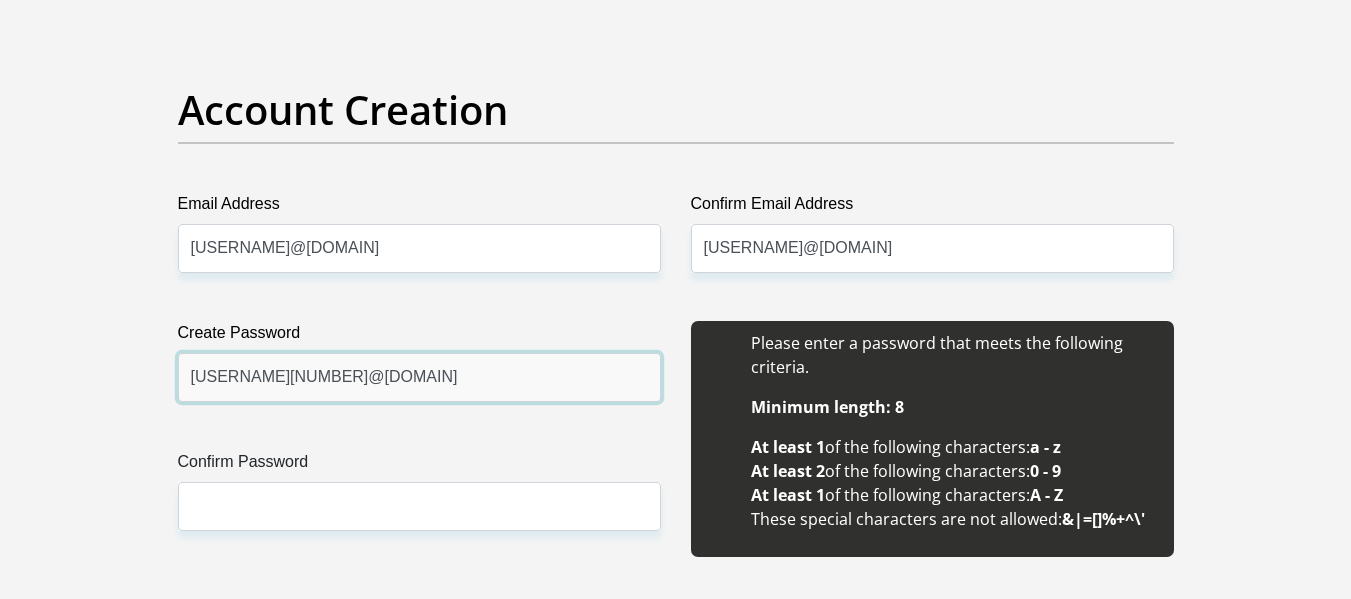 type on "RoxRif123@" 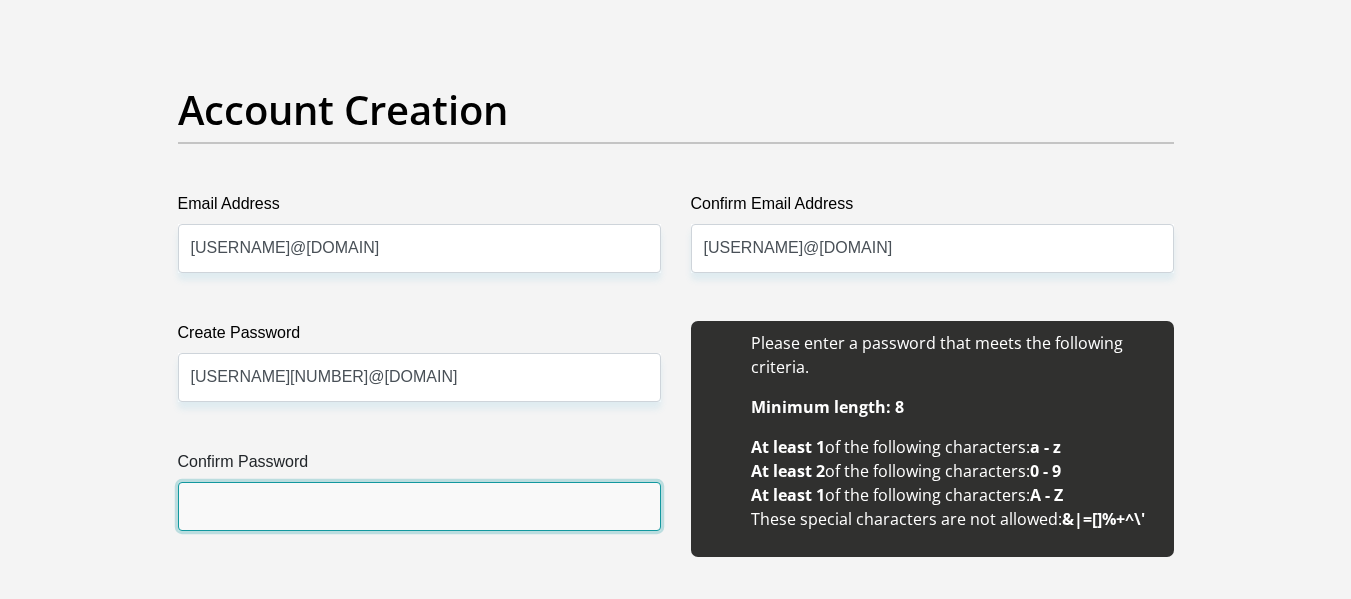 click on "Confirm Password" at bounding box center (419, 506) 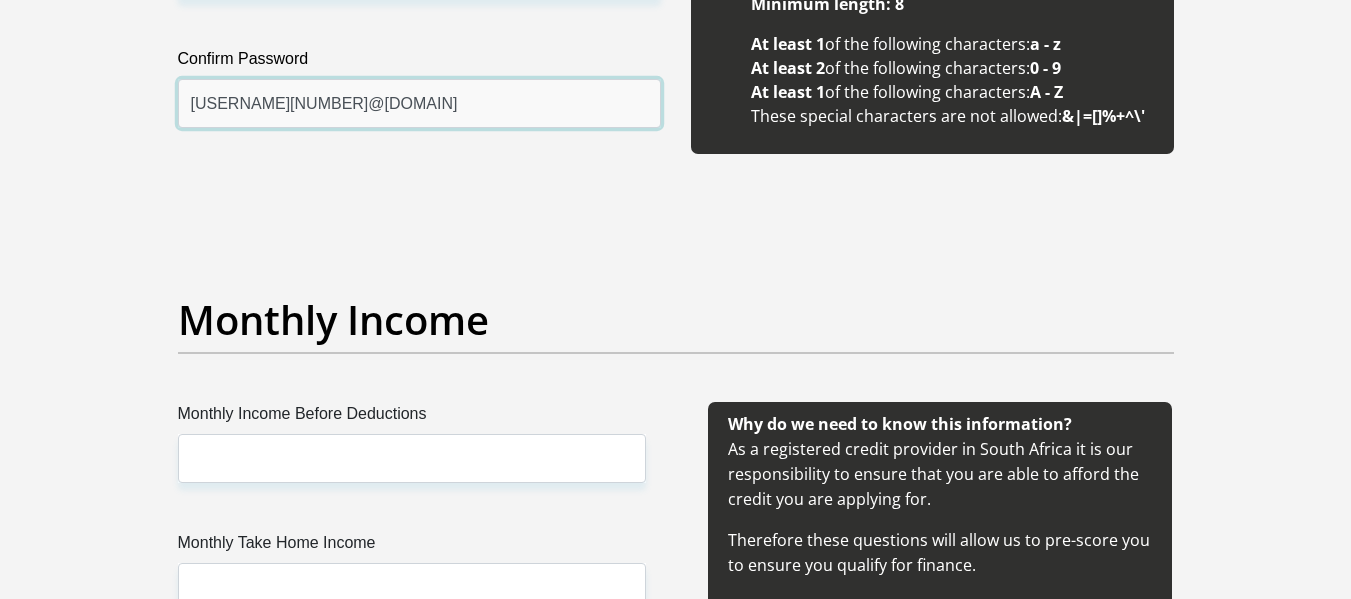 scroll, scrollTop: 2045, scrollLeft: 0, axis: vertical 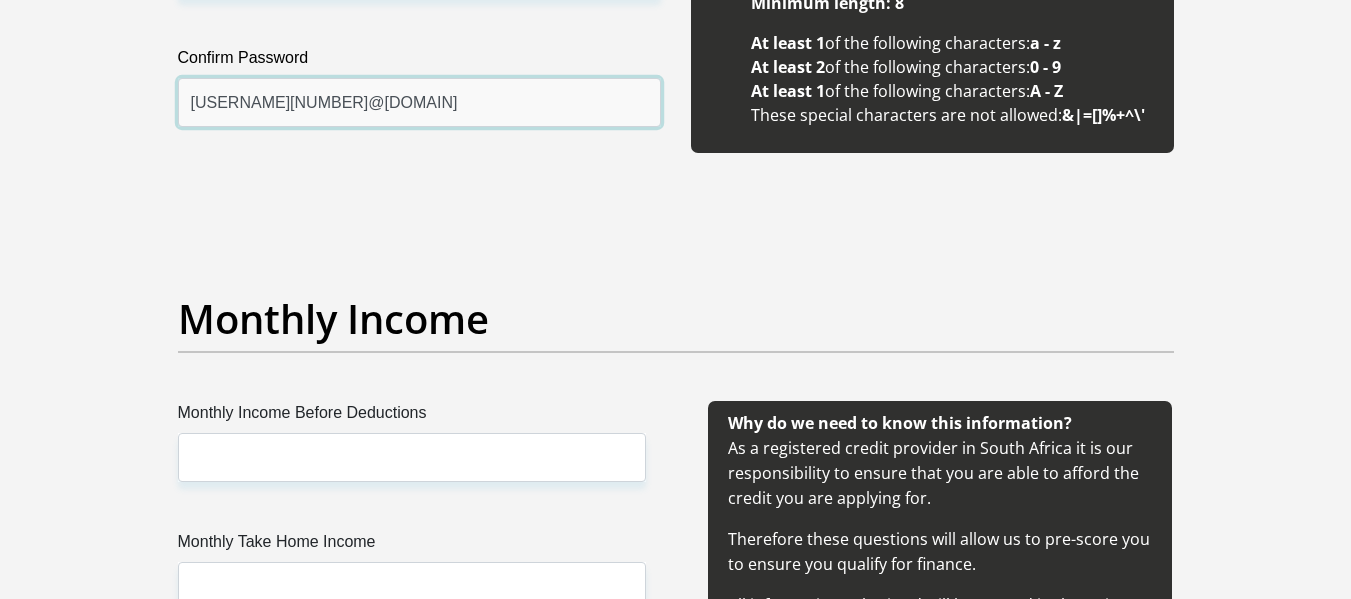 type on "RoxRif123@" 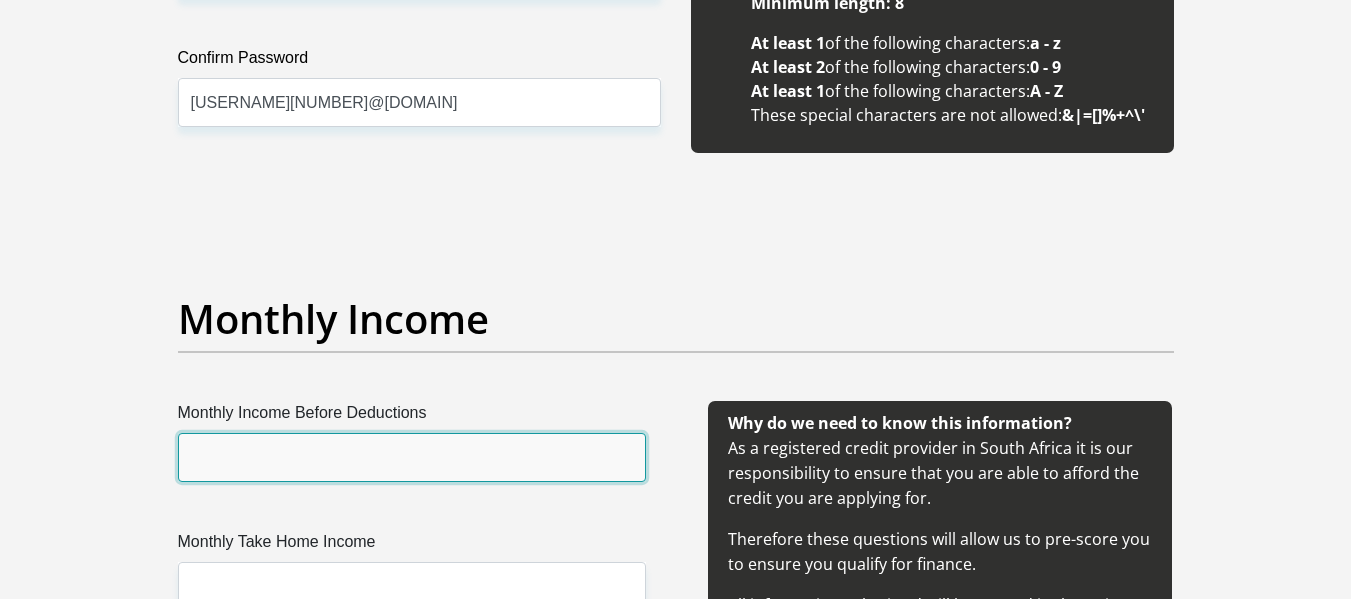 click on "Monthly Income Before Deductions" at bounding box center [412, 457] 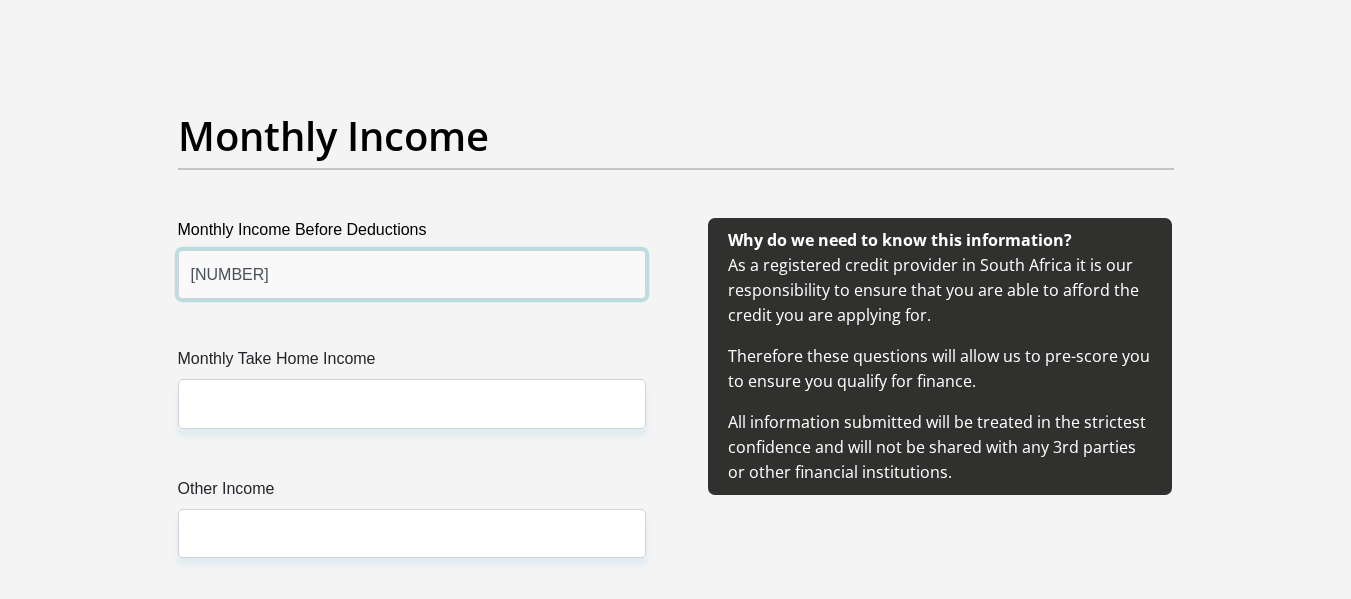 scroll, scrollTop: 2229, scrollLeft: 0, axis: vertical 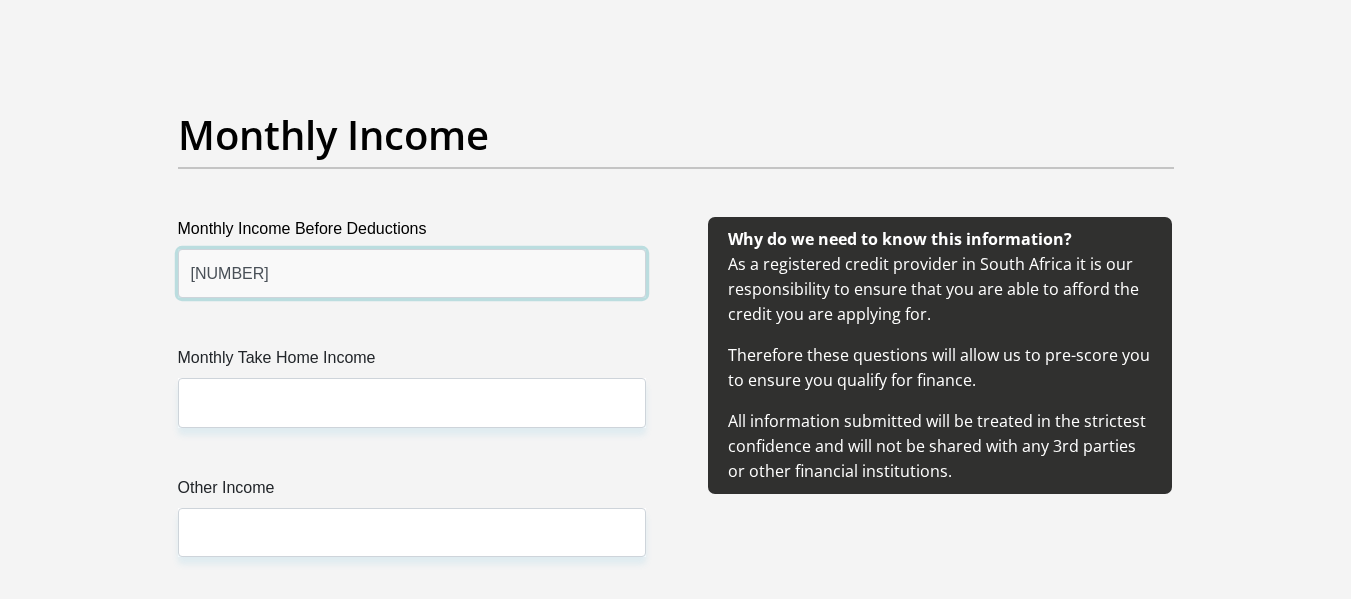 type on "37500" 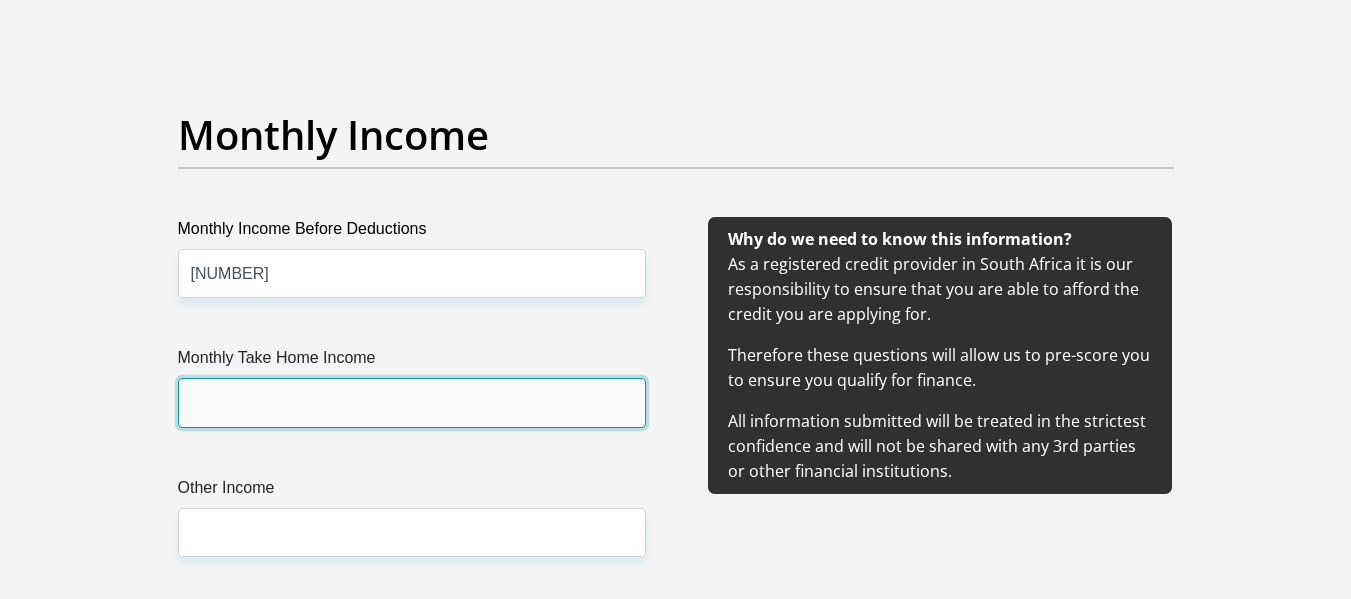 click on "Monthly Take Home Income" at bounding box center [412, 402] 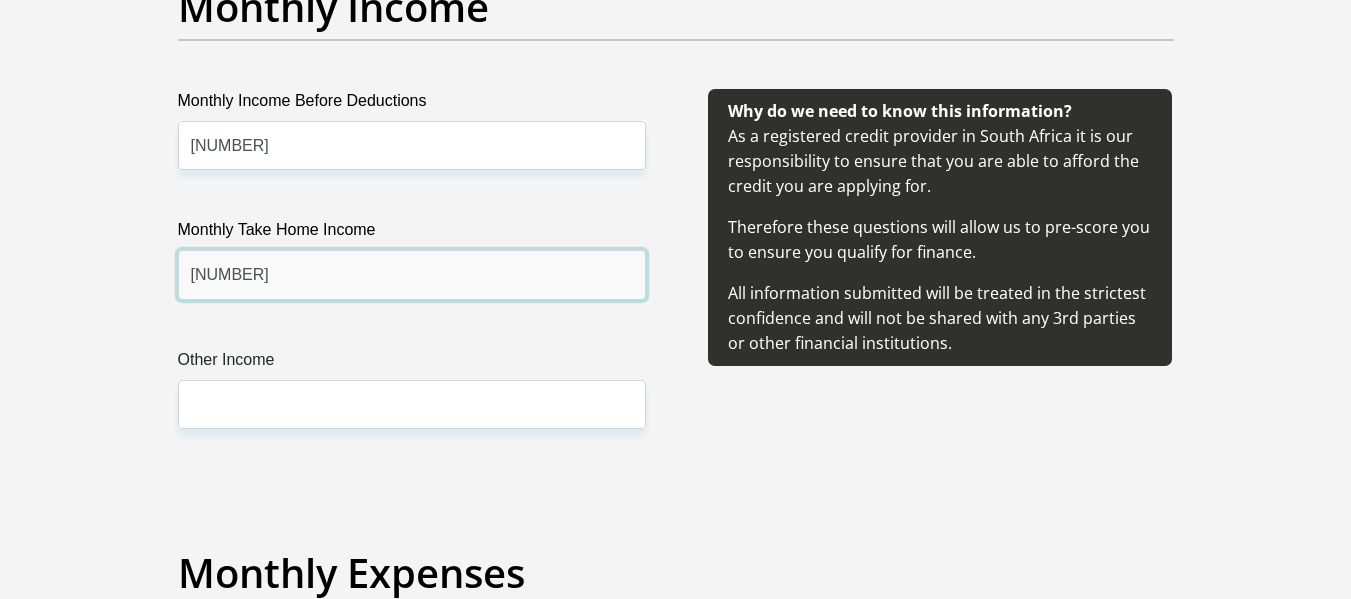 scroll, scrollTop: 2358, scrollLeft: 0, axis: vertical 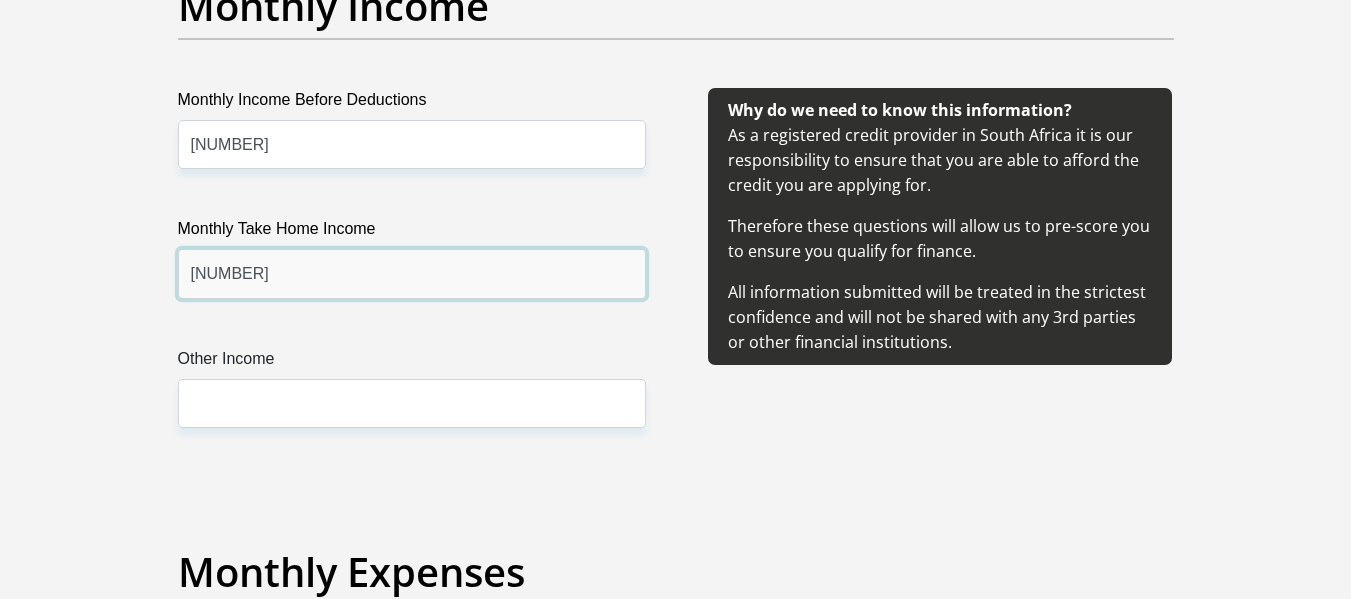 type on "29502" 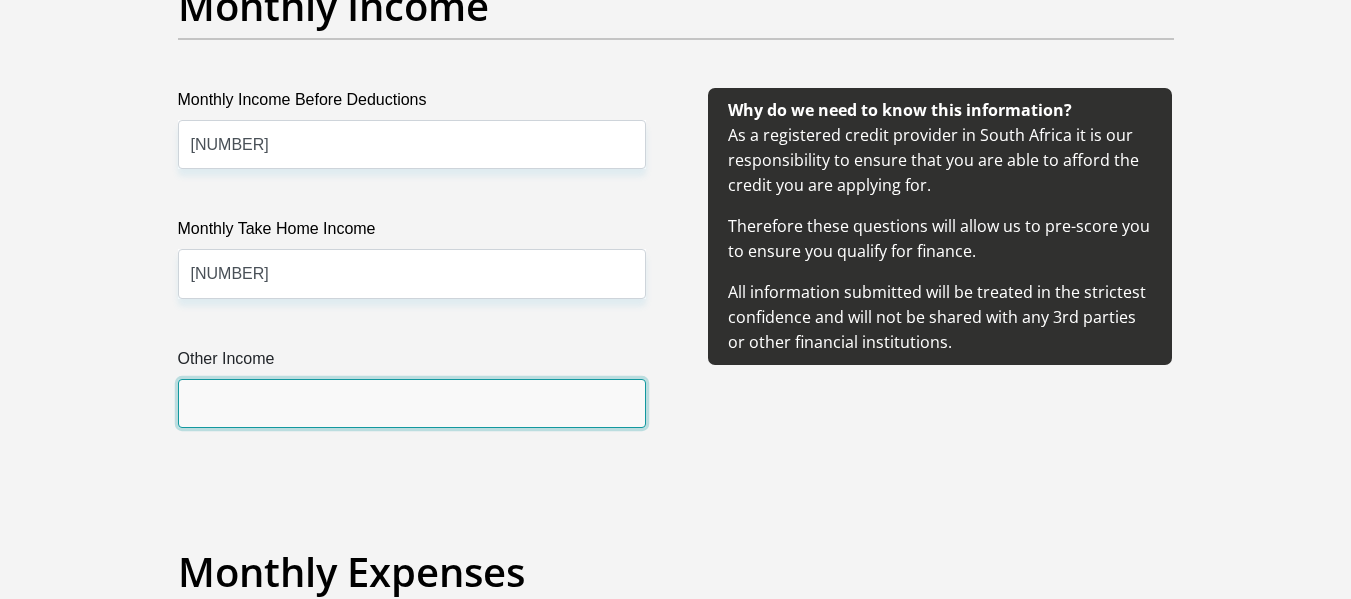 click on "Other Income" at bounding box center [412, 403] 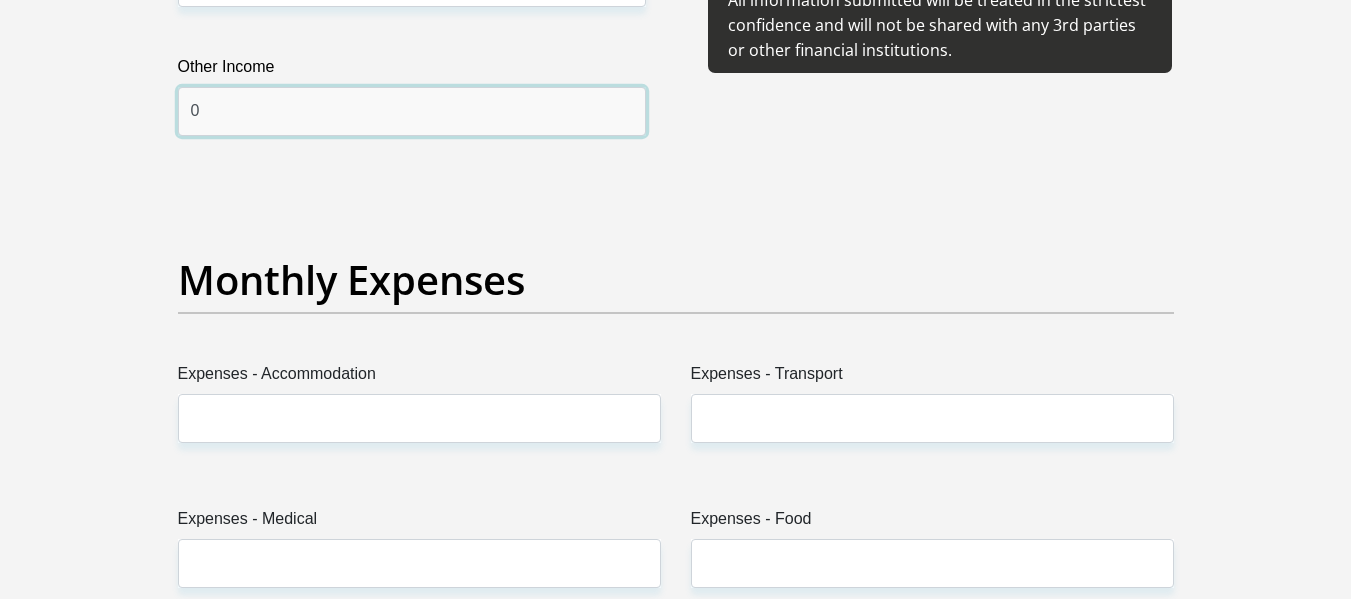 scroll, scrollTop: 2655, scrollLeft: 0, axis: vertical 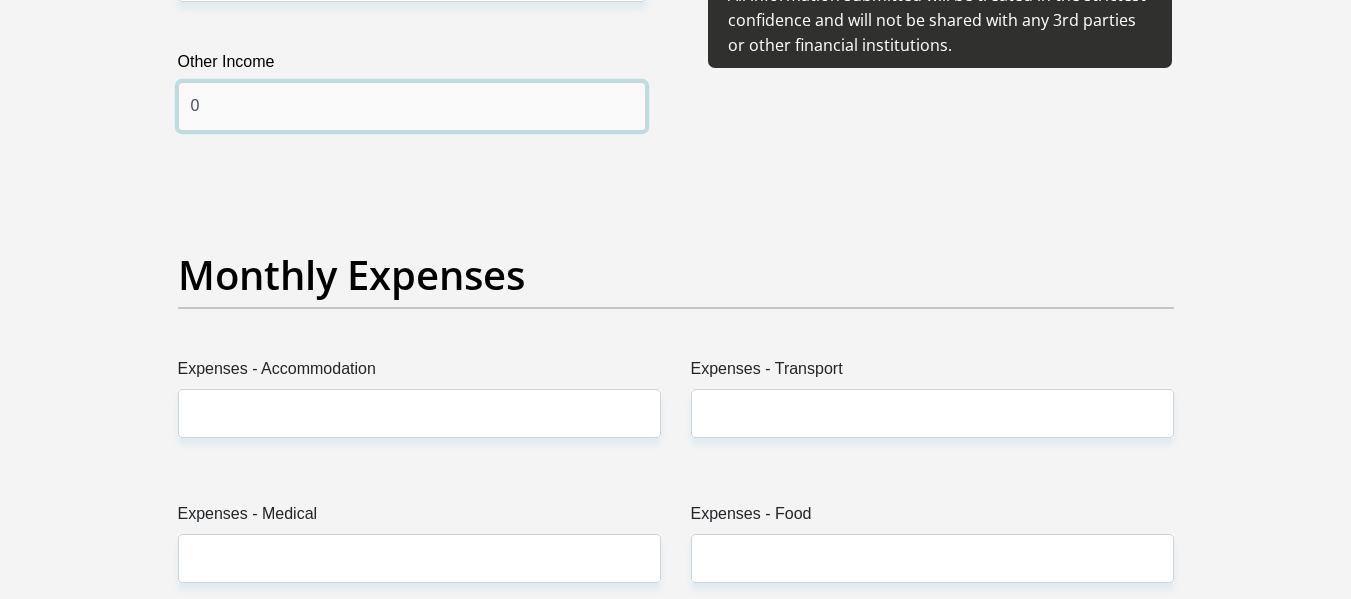 type on "0" 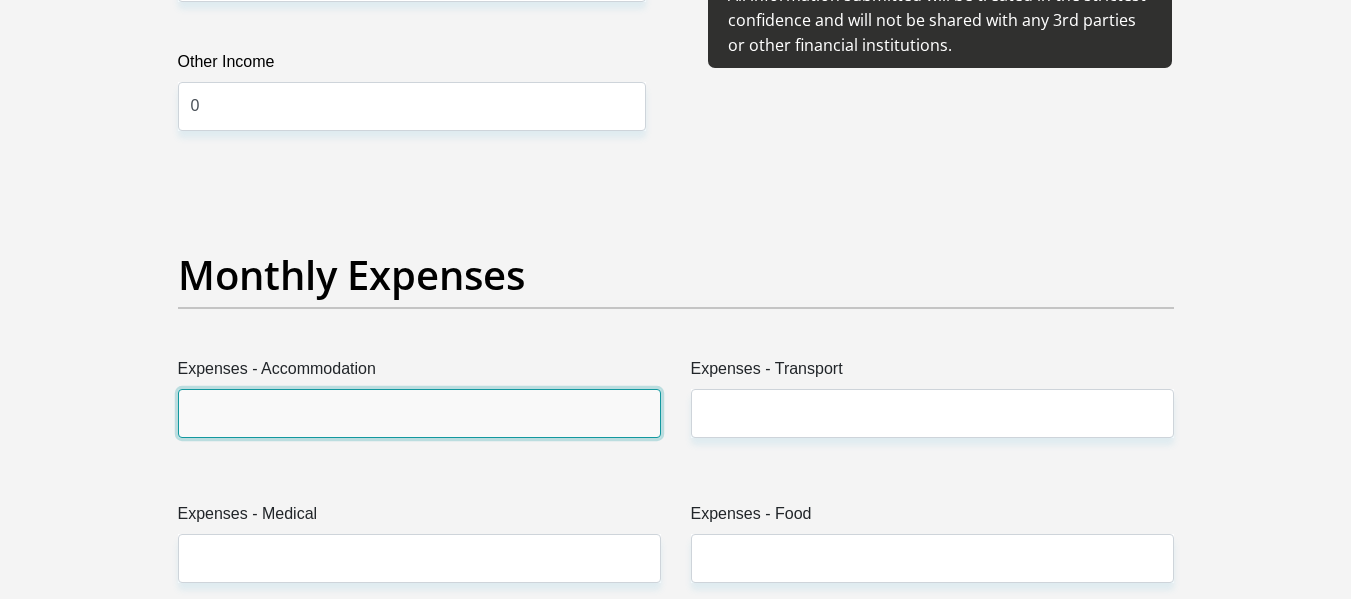 click on "Expenses - Accommodation" at bounding box center [419, 413] 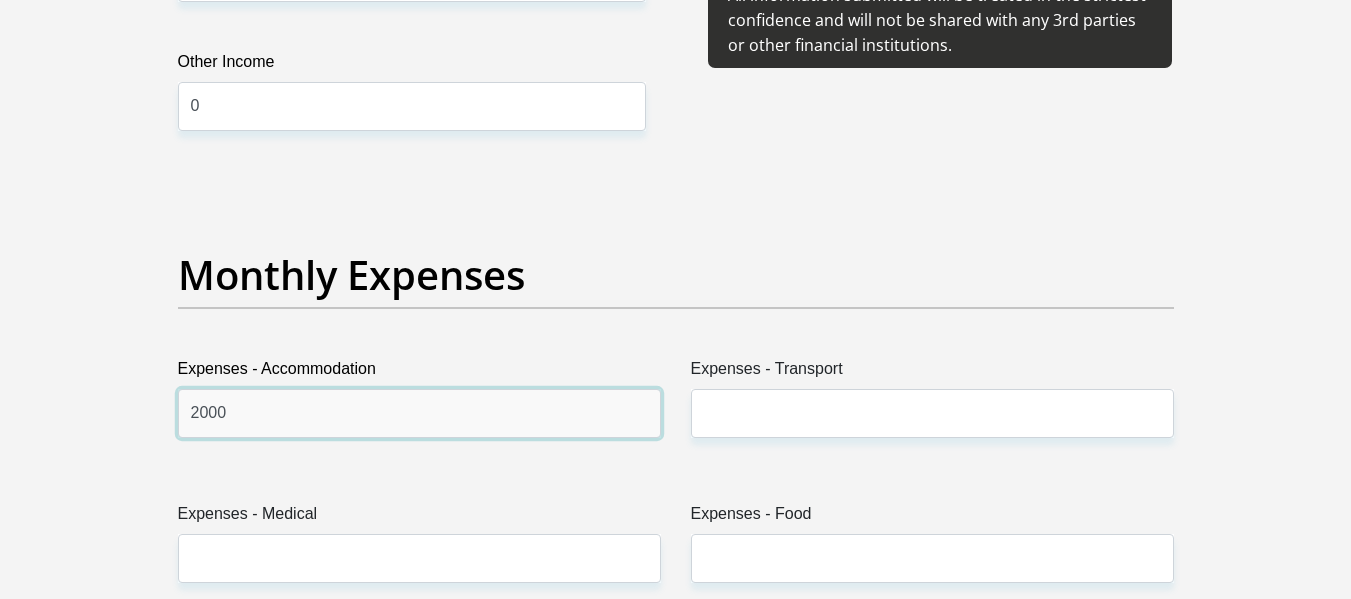 type on "2000" 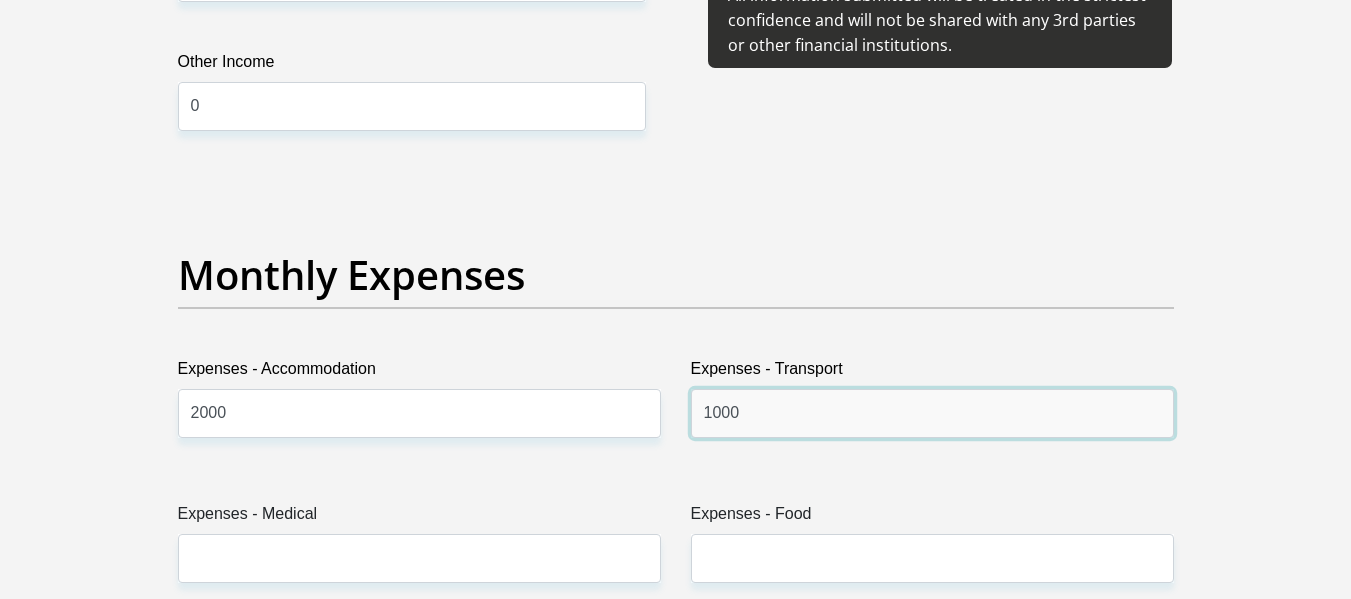 type on "1000" 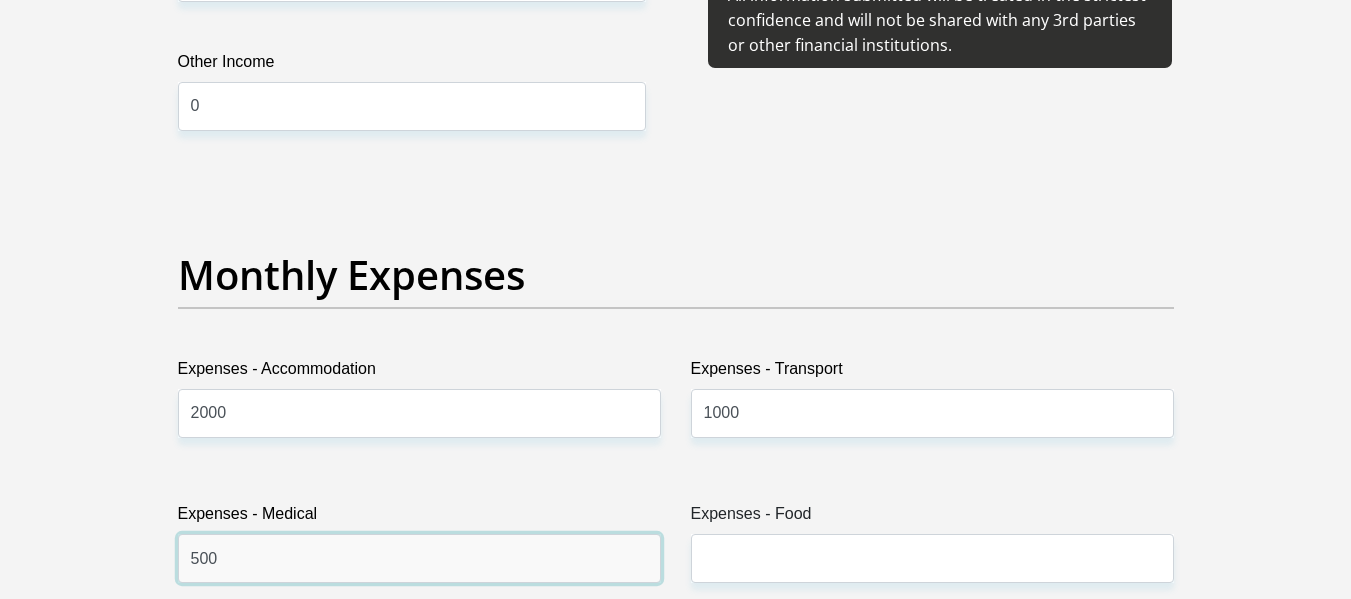 type on "500" 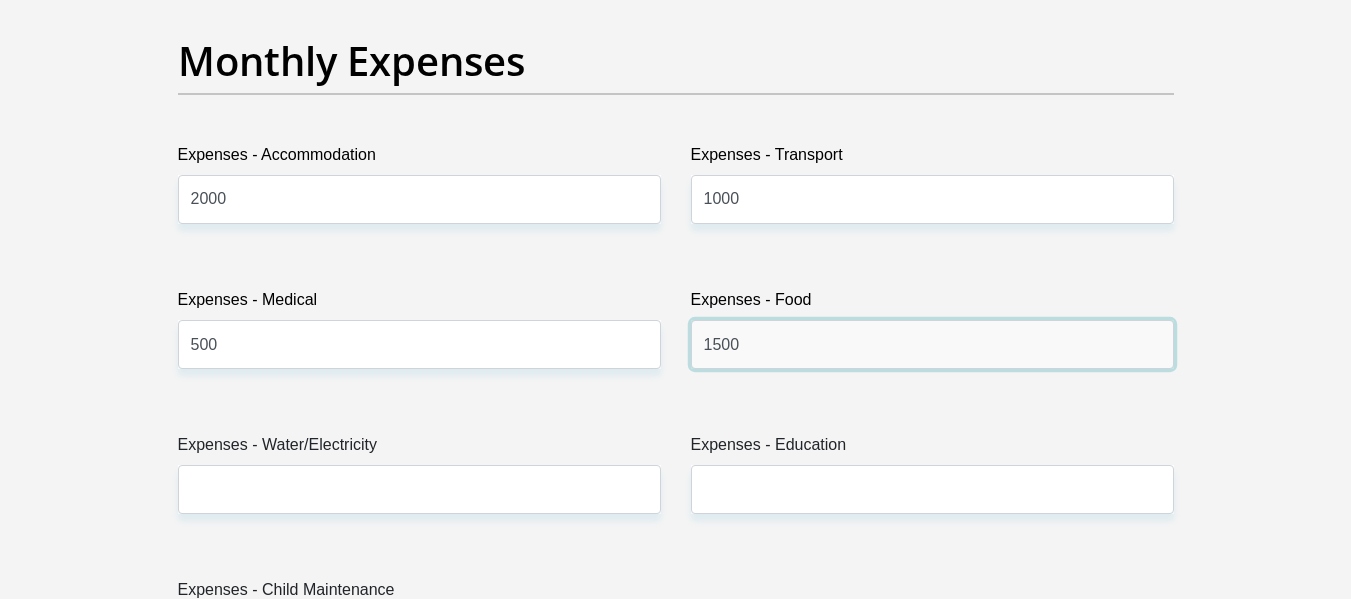 scroll, scrollTop: 2893, scrollLeft: 0, axis: vertical 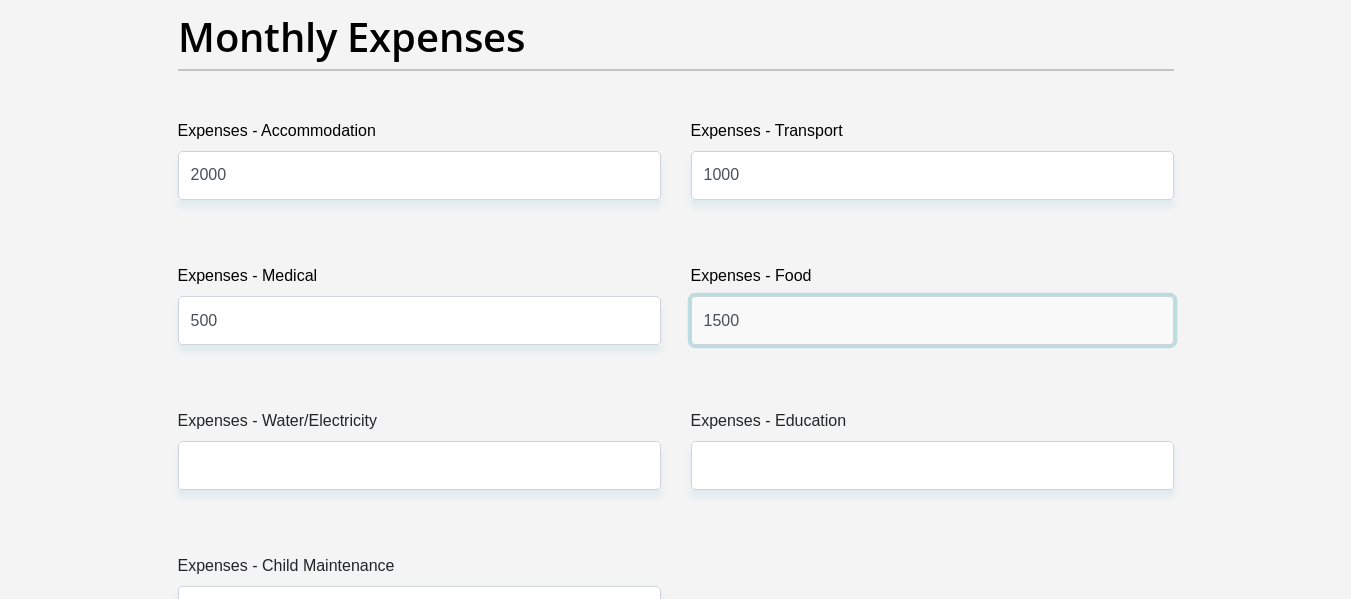 type on "1500" 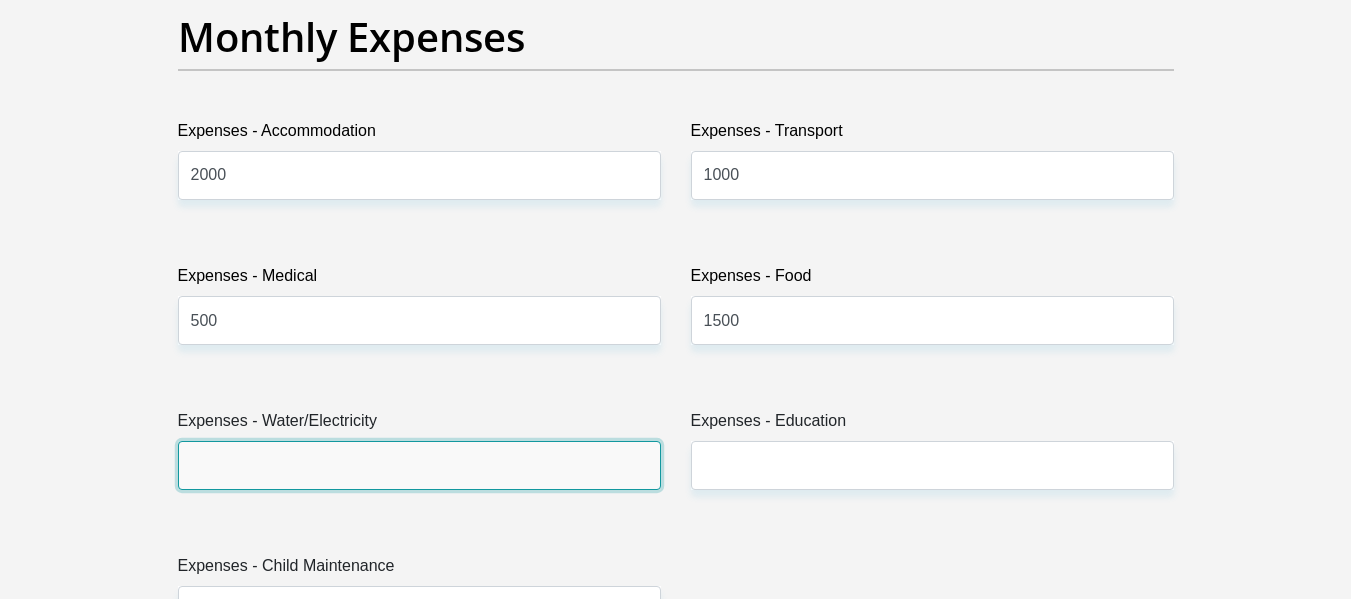 click on "Expenses - Water/Electricity" at bounding box center (419, 465) 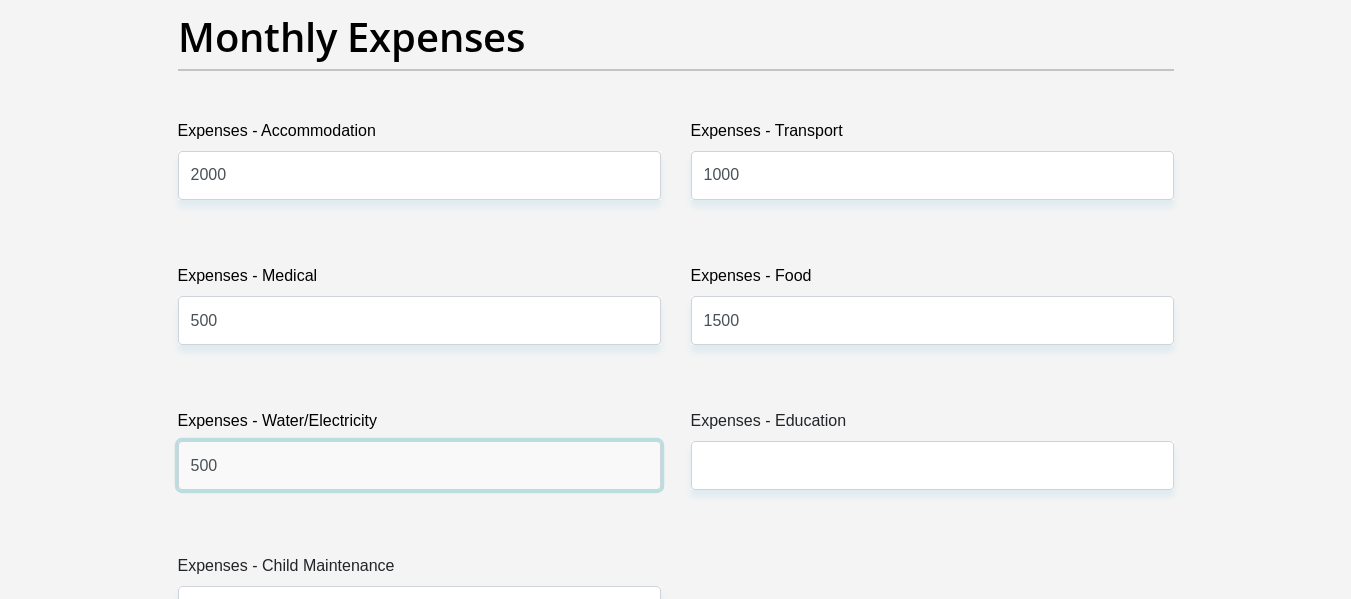 type on "500" 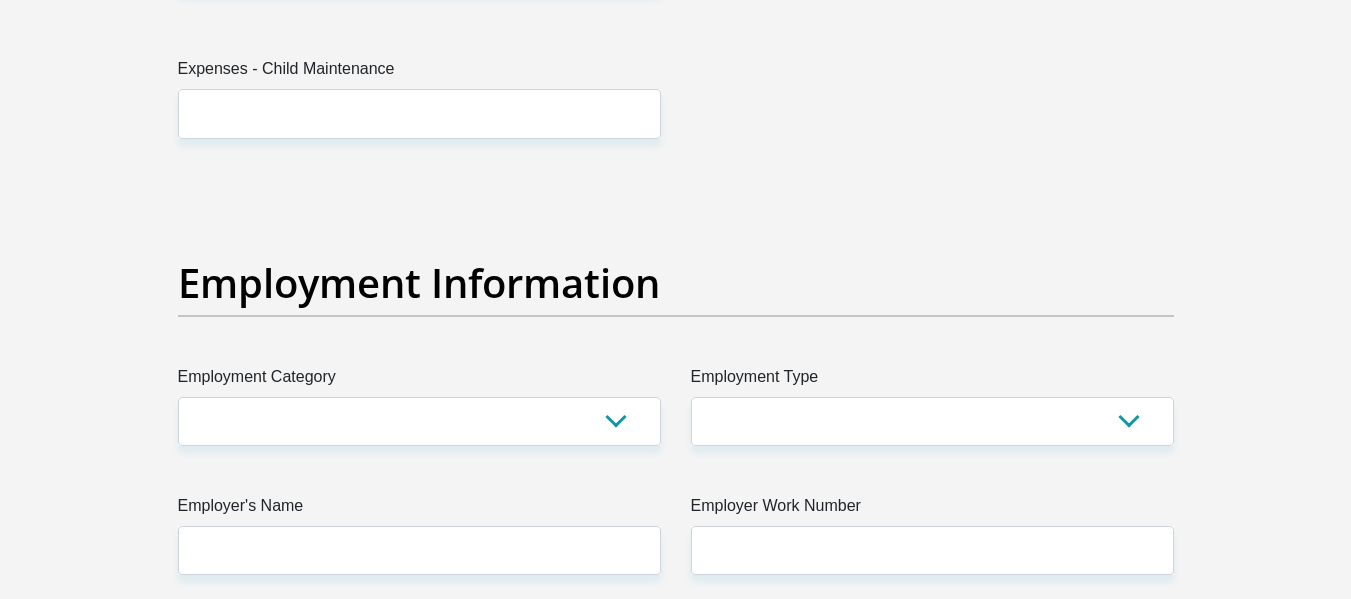 scroll, scrollTop: 3394, scrollLeft: 0, axis: vertical 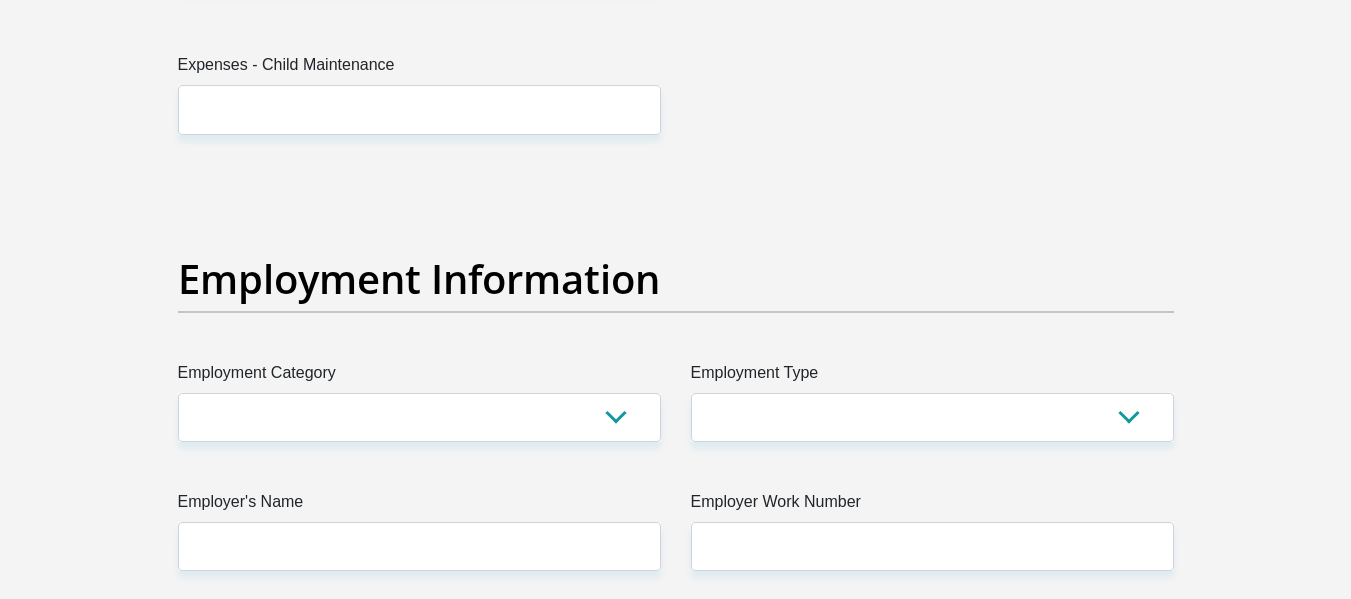 type on "0" 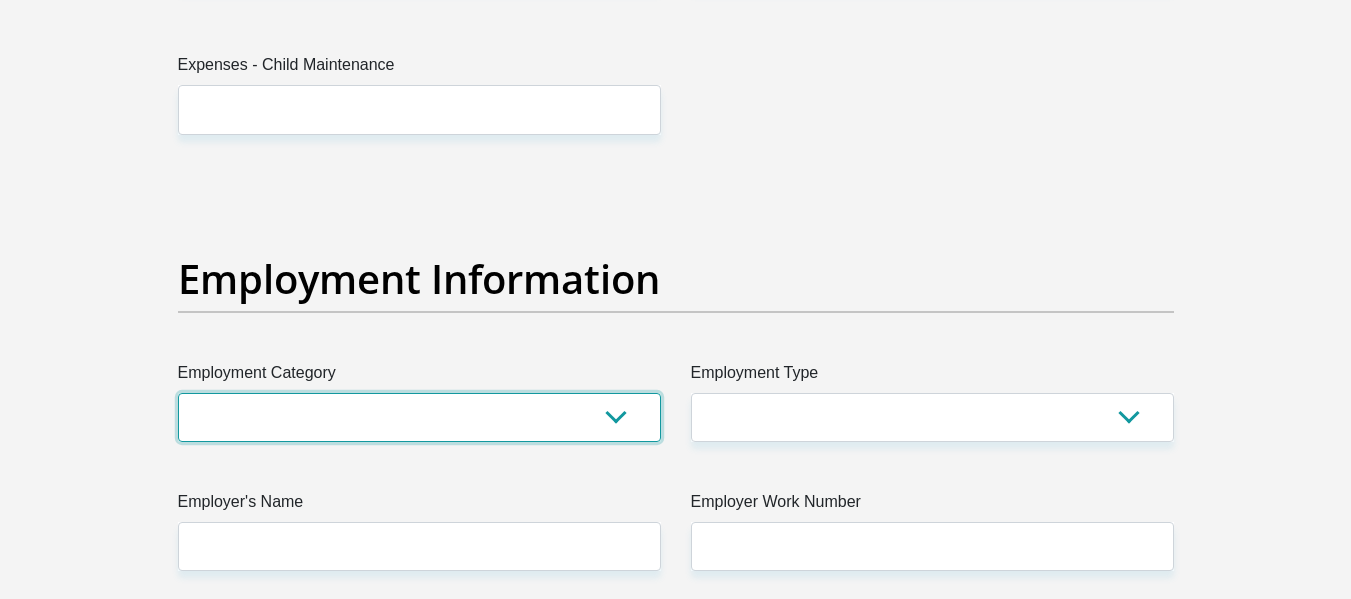 click on "AGRICULTURE
ALCOHOL & TOBACCO
CONSTRUCTION MATERIALS
METALLURGY
EQUIPMENT FOR RENEWABLE ENERGY
SPECIALIZED CONTRACTORS
CAR
GAMING (INCL. INTERNET
OTHER WHOLESALE
UNLICENSED PHARMACEUTICALS
CURRENCY EXCHANGE HOUSES
OTHER FINANCIAL INSTITUTIONS & INSURANCE
REAL ESTATE AGENTS
OIL & GAS
OTHER MATERIALS (E.G. IRON ORE)
PRECIOUS STONES & PRECIOUS METALS
POLITICAL ORGANIZATIONS
RELIGIOUS ORGANIZATIONS(NOT SECTS)
ACTI. HAVING BUSINESS DEAL WITH PUBLIC ADMINISTRATION
LAUNDROMATS" at bounding box center [419, 417] 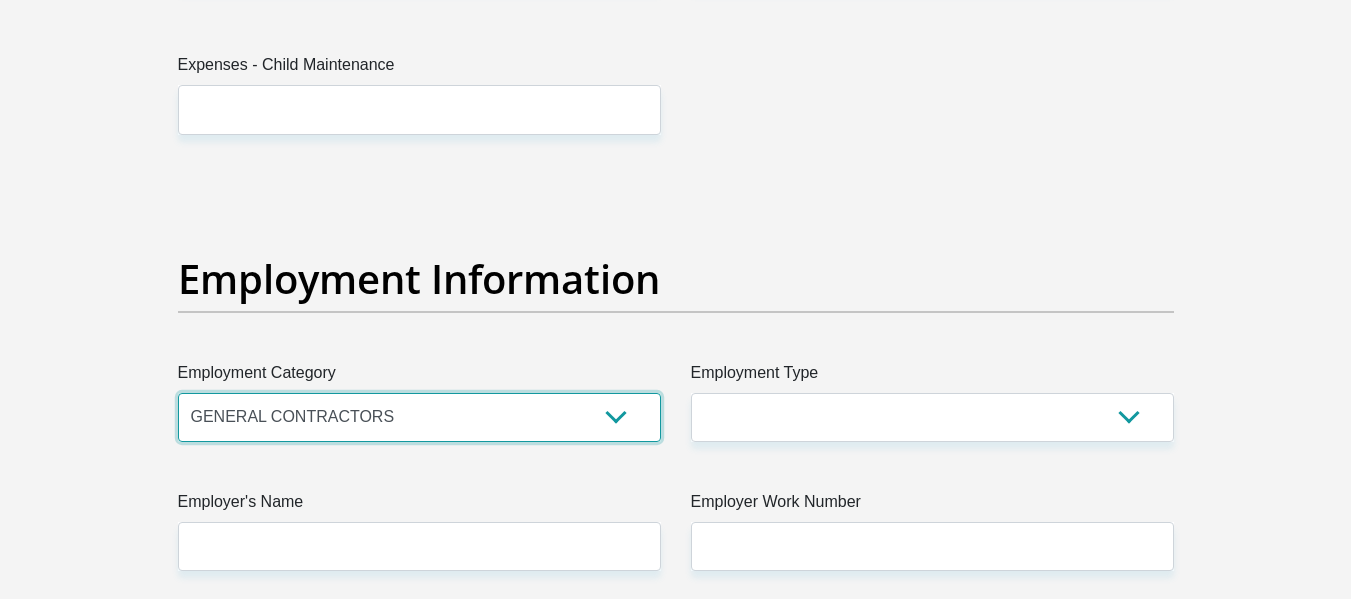 click on "AGRICULTURE
ALCOHOL & TOBACCO
CONSTRUCTION MATERIALS
METALLURGY
EQUIPMENT FOR RENEWABLE ENERGY
SPECIALIZED CONTRACTORS
CAR
GAMING (INCL. INTERNET
OTHER WHOLESALE
UNLICENSED PHARMACEUTICALS
CURRENCY EXCHANGE HOUSES
OTHER FINANCIAL INSTITUTIONS & INSURANCE
REAL ESTATE AGENTS
OIL & GAS
OTHER MATERIALS (E.G. IRON ORE)
PRECIOUS STONES & PRECIOUS METALS
POLITICAL ORGANIZATIONS
RELIGIOUS ORGANIZATIONS(NOT SECTS)
ACTI. HAVING BUSINESS DEAL WITH PUBLIC ADMINISTRATION
LAUNDROMATS" at bounding box center (419, 417) 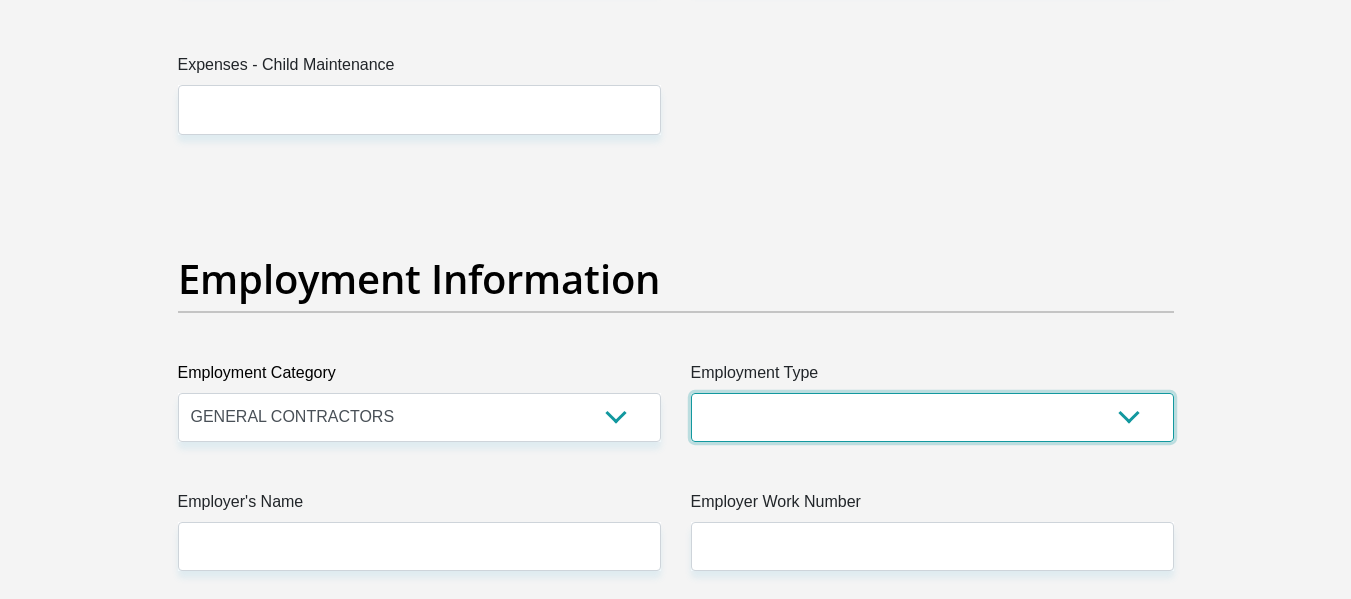 click on "College/Lecturer
Craft Seller
Creative
Driver
Executive
Farmer
Forces - Non Commissioned
Forces - Officer
Hawker
Housewife
Labourer
Licenced Professional
Manager
Miner
Non Licenced Professional
Office Staff/Clerk
Outside Worker
Pensioner
Permanent Teacher
Production/Manufacturing
Sales
Self-Employed
Semi-Professional Worker
Service Industry  Social Worker  Student" at bounding box center (932, 417) 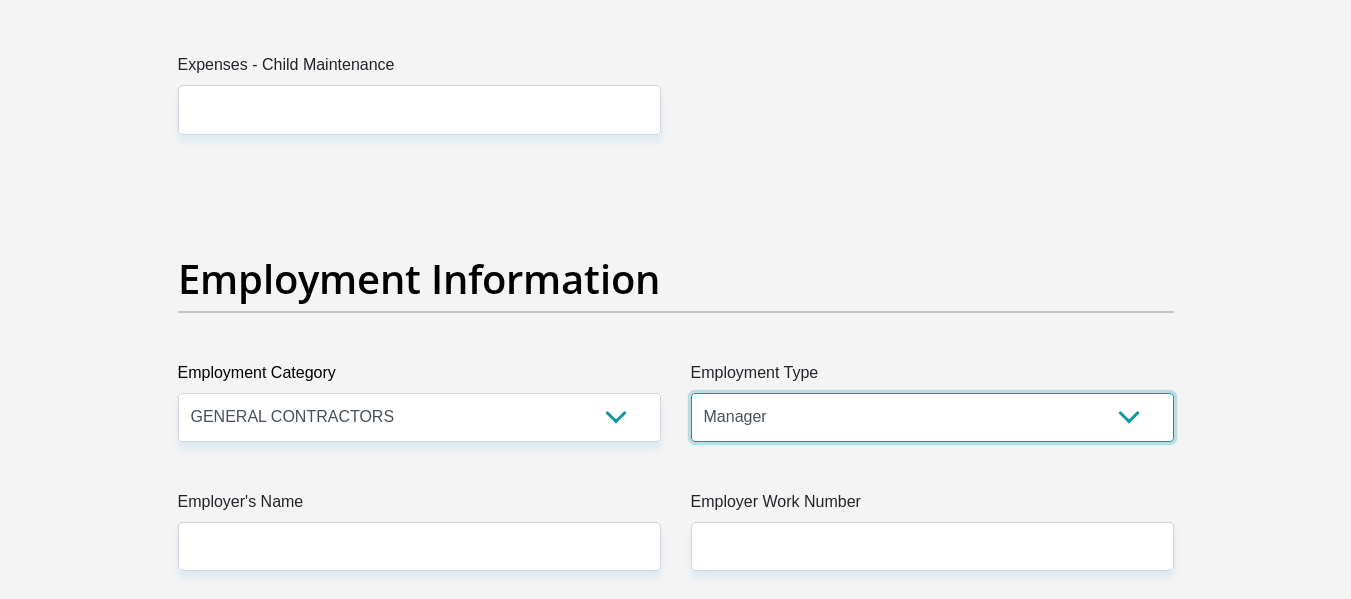 click on "College/Lecturer
Craft Seller
Creative
Driver
Executive
Farmer
Forces - Non Commissioned
Forces - Officer
Hawker
Housewife
Labourer
Licenced Professional
Manager
Miner
Non Licenced Professional
Office Staff/Clerk
Outside Worker
Pensioner
Permanent Teacher
Production/Manufacturing
Sales
Self-Employed
Semi-Professional Worker
Service Industry  Social Worker  Student" at bounding box center [932, 417] 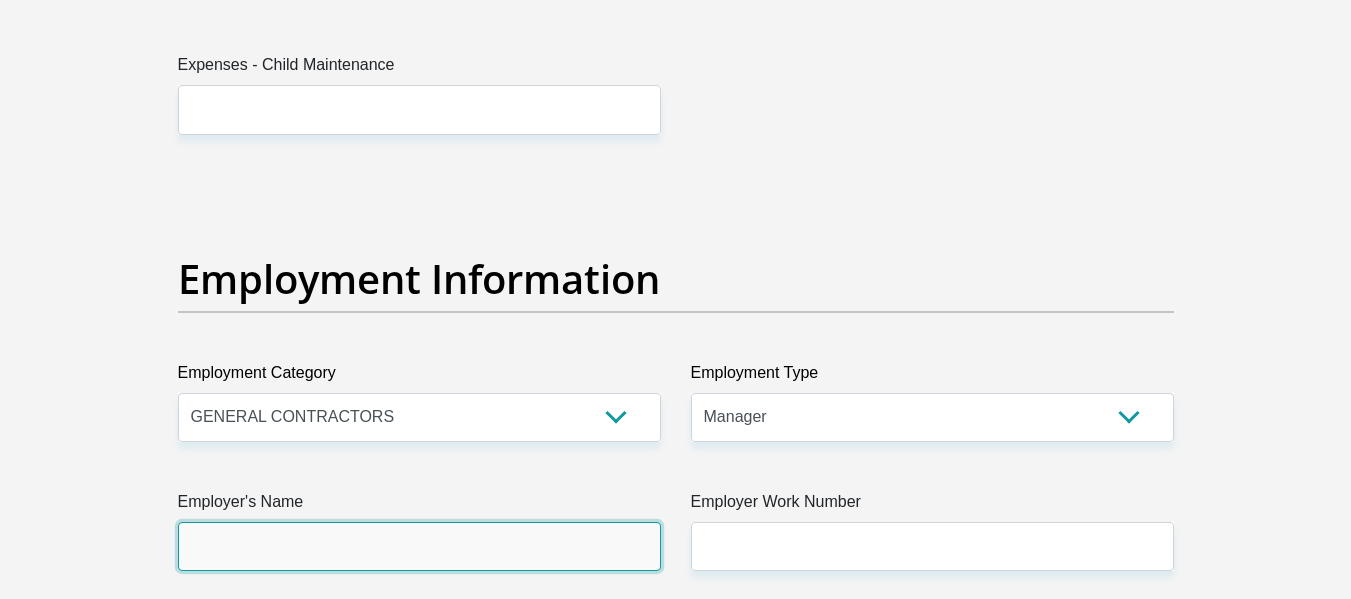 click on "Employer's Name" at bounding box center [419, 546] 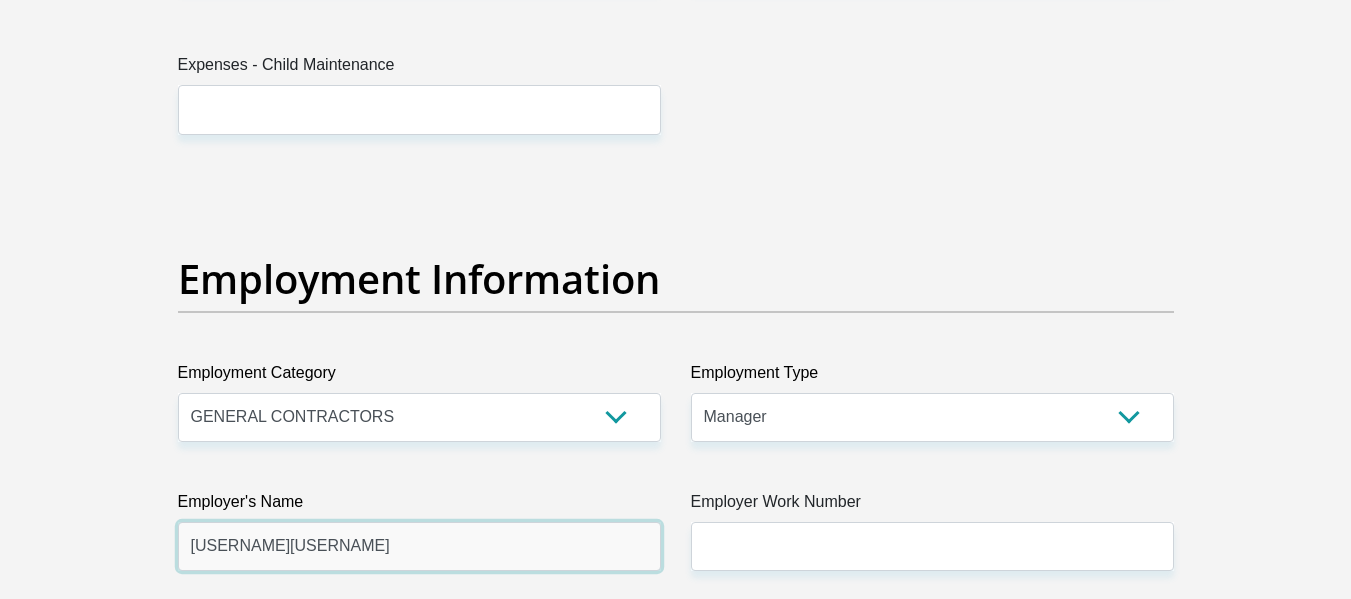 type on "HappinestHire" 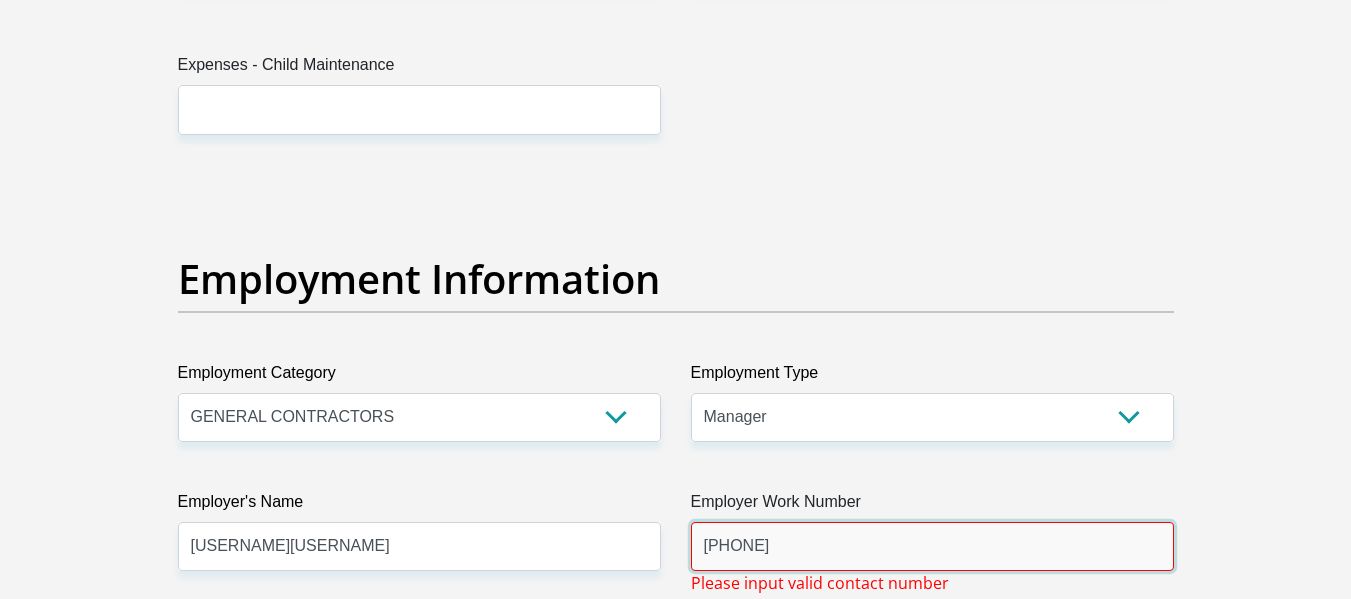 click on "087470" at bounding box center [932, 546] 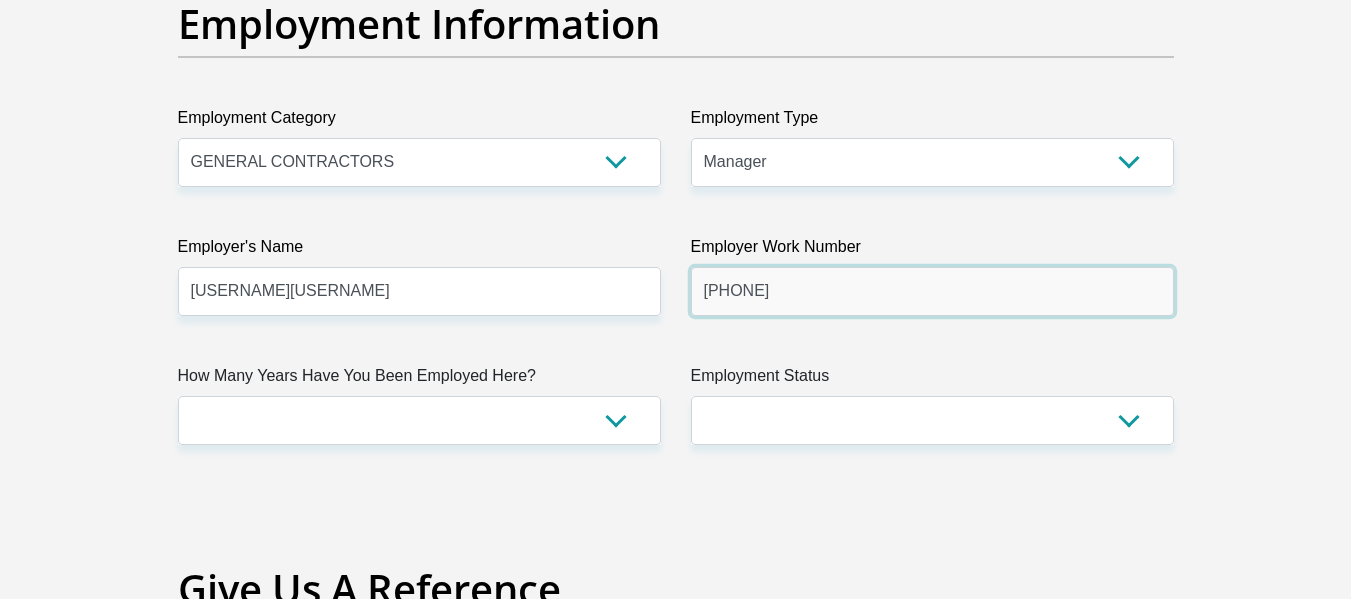 scroll, scrollTop: 3659, scrollLeft: 0, axis: vertical 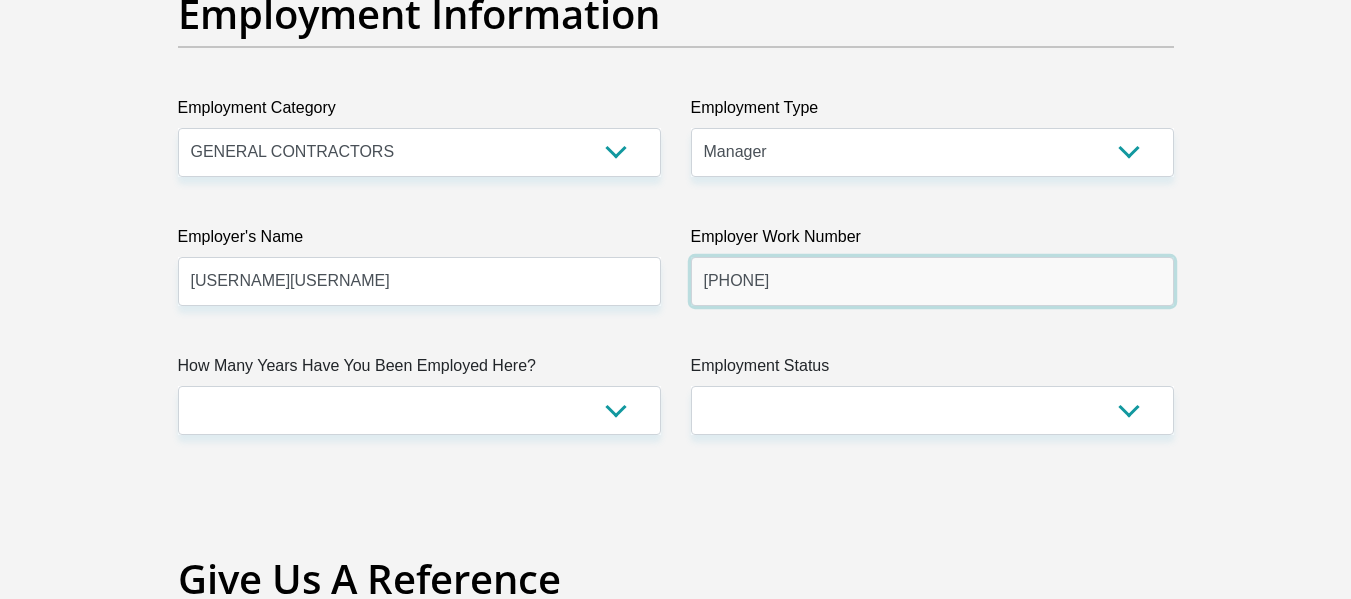 type on "0874700987" 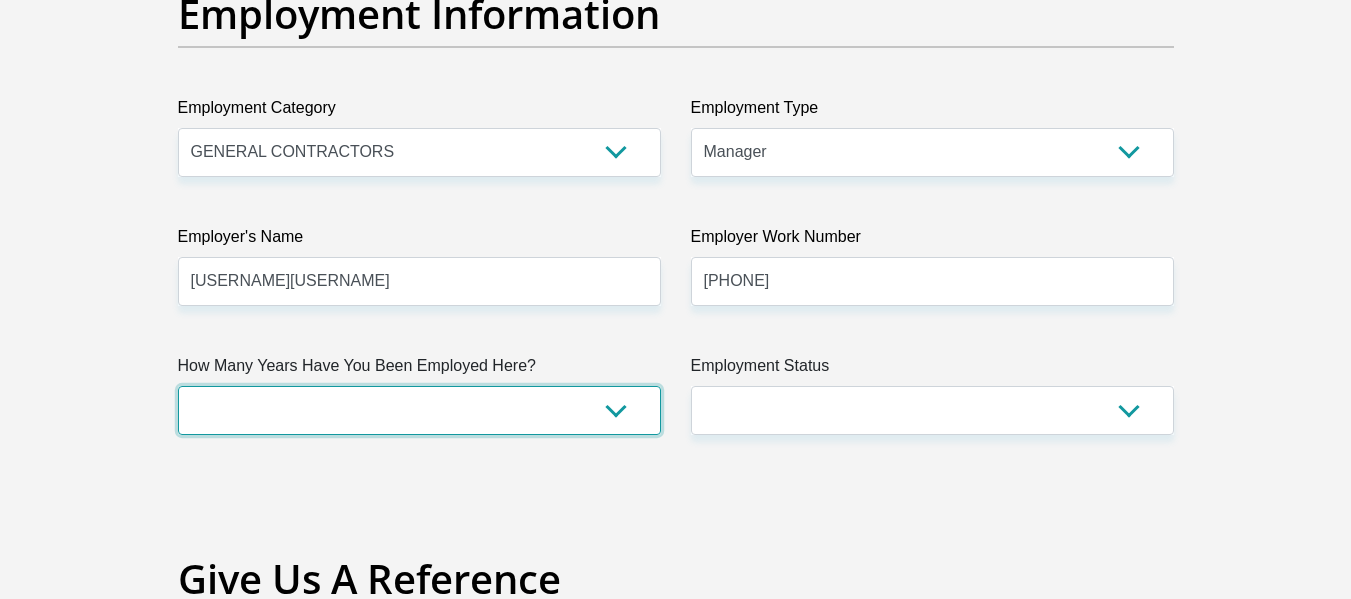 click on "less than 1 year
1-3 years
3-5 years
5+ years" at bounding box center (419, 410) 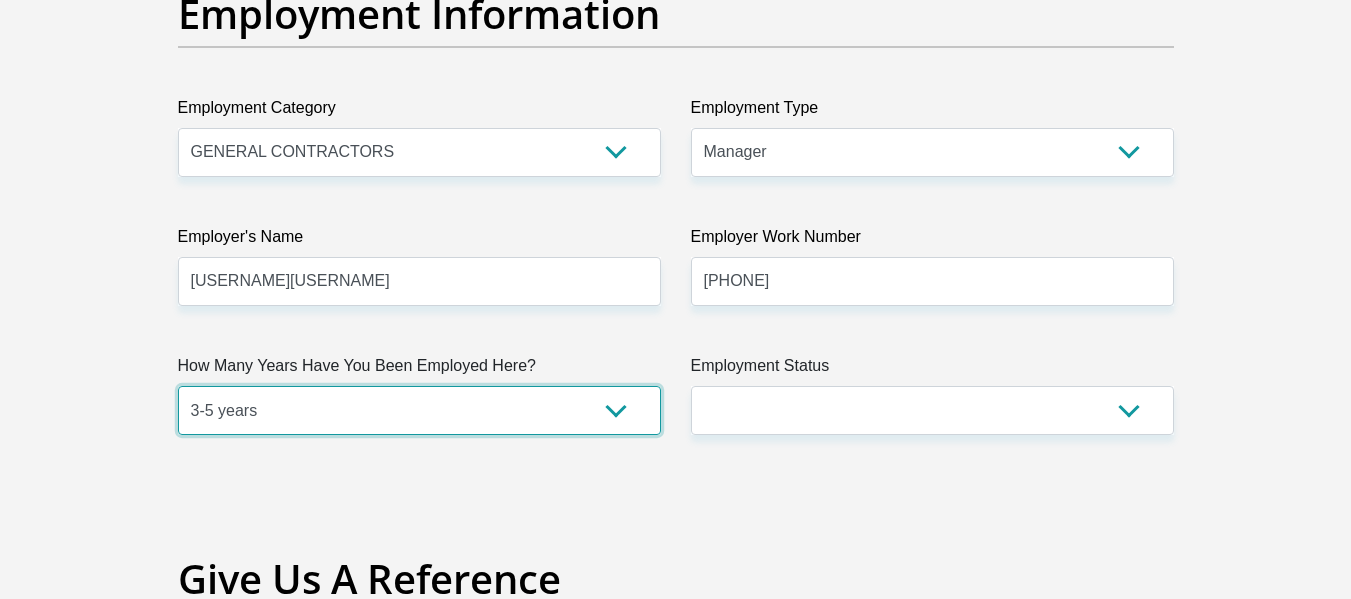 click on "less than 1 year
1-3 years
3-5 years
5+ years" at bounding box center (419, 410) 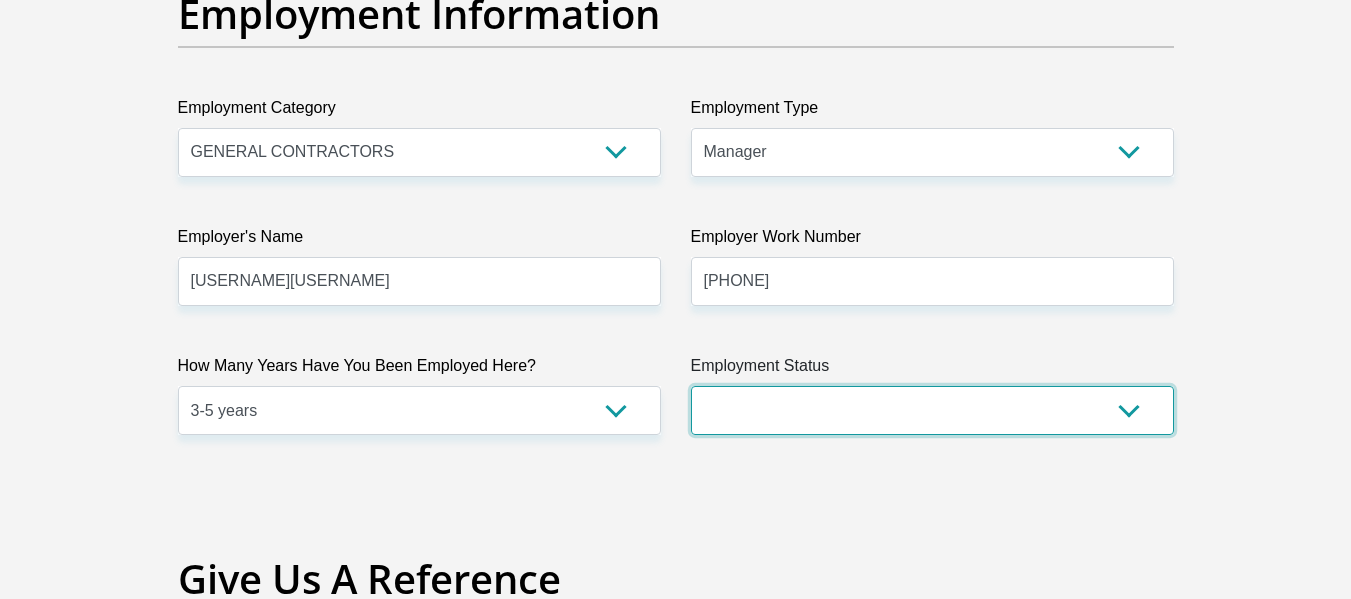 click on "Permanent/Full-time
Part-time/Casual
Contract Worker
Self-Employed
Housewife
Retired
Student
Medically Boarded
Disability
Unemployed" at bounding box center [932, 410] 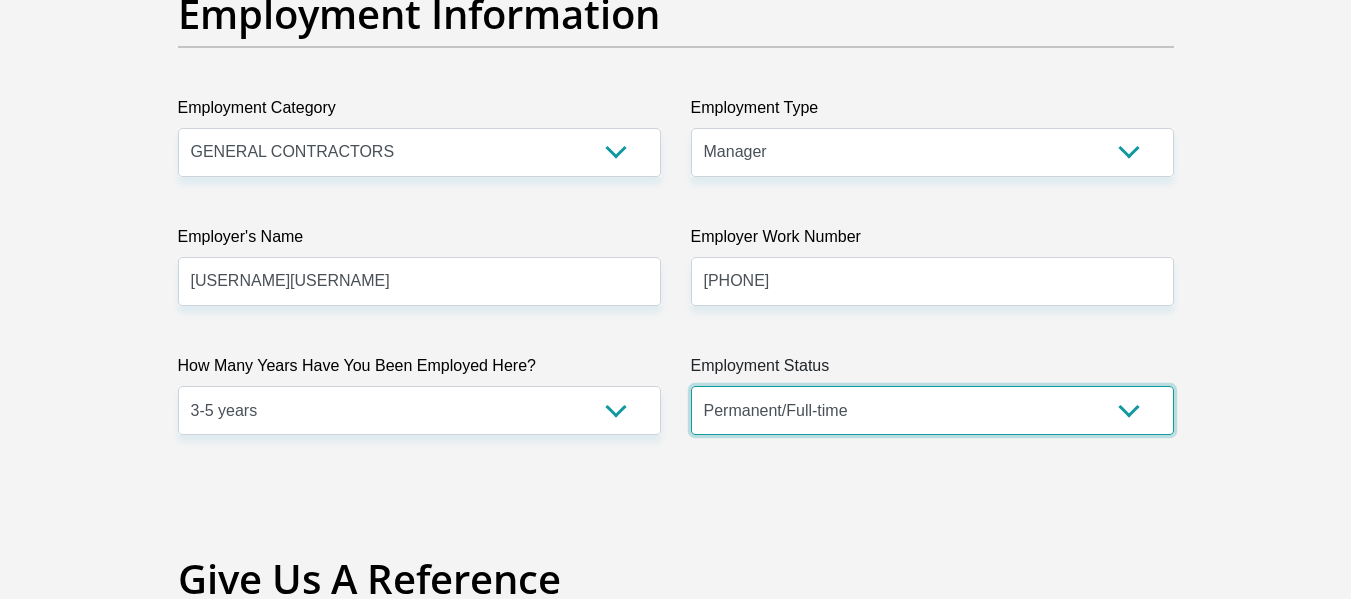 click on "Permanent/Full-time
Part-time/Casual
Contract Worker
Self-Employed
Housewife
Retired
Student
Medically Boarded
Disability
Unemployed" at bounding box center (932, 410) 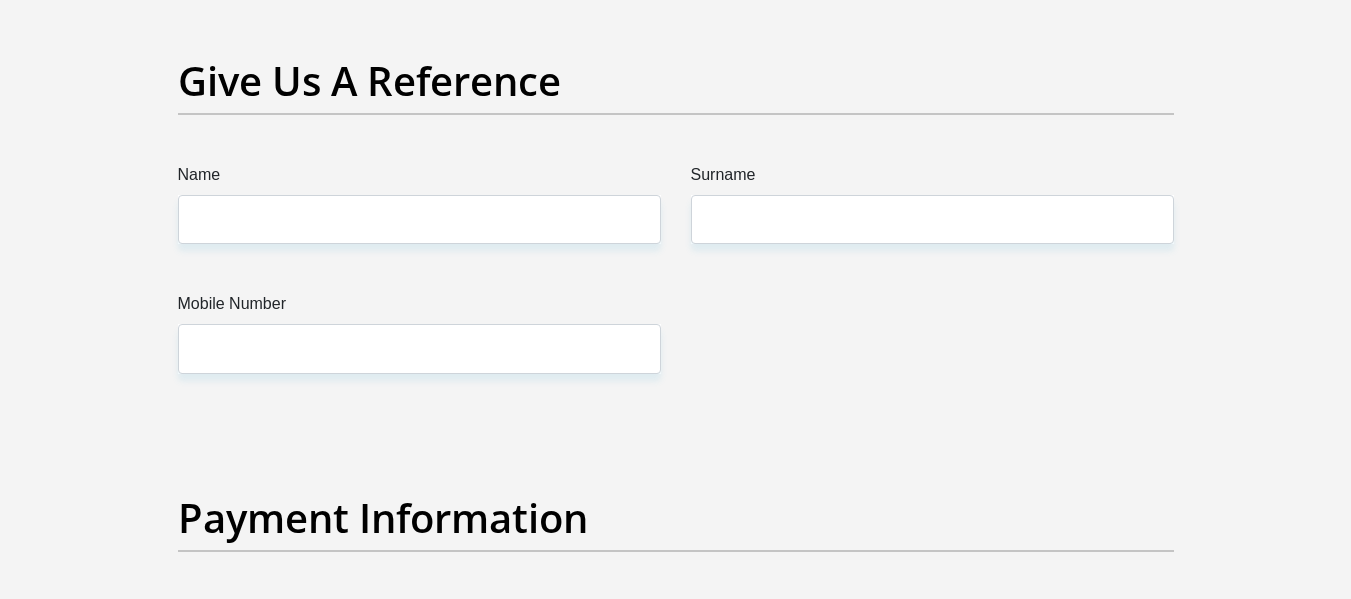 scroll, scrollTop: 4162, scrollLeft: 0, axis: vertical 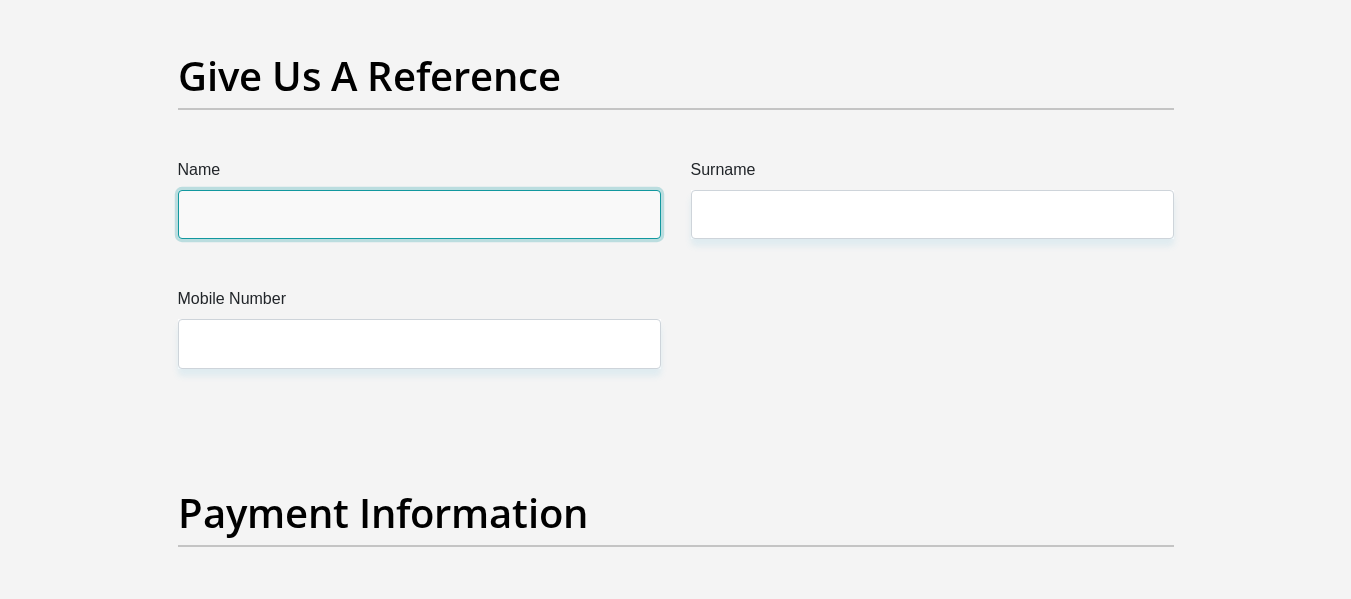 click on "Name" at bounding box center [419, 214] 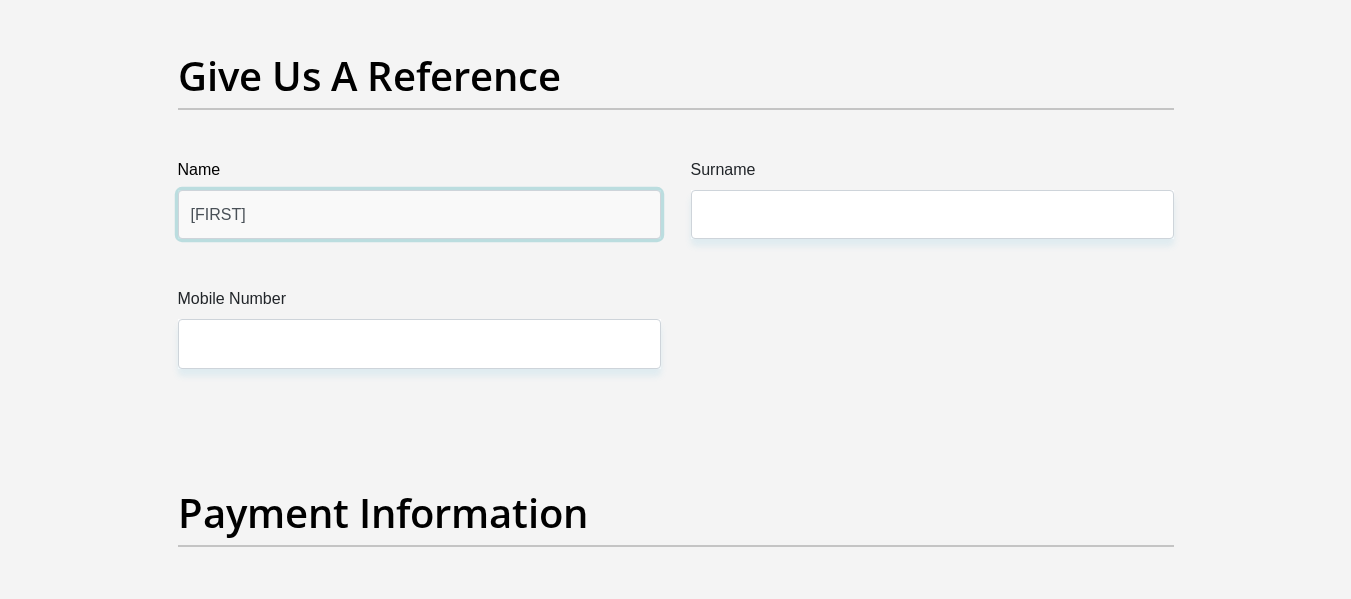 type on "Gary" 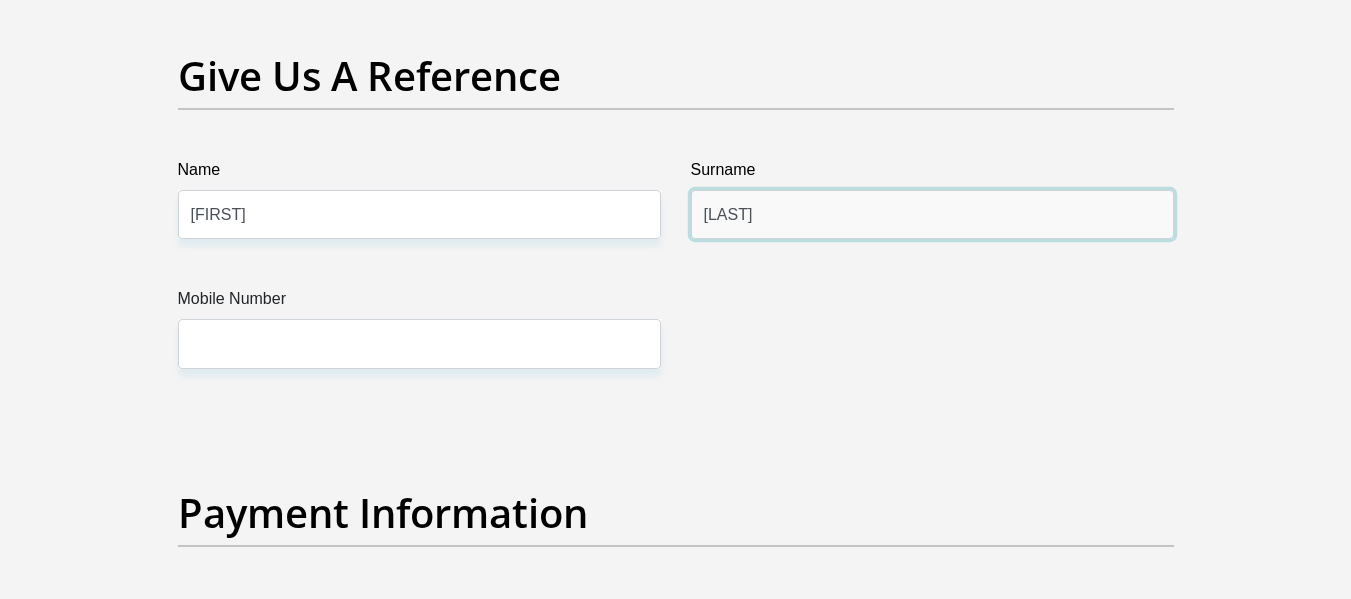 type on "[LAST]" 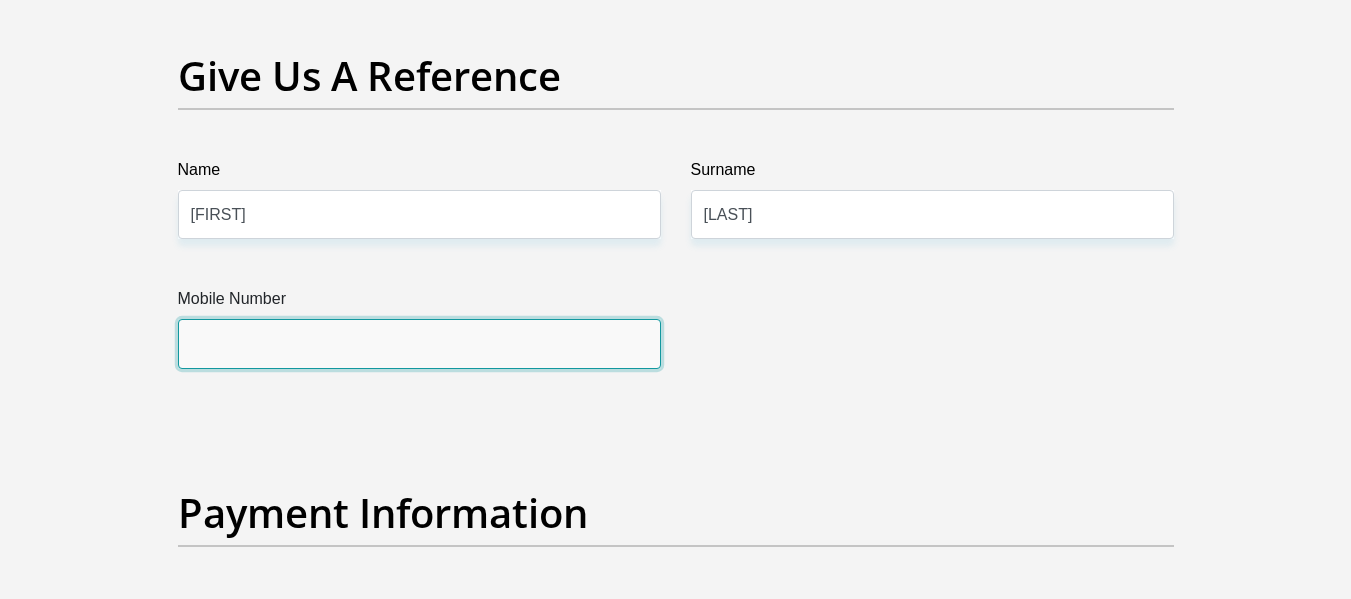click on "Mobile Number" at bounding box center (419, 343) 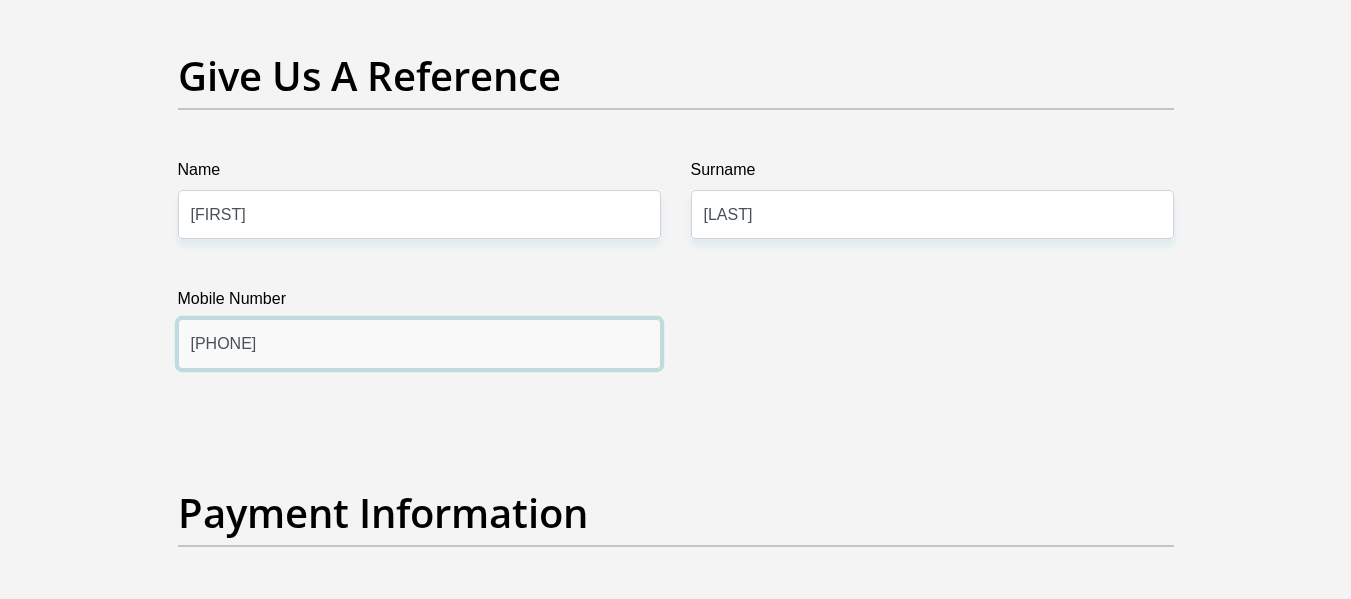 scroll, scrollTop: 4395, scrollLeft: 0, axis: vertical 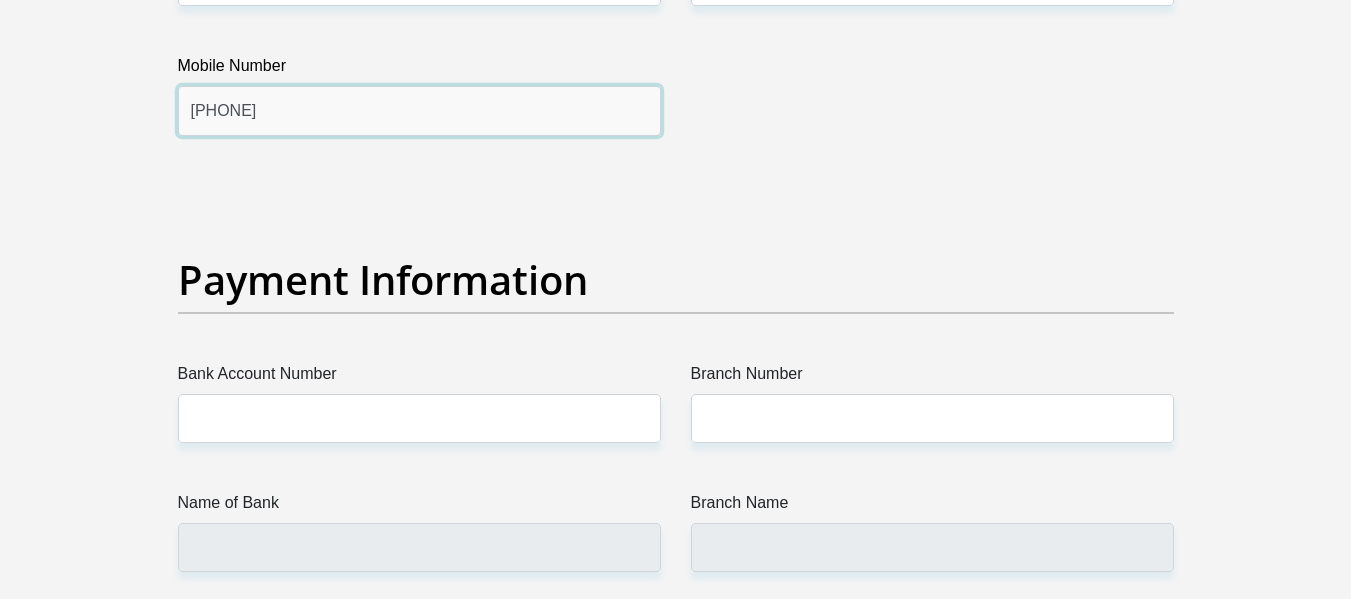 type on "0833876007" 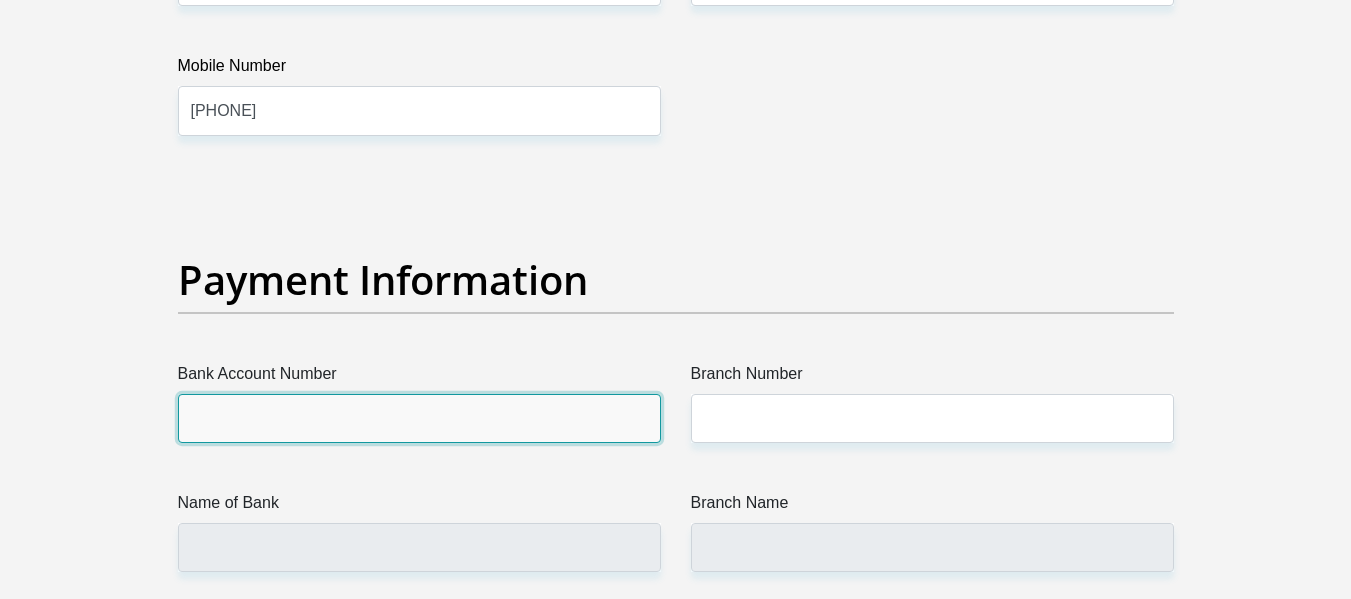 click on "Bank Account Number" at bounding box center (419, 418) 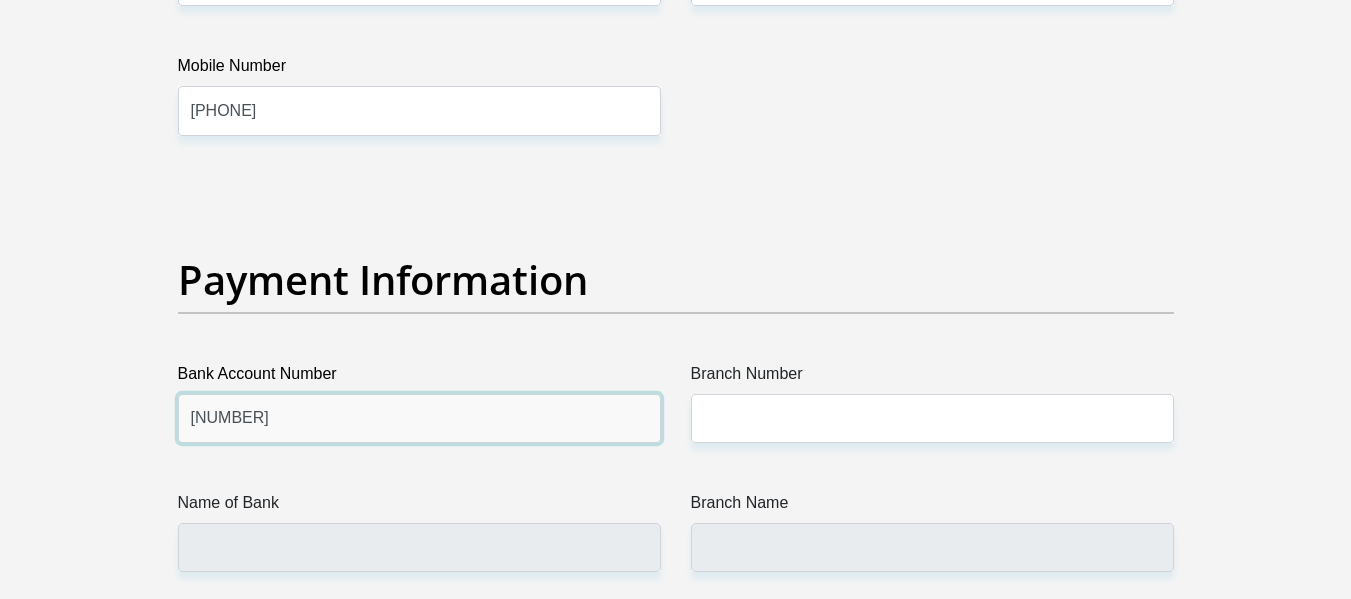 type on "1595529185" 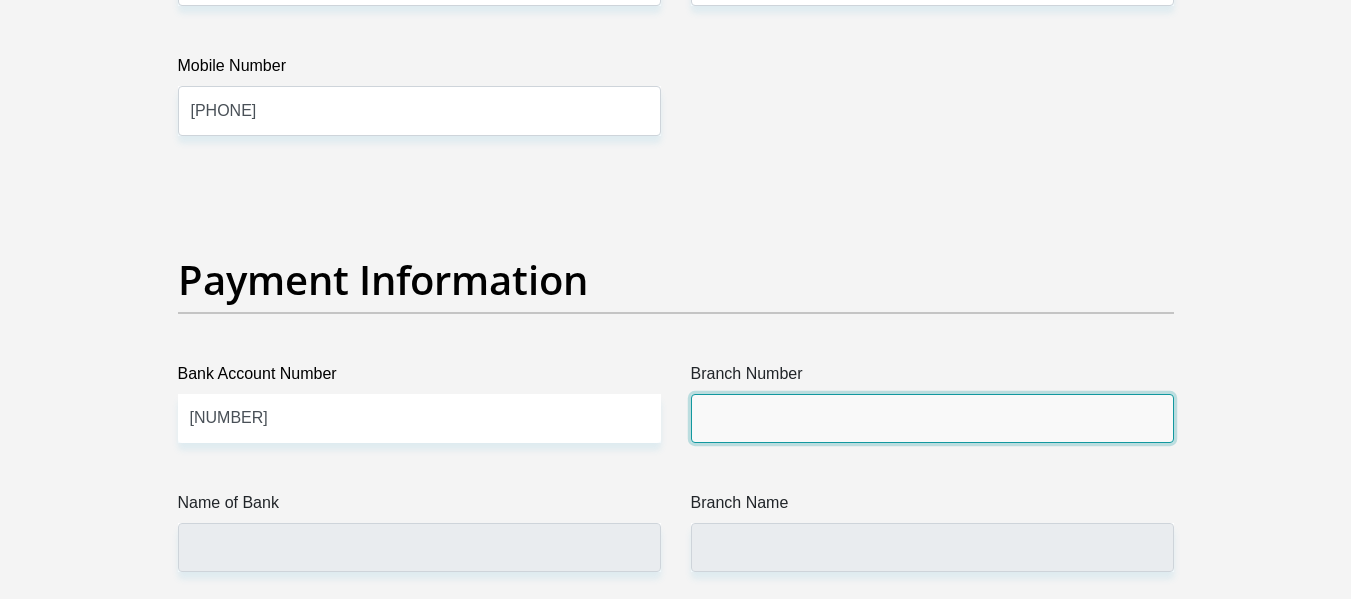 click on "Branch Number" at bounding box center [932, 418] 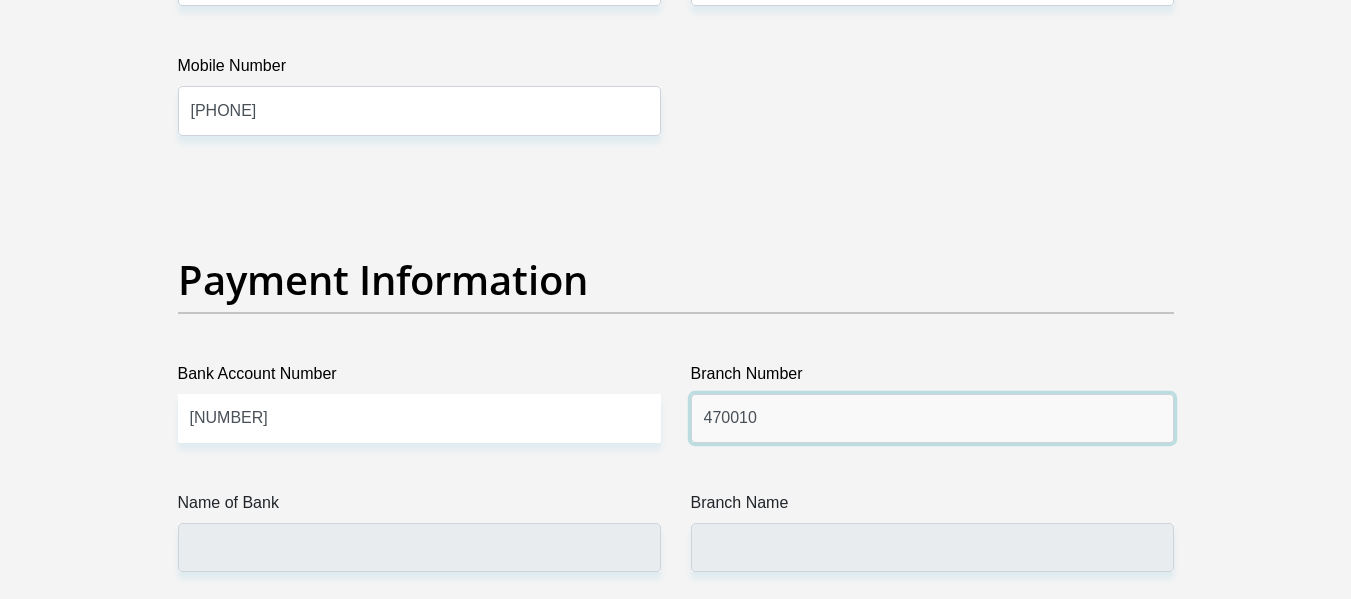 type on "470010" 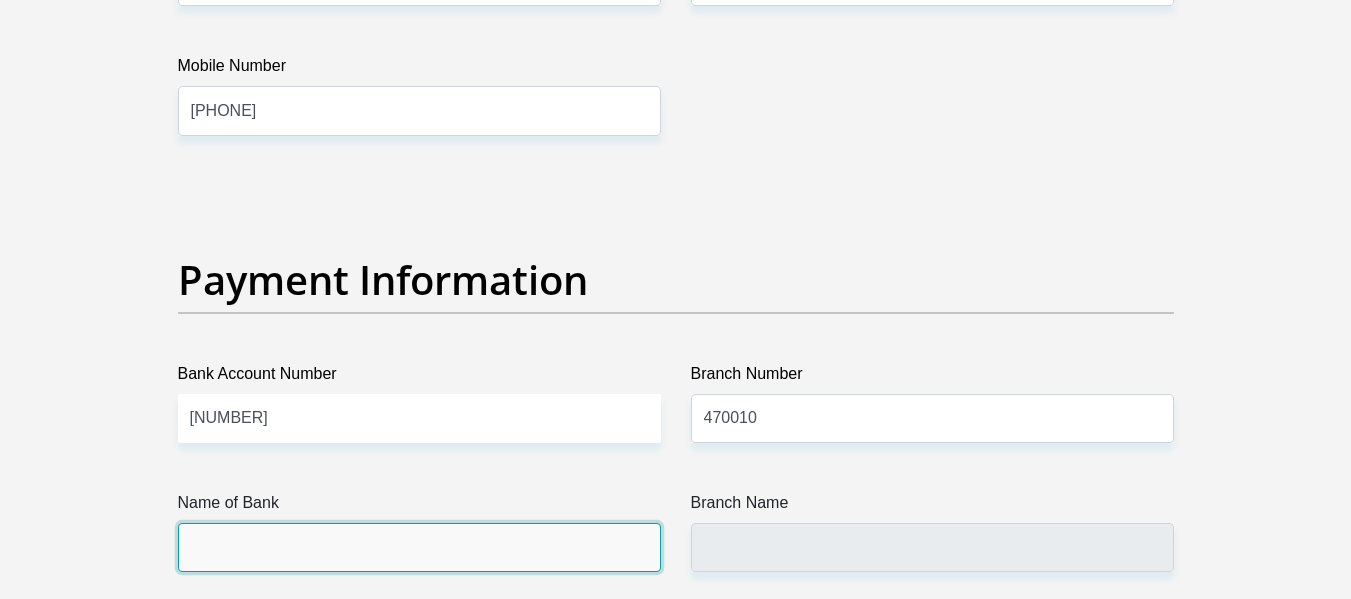click on "Name of Bank" at bounding box center [419, 547] 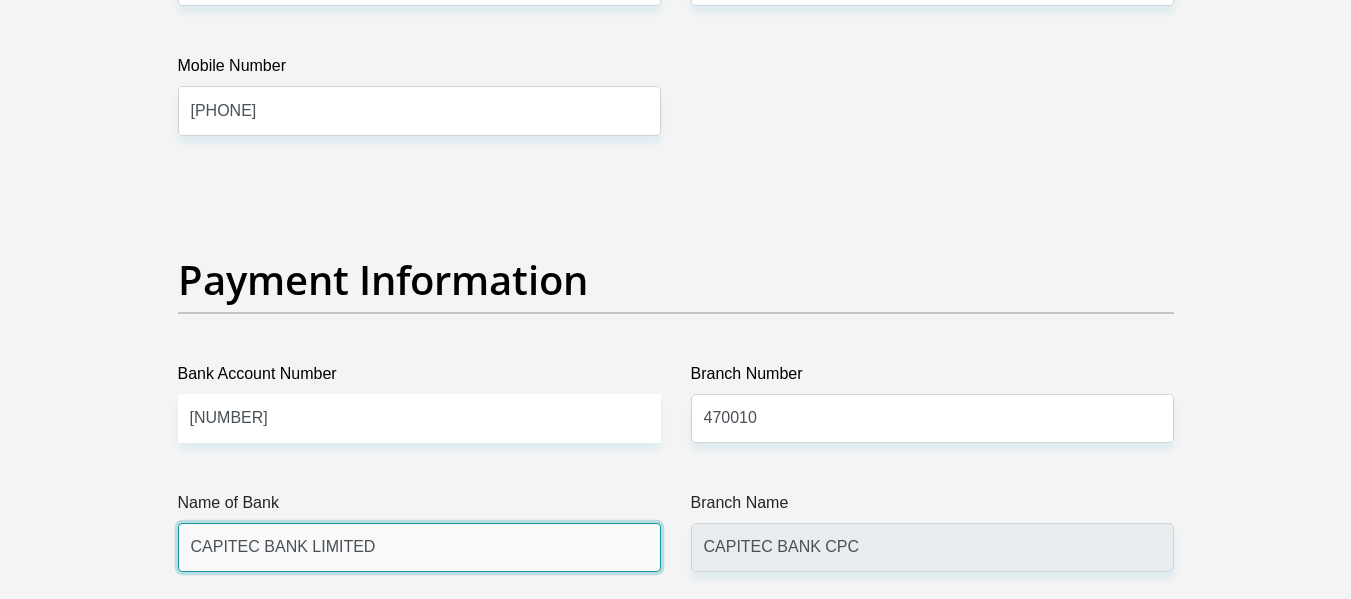 scroll, scrollTop: 4603, scrollLeft: 0, axis: vertical 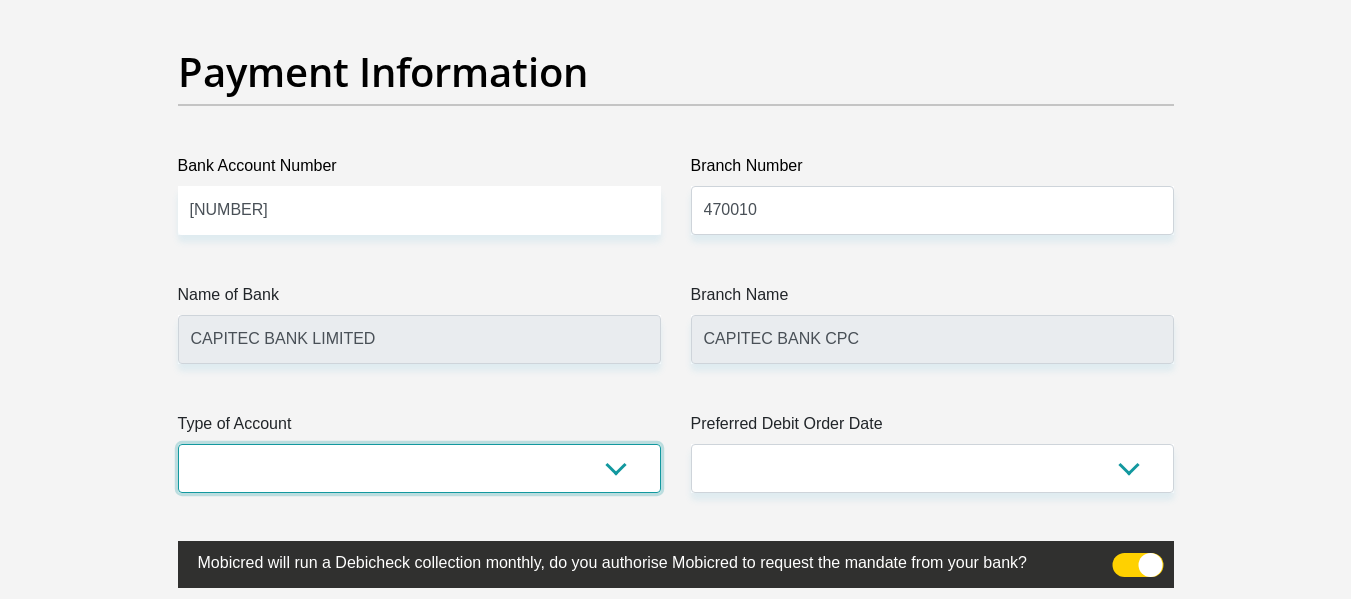 click on "Cheque
Savings" at bounding box center [419, 468] 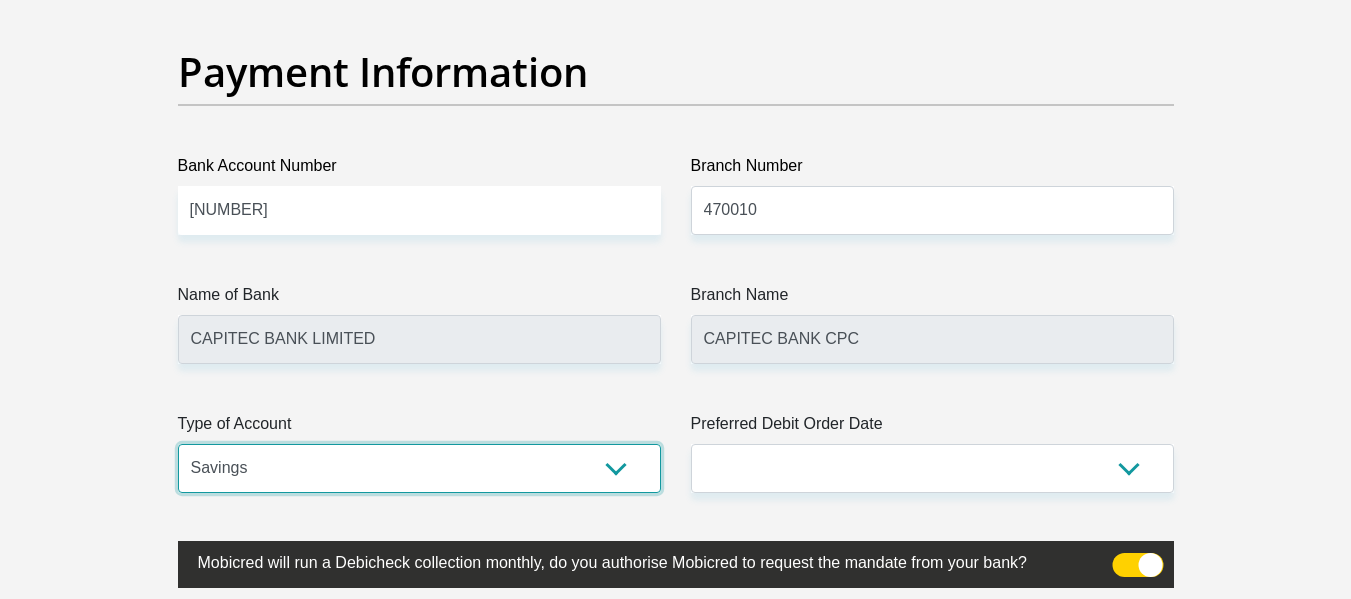 click on "Cheque
Savings" at bounding box center [419, 468] 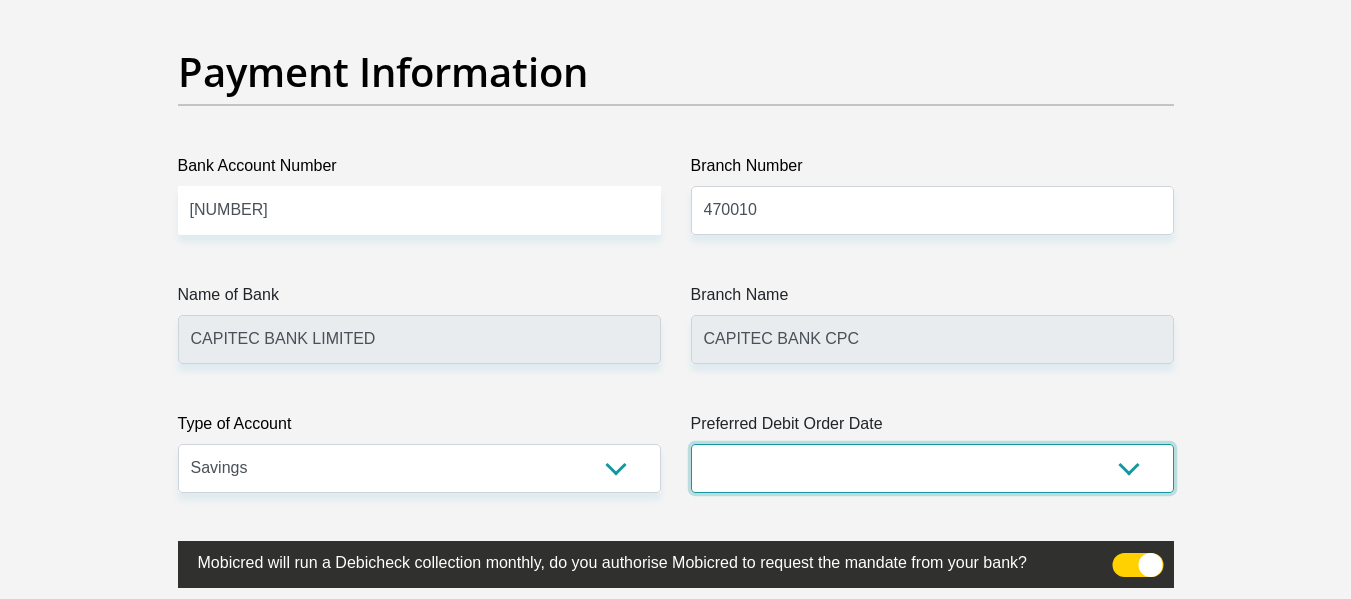 click on "1st
2nd
3rd
4th
5th
7th
18th
19th
20th
21st
22nd
23rd
24th
25th
26th
27th
28th
29th
30th" at bounding box center (932, 468) 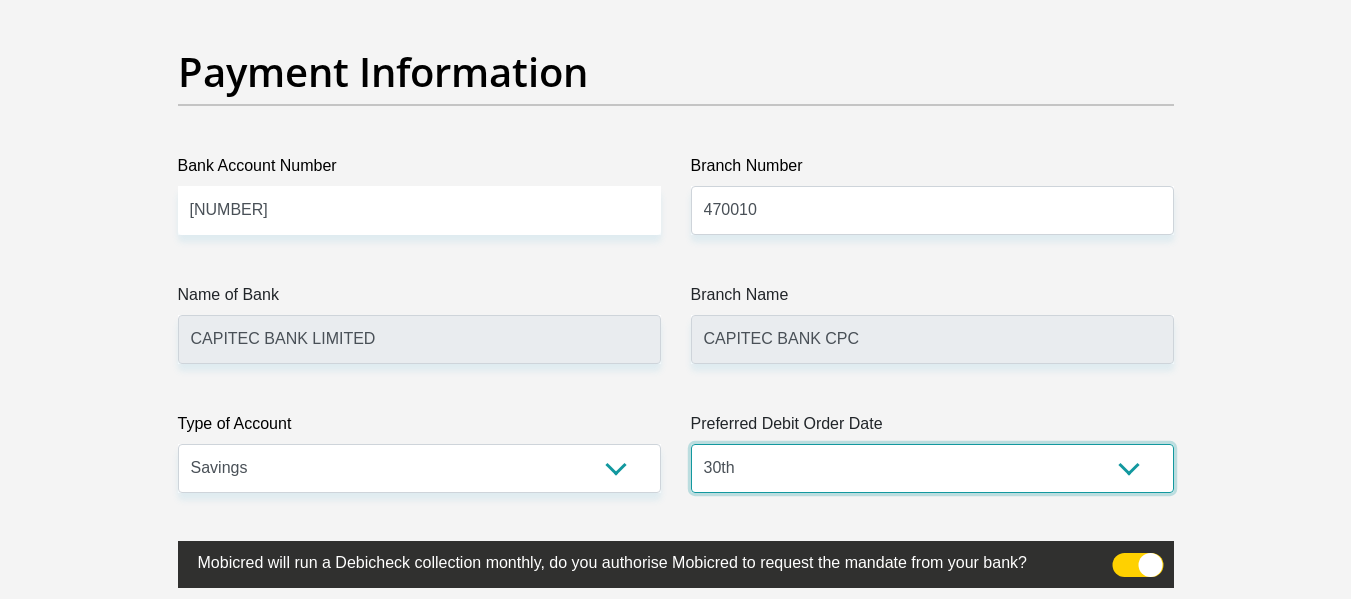click on "1st
2nd
3rd
4th
5th
7th
18th
19th
20th
21st
22nd
23rd
24th
25th
26th
27th
28th
29th
30th" at bounding box center [932, 468] 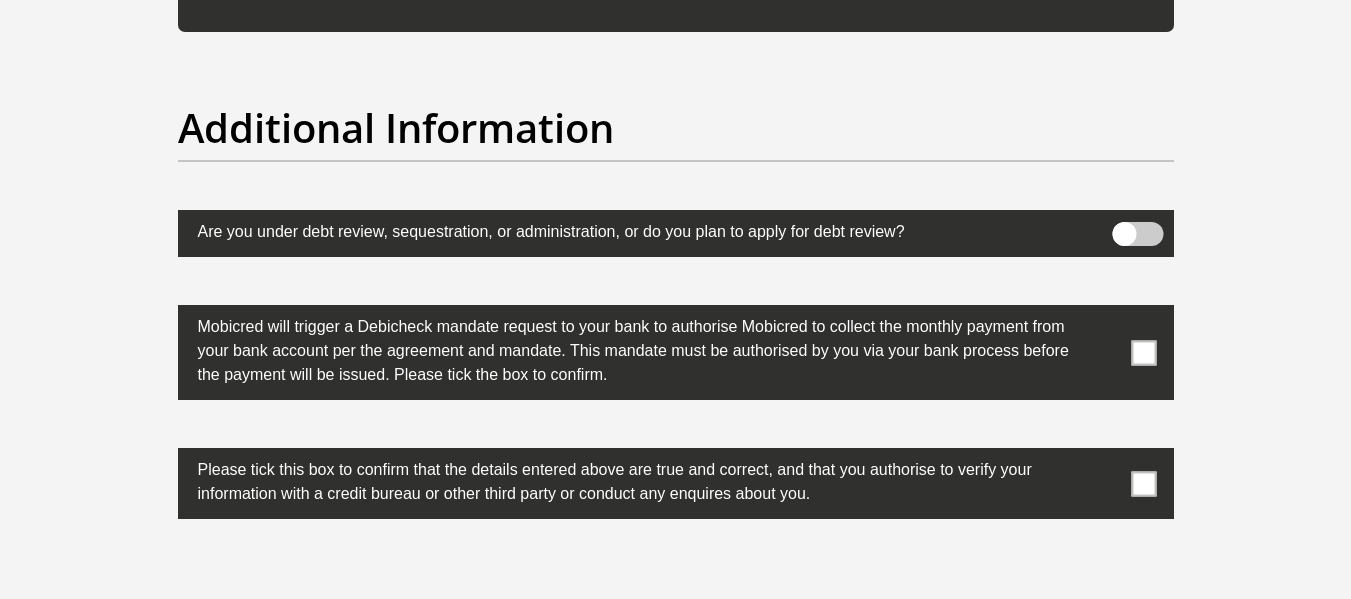scroll, scrollTop: 6178, scrollLeft: 0, axis: vertical 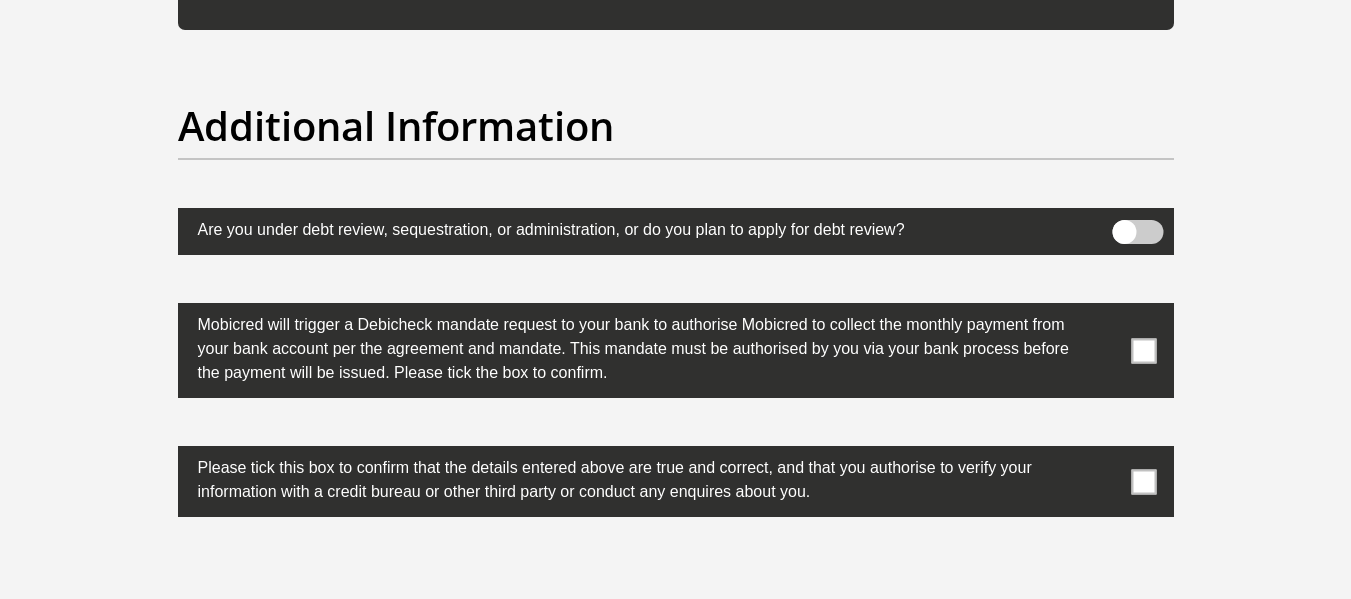 click at bounding box center (1143, 350) 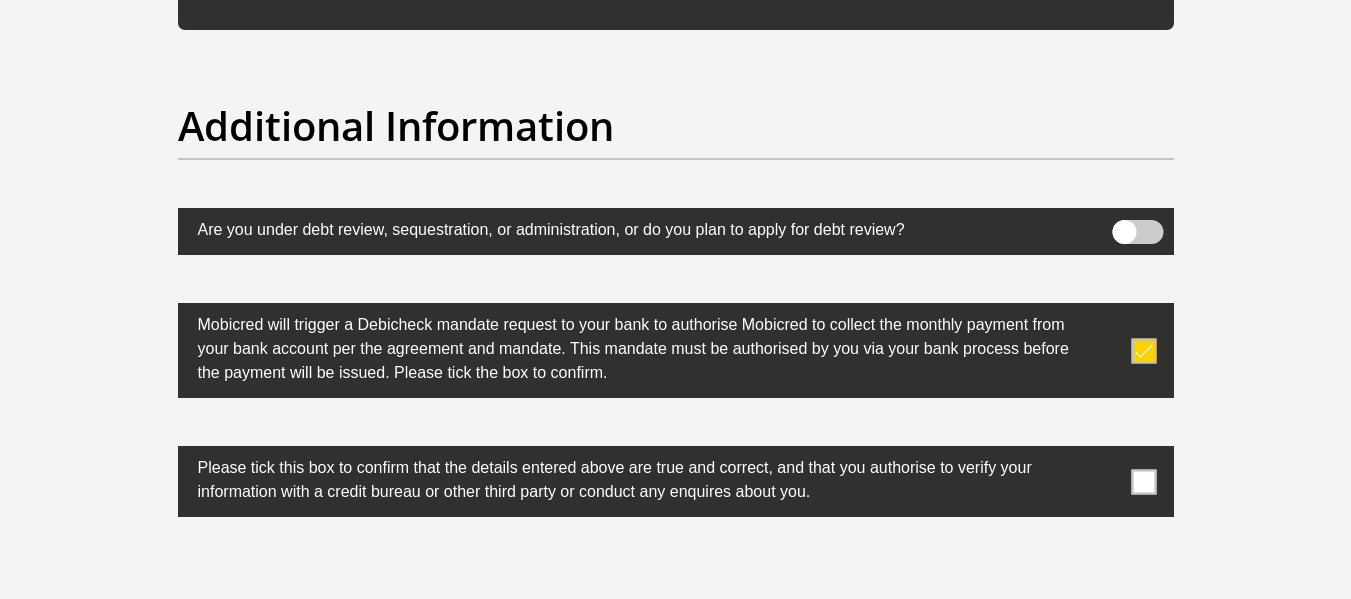 click at bounding box center [1143, 481] 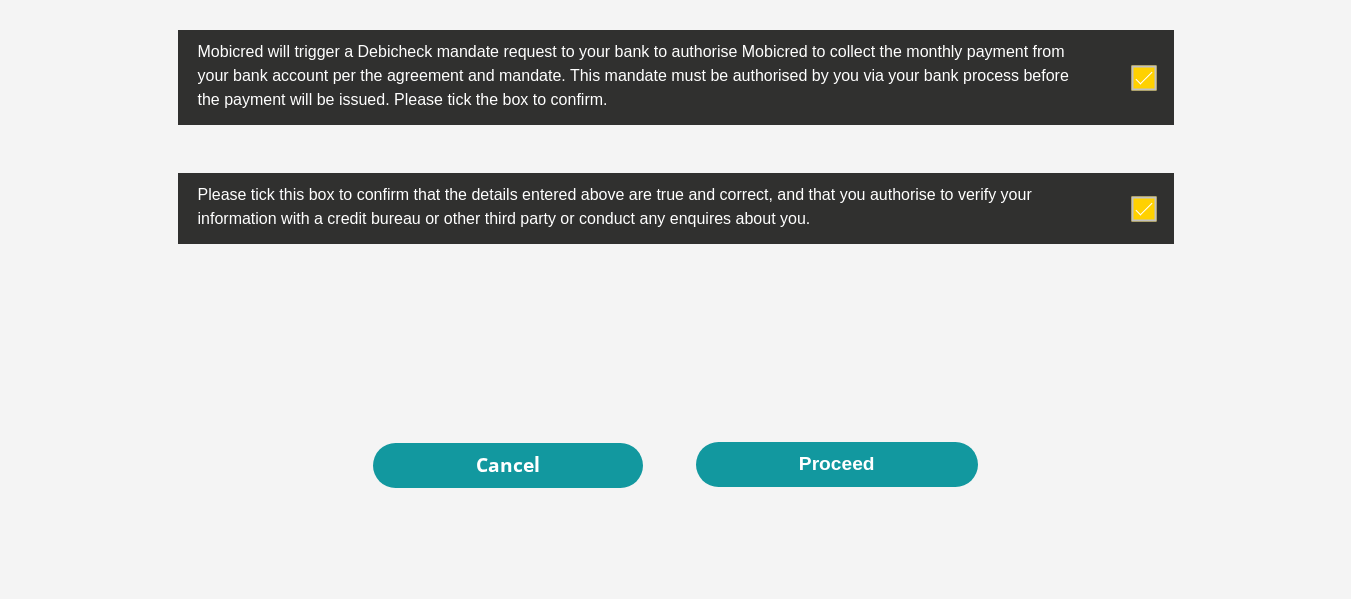 scroll, scrollTop: 6464, scrollLeft: 0, axis: vertical 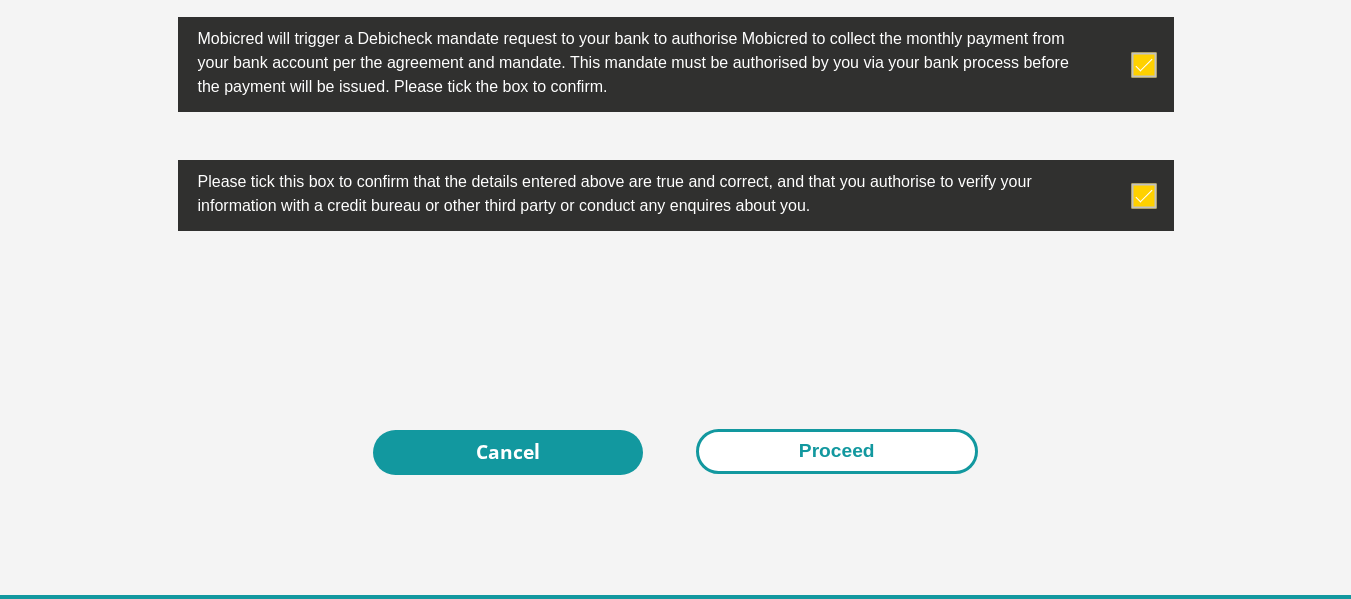 click on "Proceed" at bounding box center [837, 451] 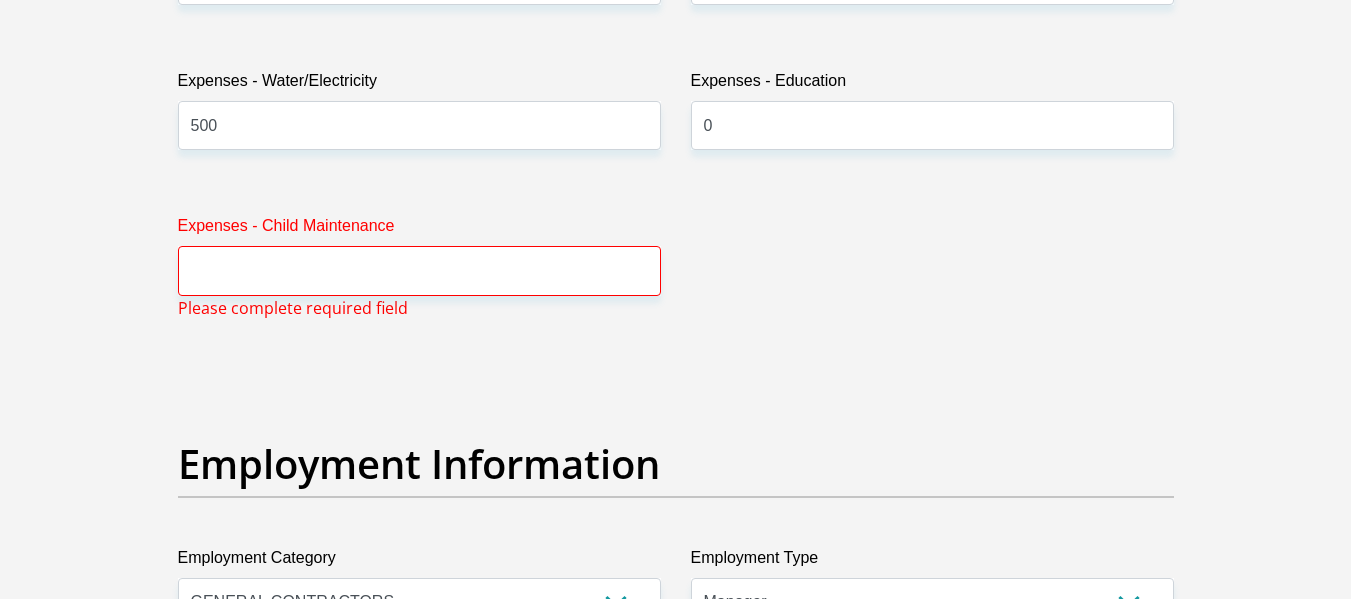 scroll, scrollTop: 3229, scrollLeft: 0, axis: vertical 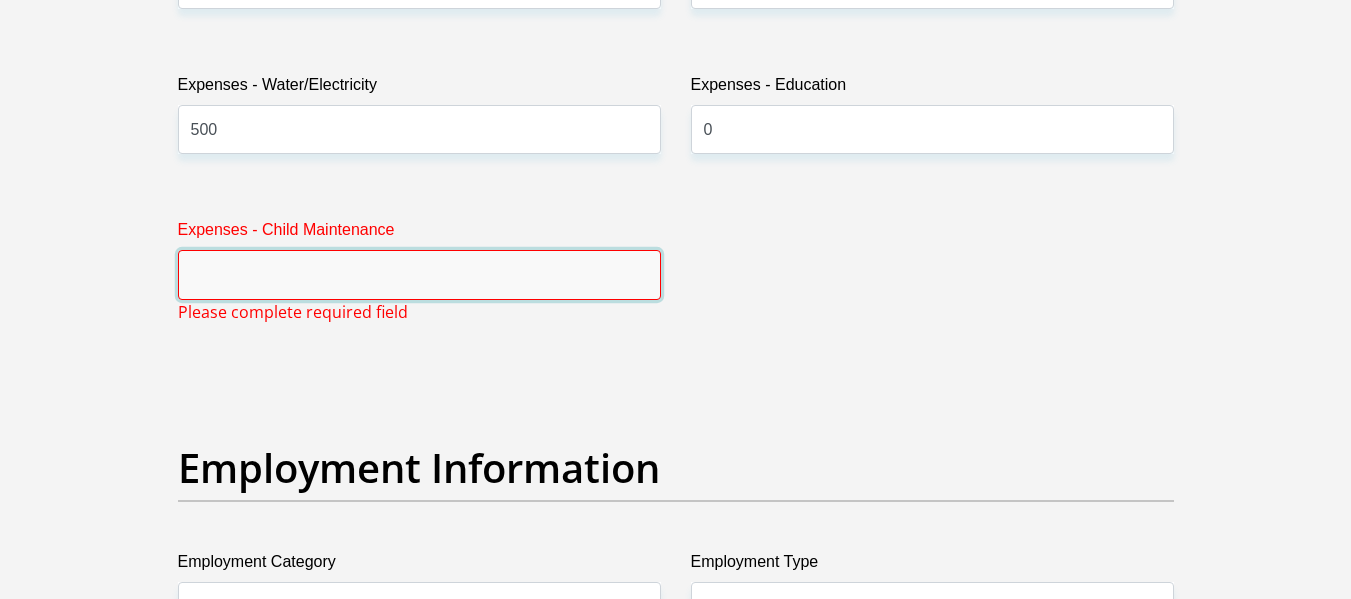 click on "Expenses - Child Maintenance" at bounding box center (419, 274) 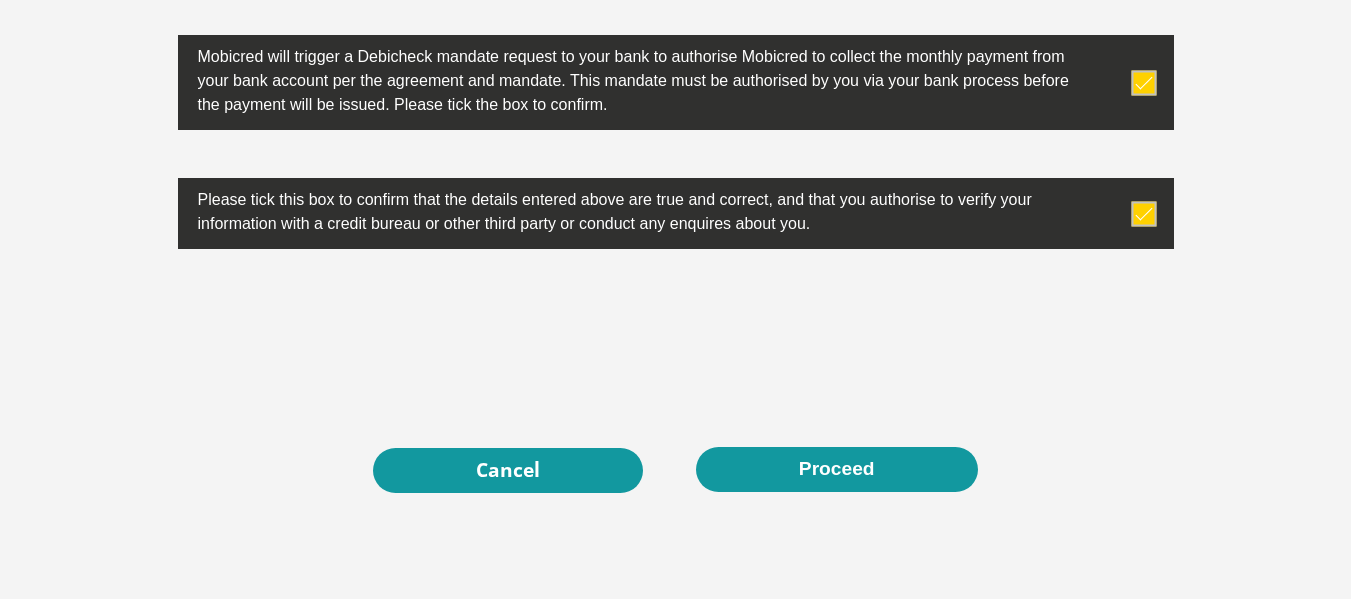 scroll, scrollTop: 6497, scrollLeft: 0, axis: vertical 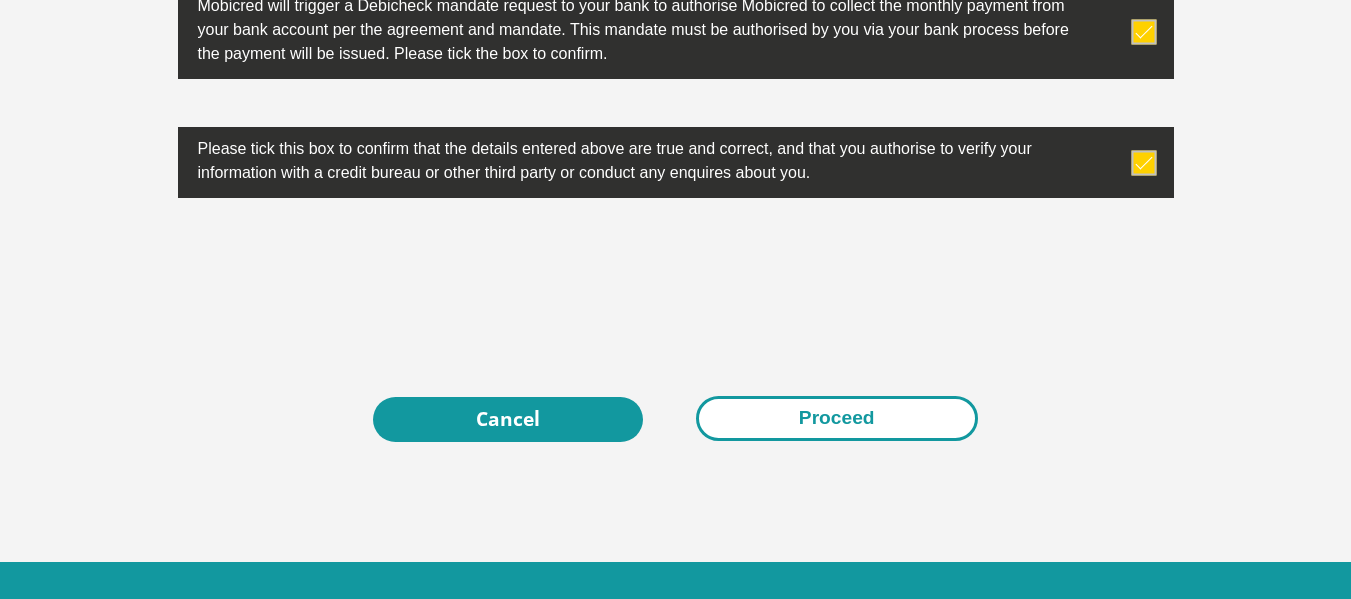 type on "0" 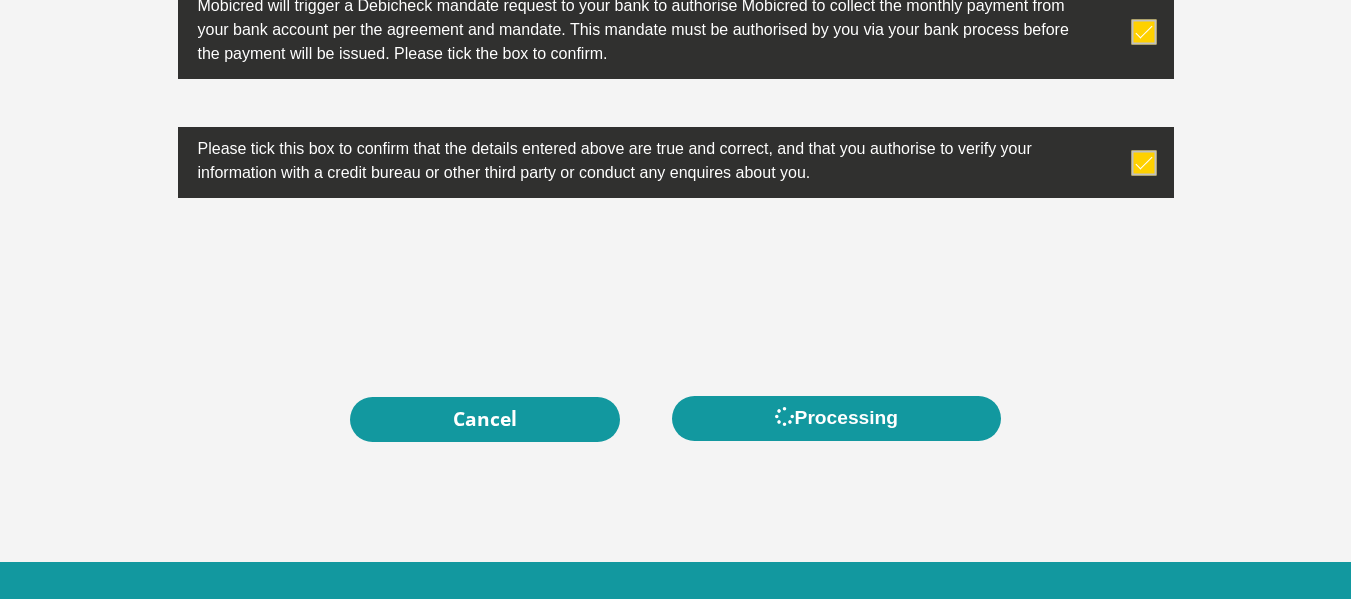 scroll, scrollTop: 0, scrollLeft: 0, axis: both 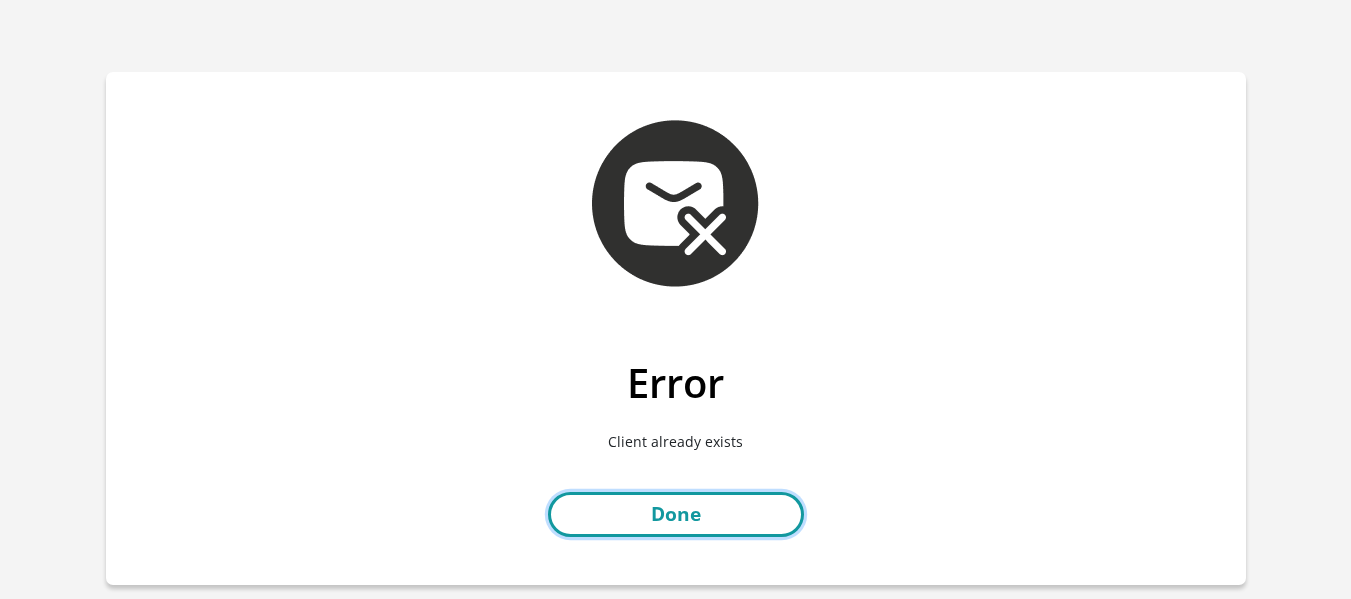 click on "Done" at bounding box center (676, 514) 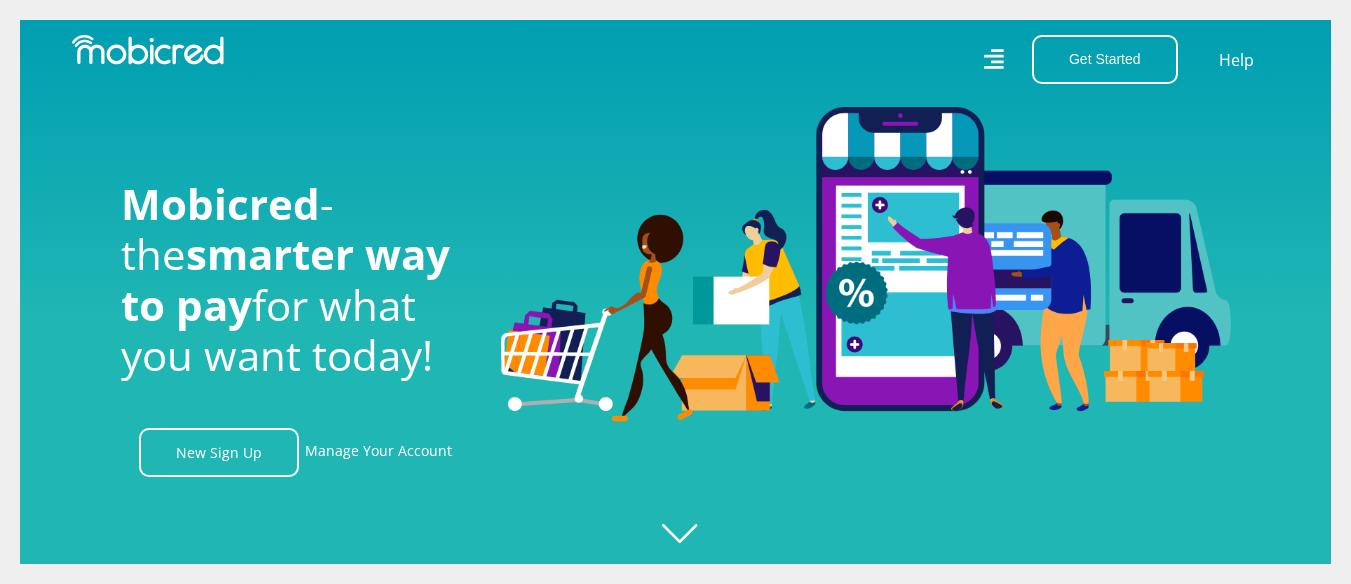 scroll, scrollTop: 0, scrollLeft: 0, axis: both 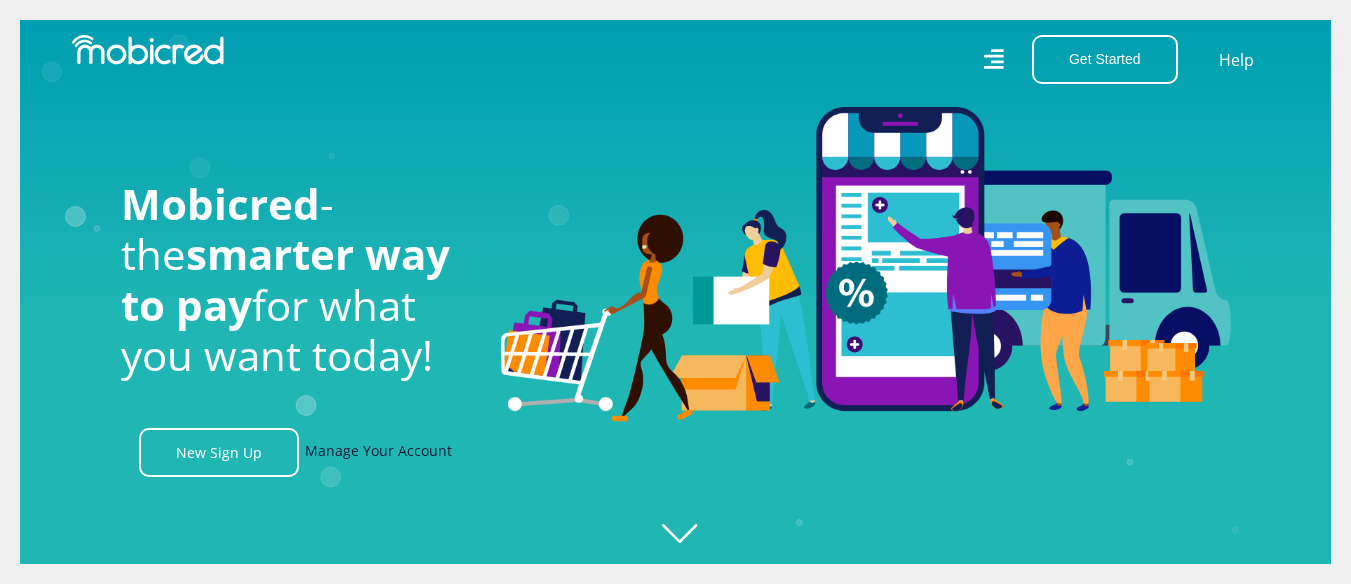 click on "Manage Your Account" at bounding box center (378, 452) 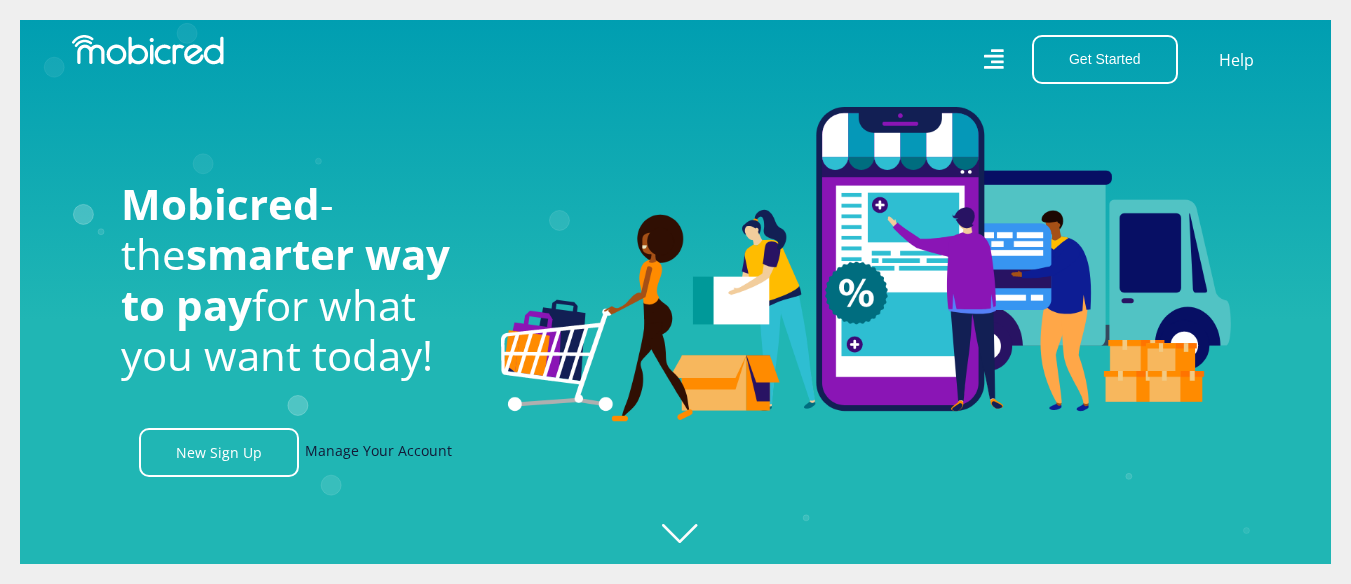 scroll, scrollTop: 0, scrollLeft: 1425, axis: horizontal 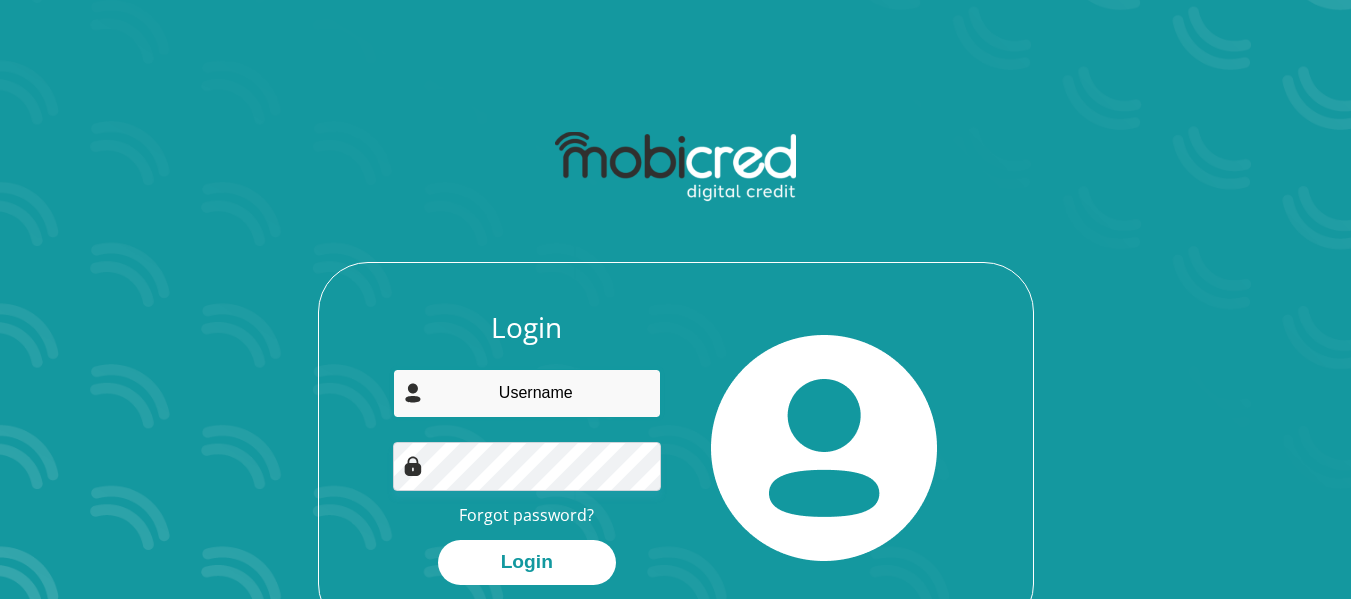 click at bounding box center (527, 393) 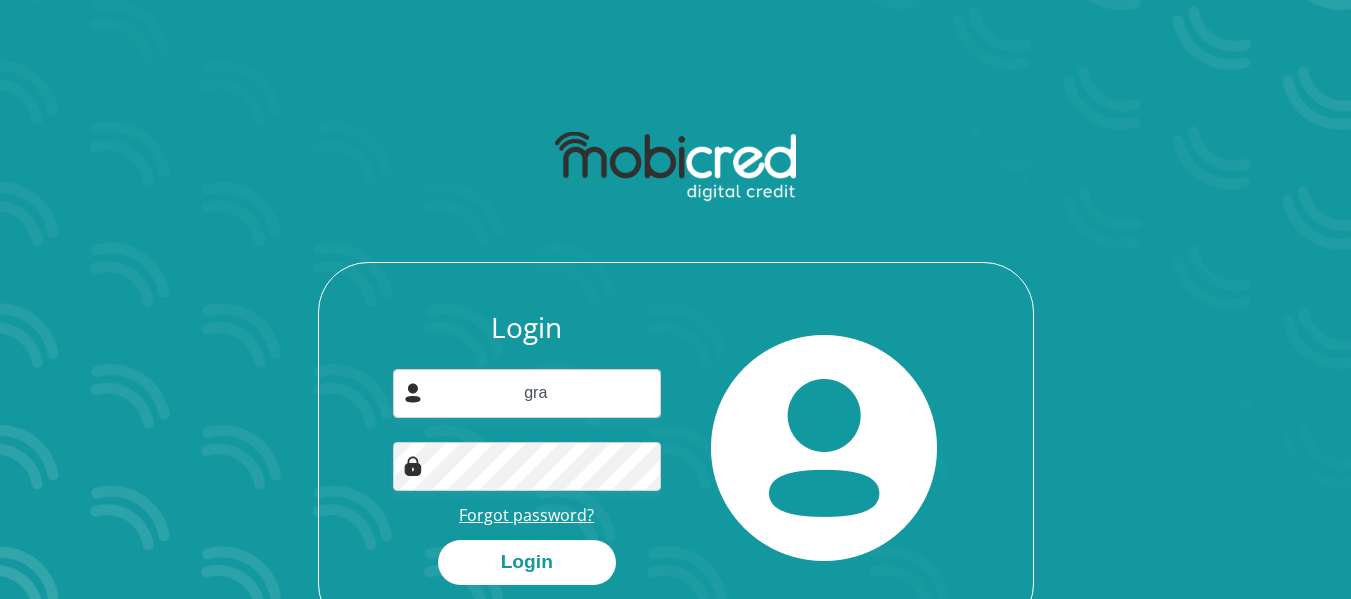 click on "Forgot password?" at bounding box center [526, 515] 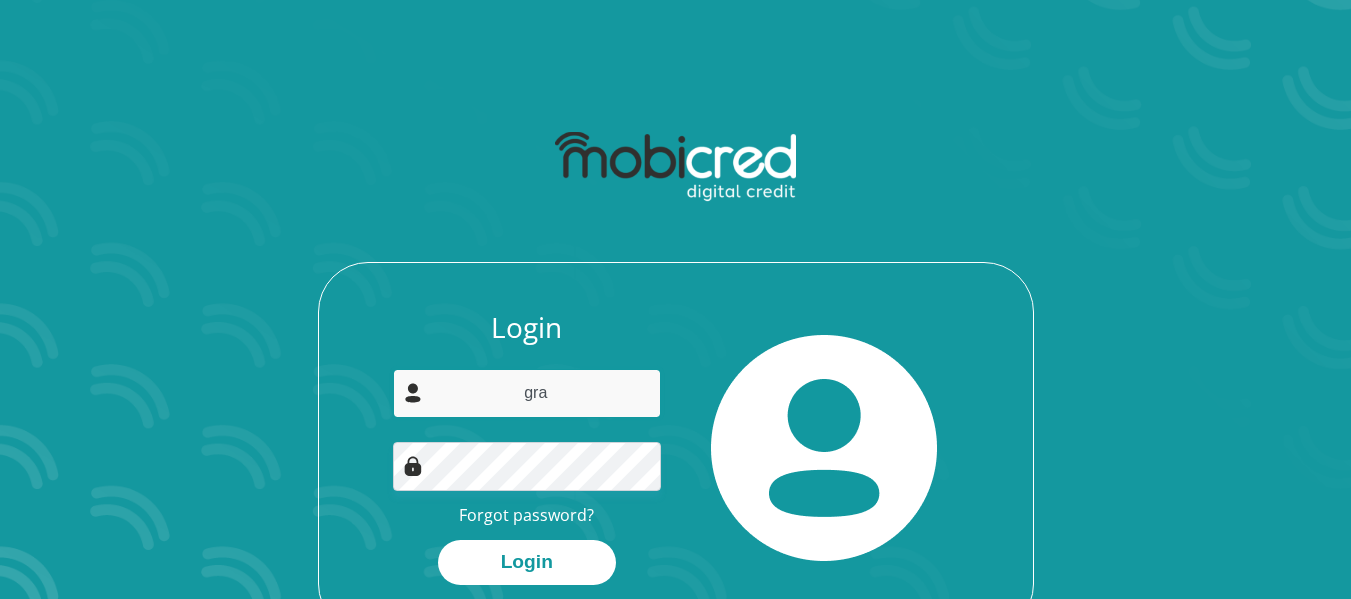 click on "gra" at bounding box center (527, 393) 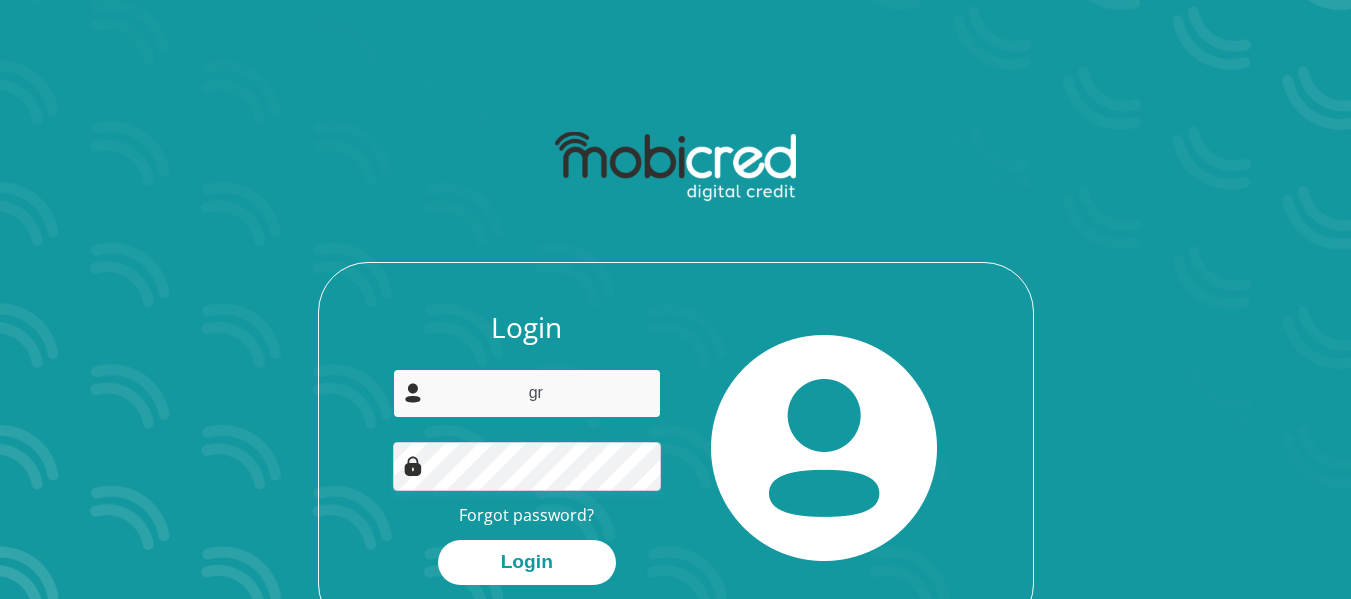 type on "g" 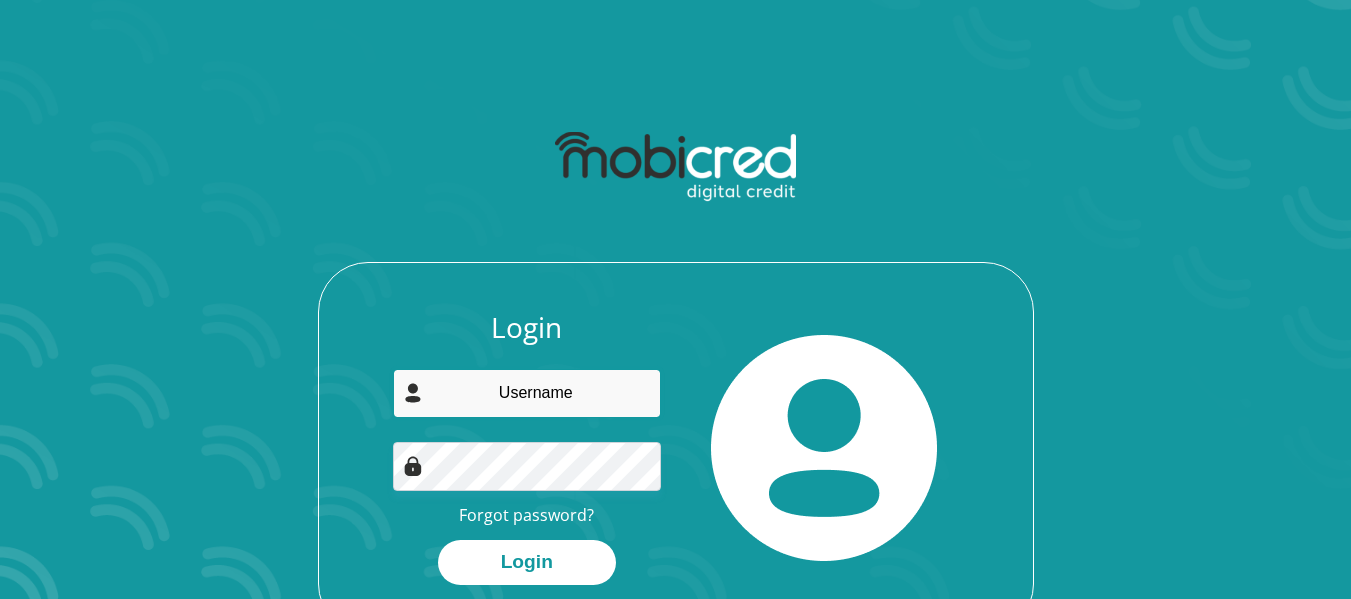 type 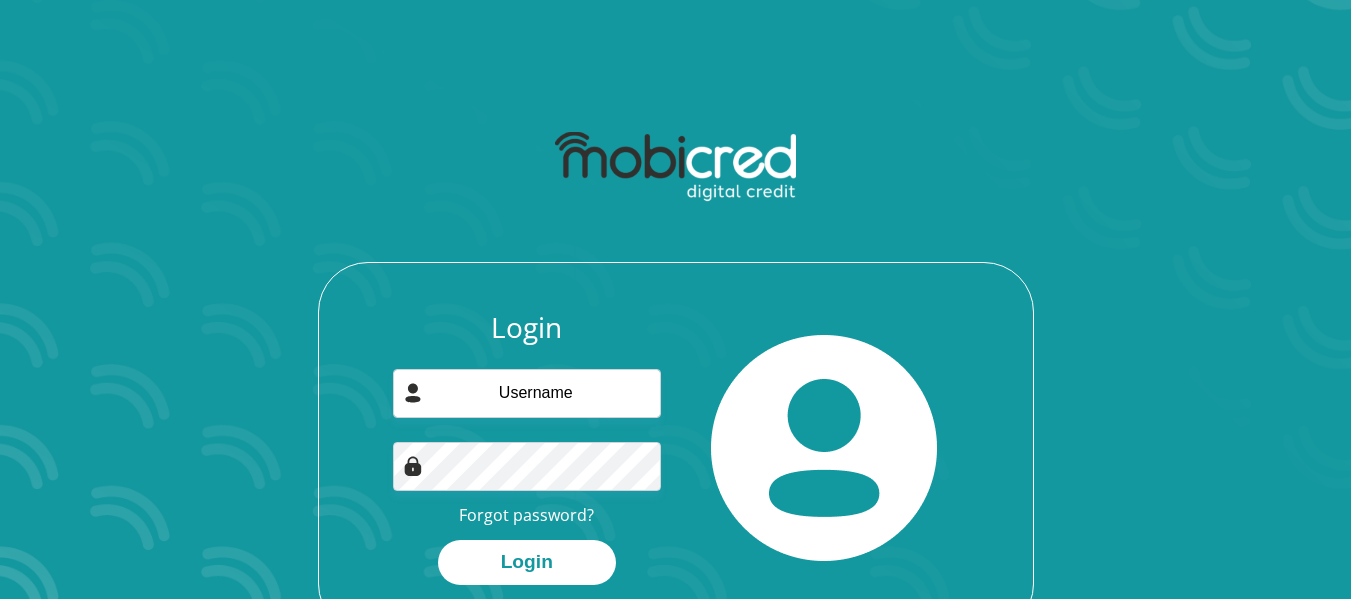 click at bounding box center [413, 393] 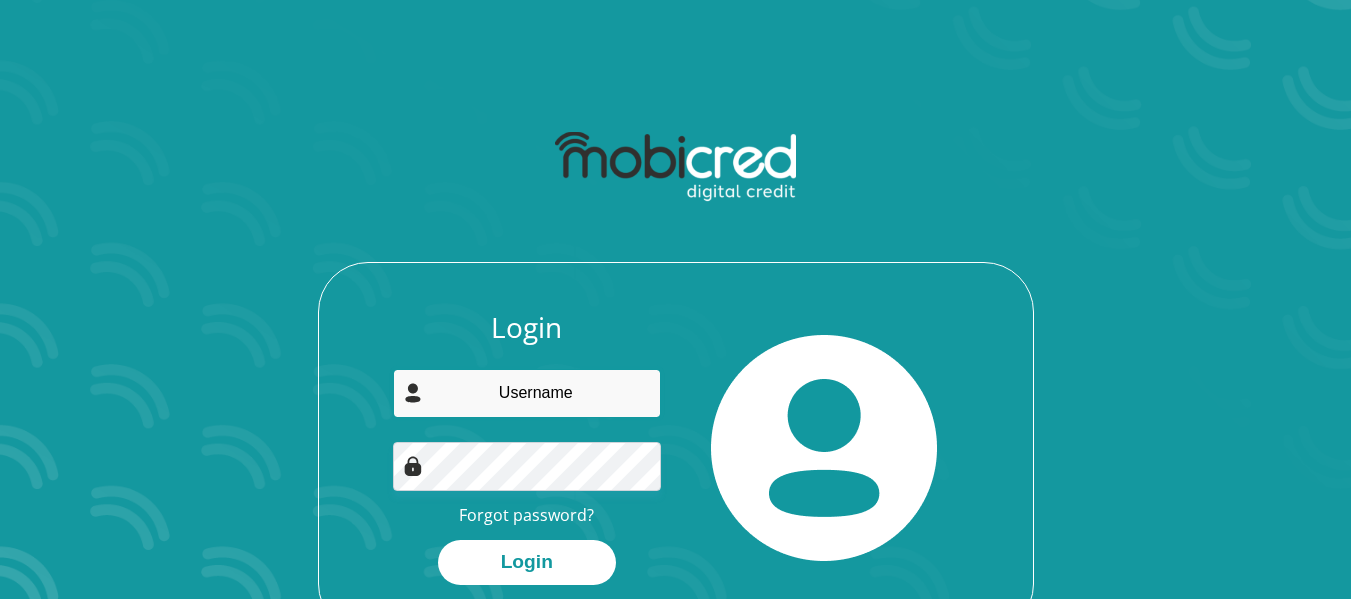 click at bounding box center (527, 393) 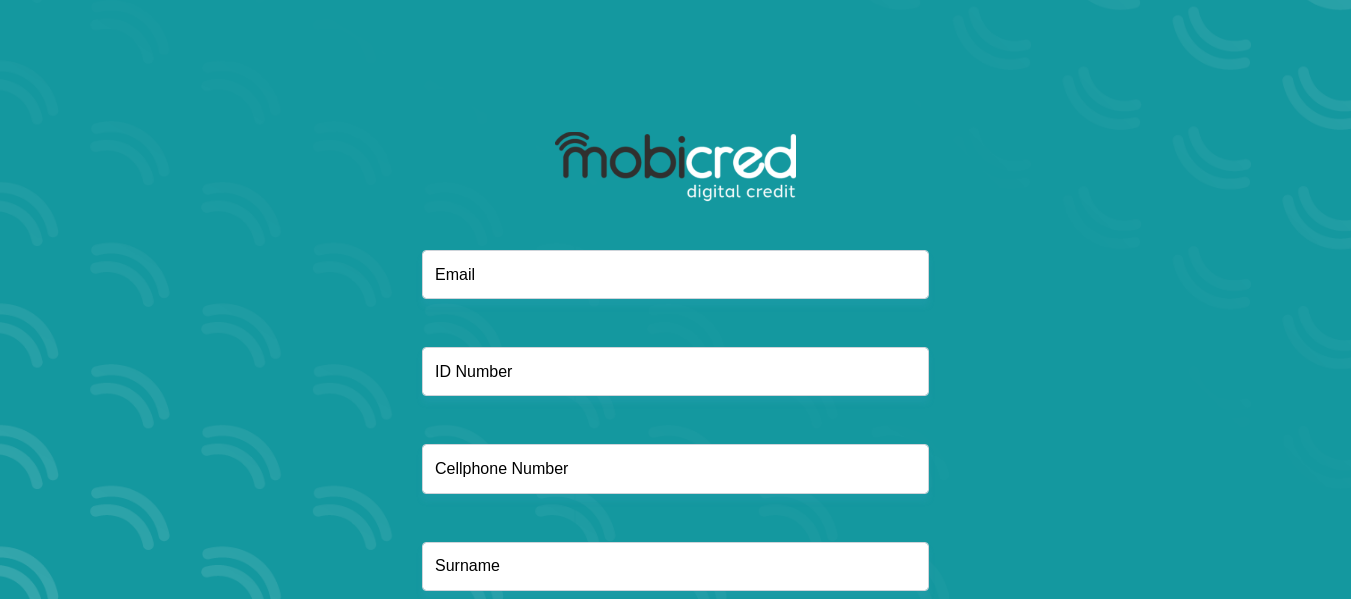 scroll, scrollTop: 0, scrollLeft: 0, axis: both 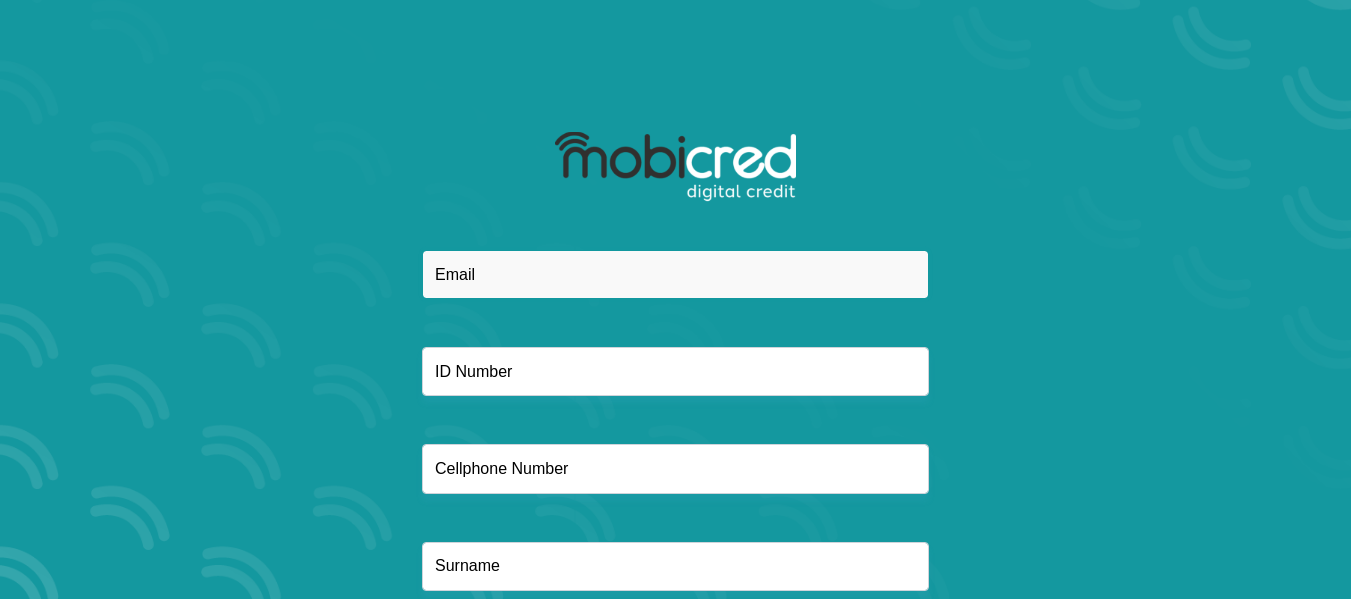 click at bounding box center (675, 274) 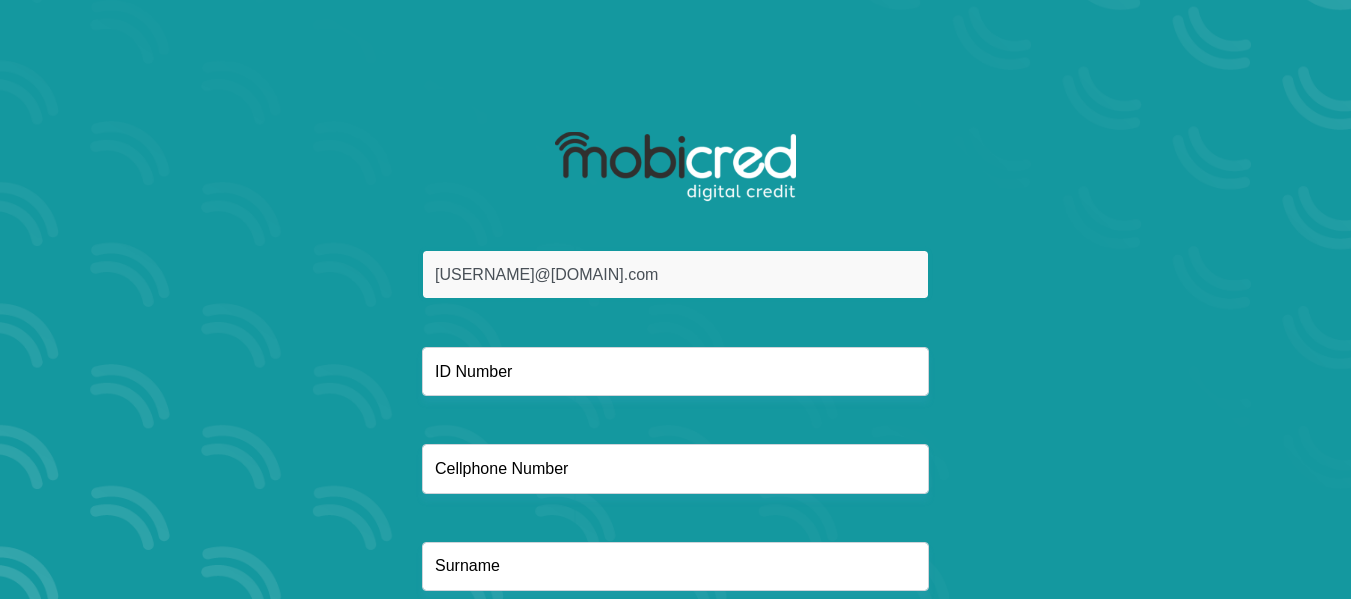 type on "[USERNAME]@[DOMAIN].com" 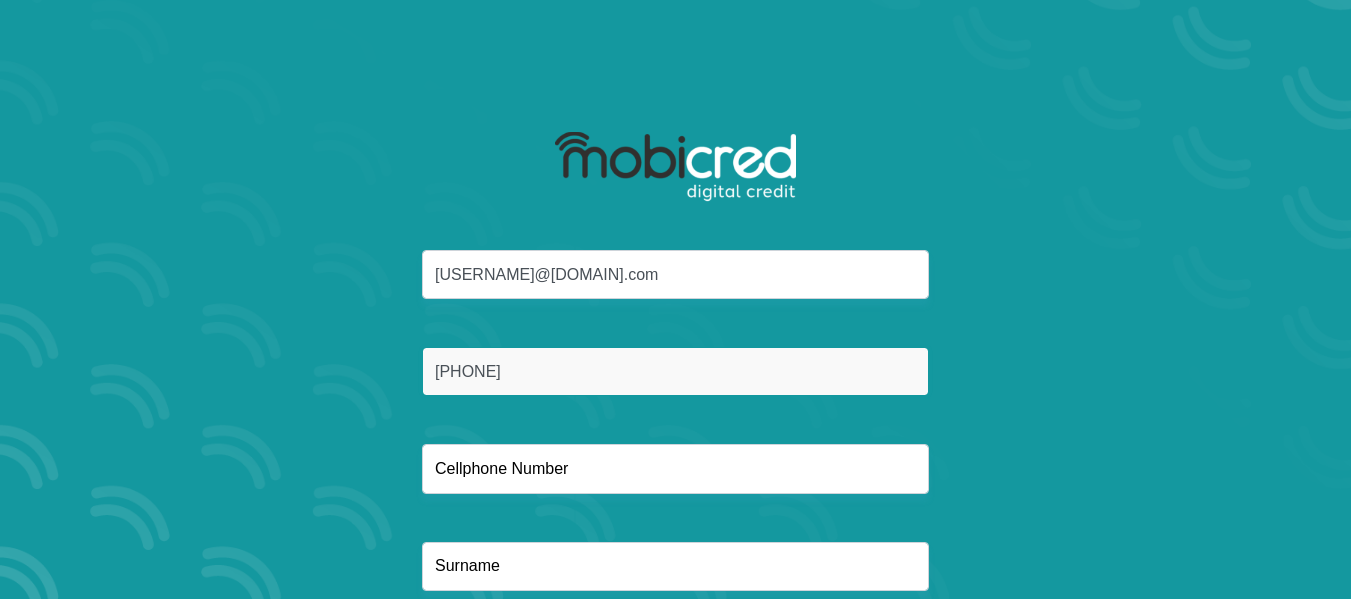 type on "[PHONE]" 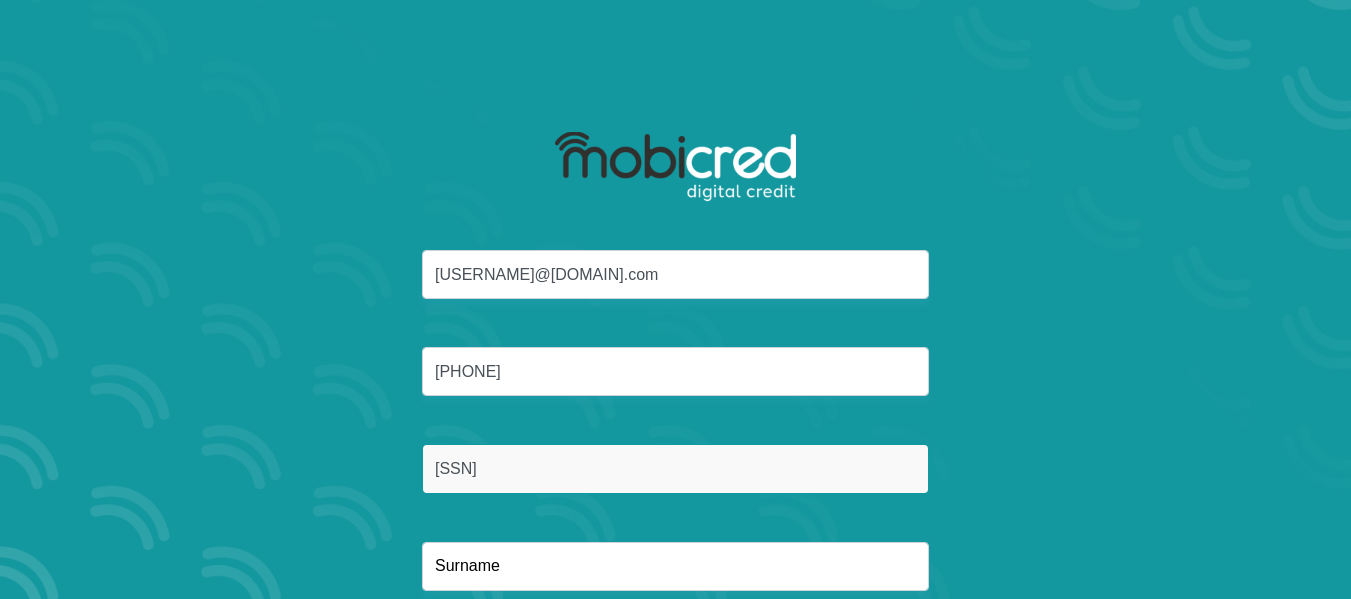 type on "[SSN]" 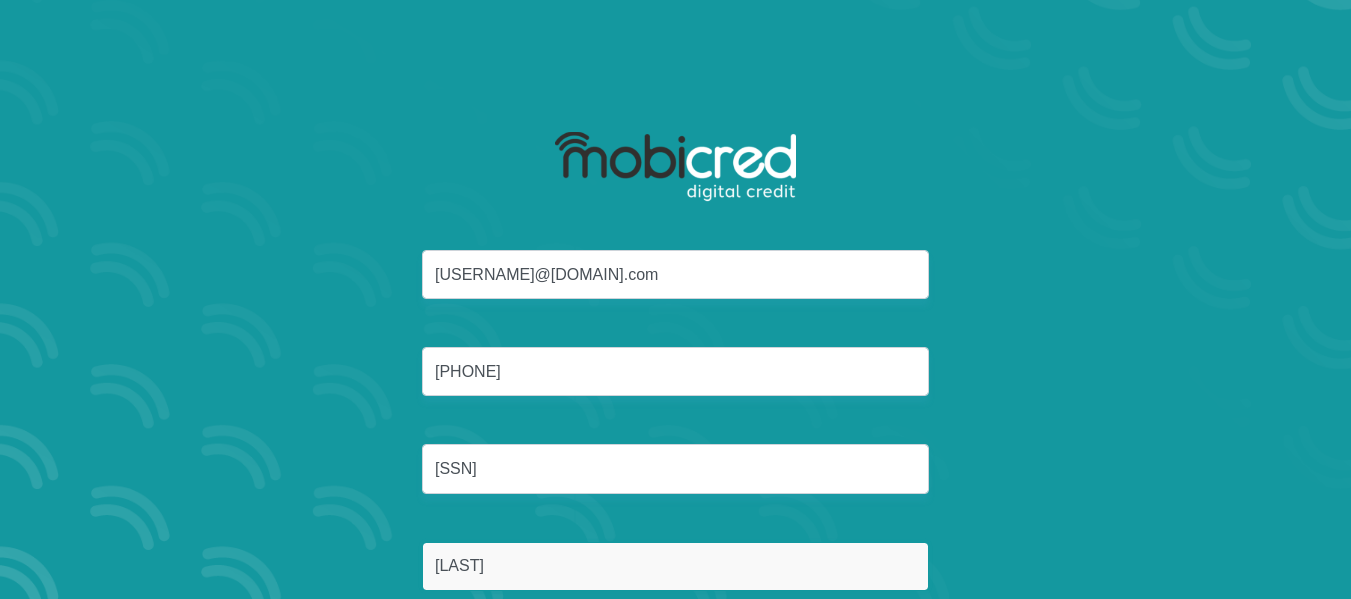 type on "[LAST]" 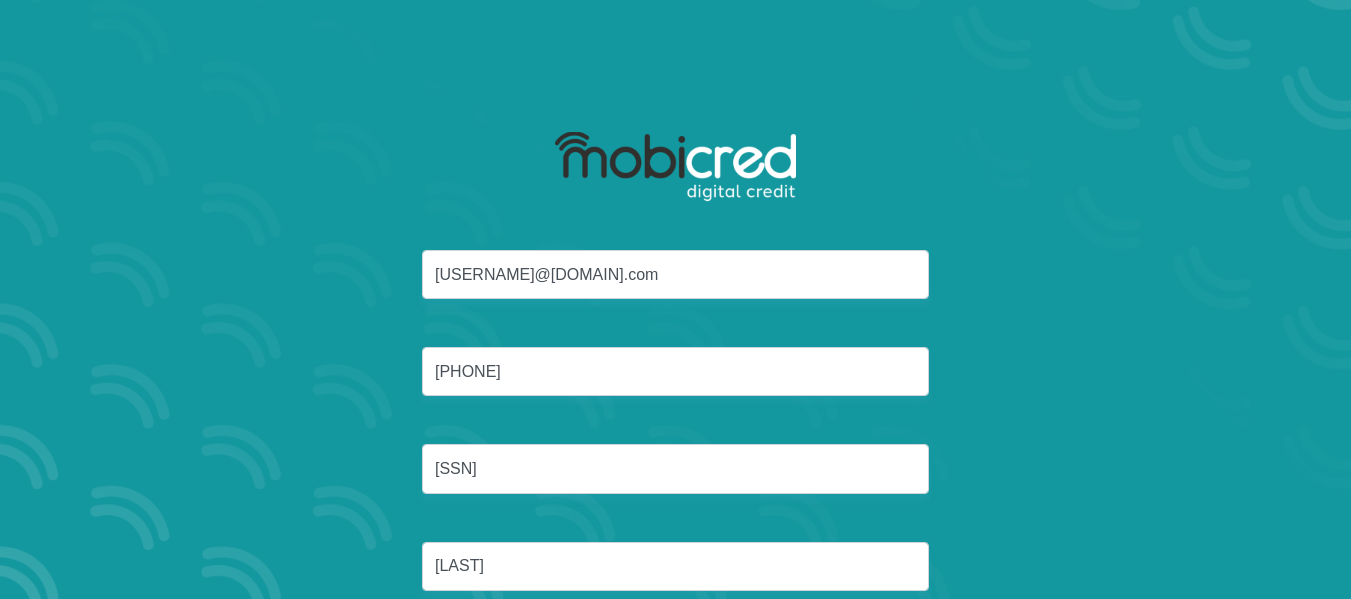 scroll, scrollTop: 133, scrollLeft: 0, axis: vertical 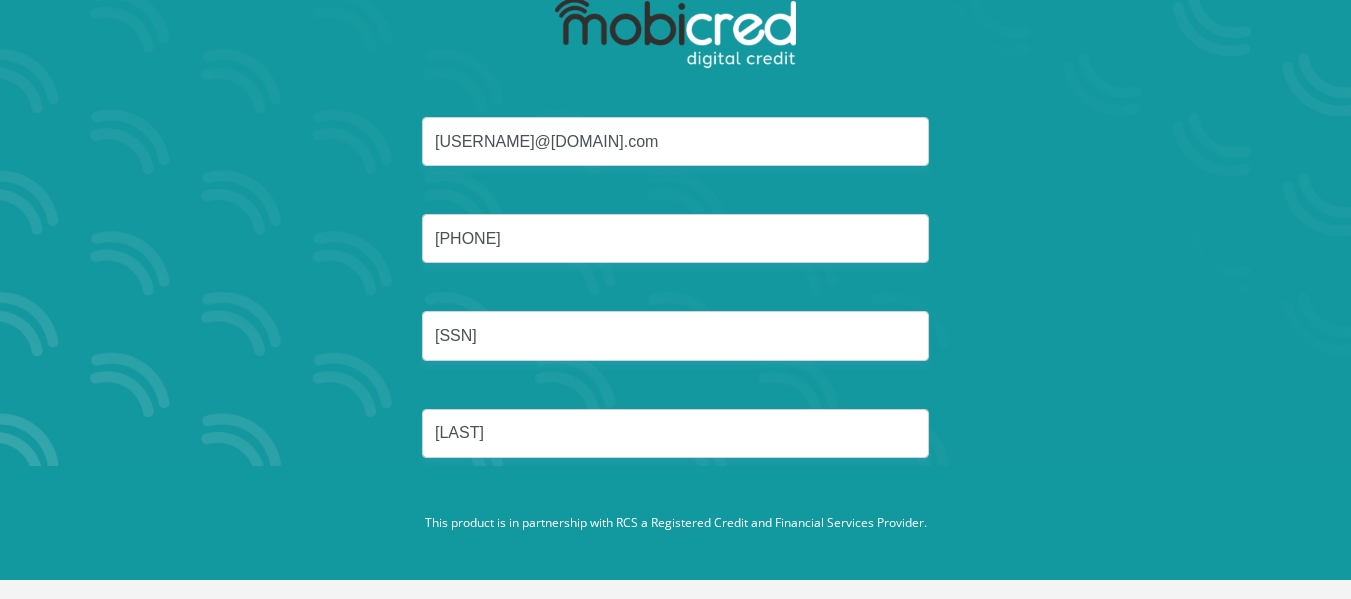 type 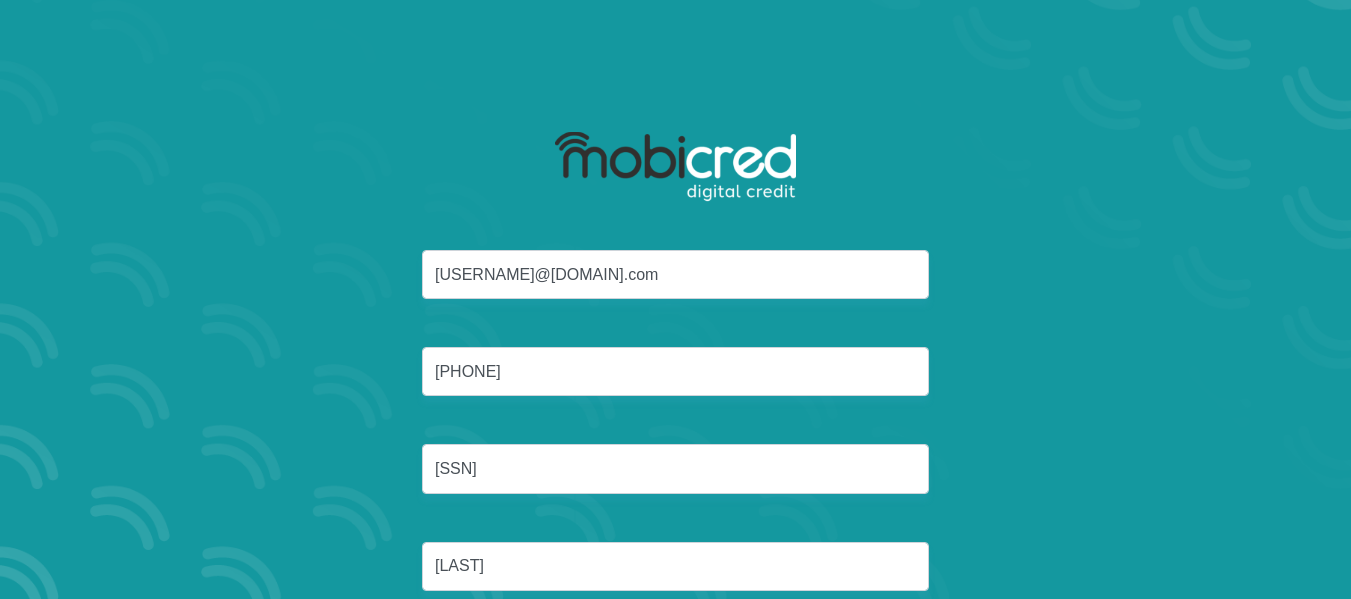 scroll, scrollTop: 133, scrollLeft: 0, axis: vertical 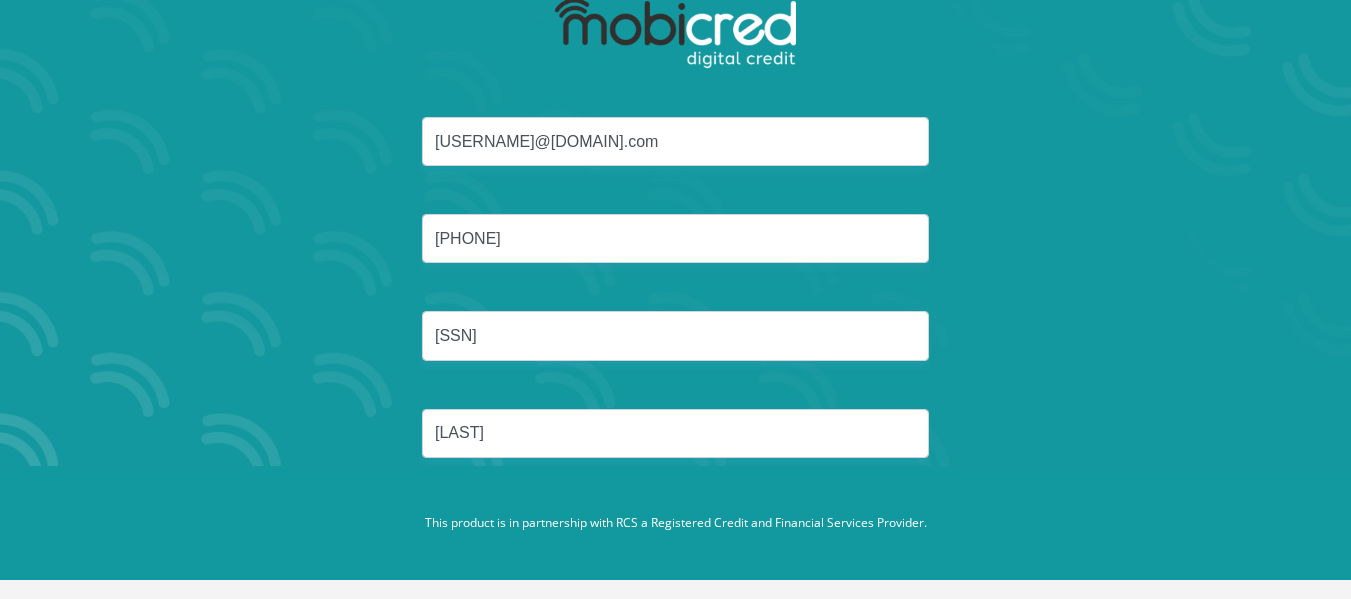 click on "This product is in partnership with RCS a Registered Credit and Financial Services Provider." at bounding box center [675, 523] 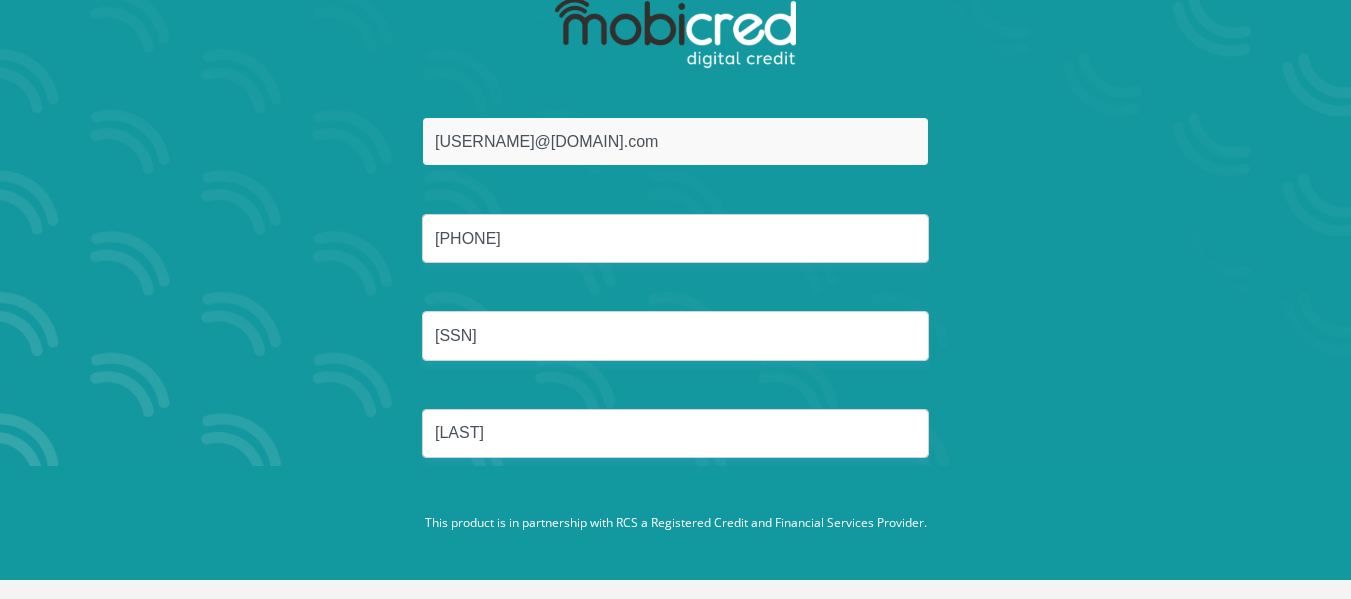 click on "[USERNAME]@[DOMAIN].com" at bounding box center [675, 141] 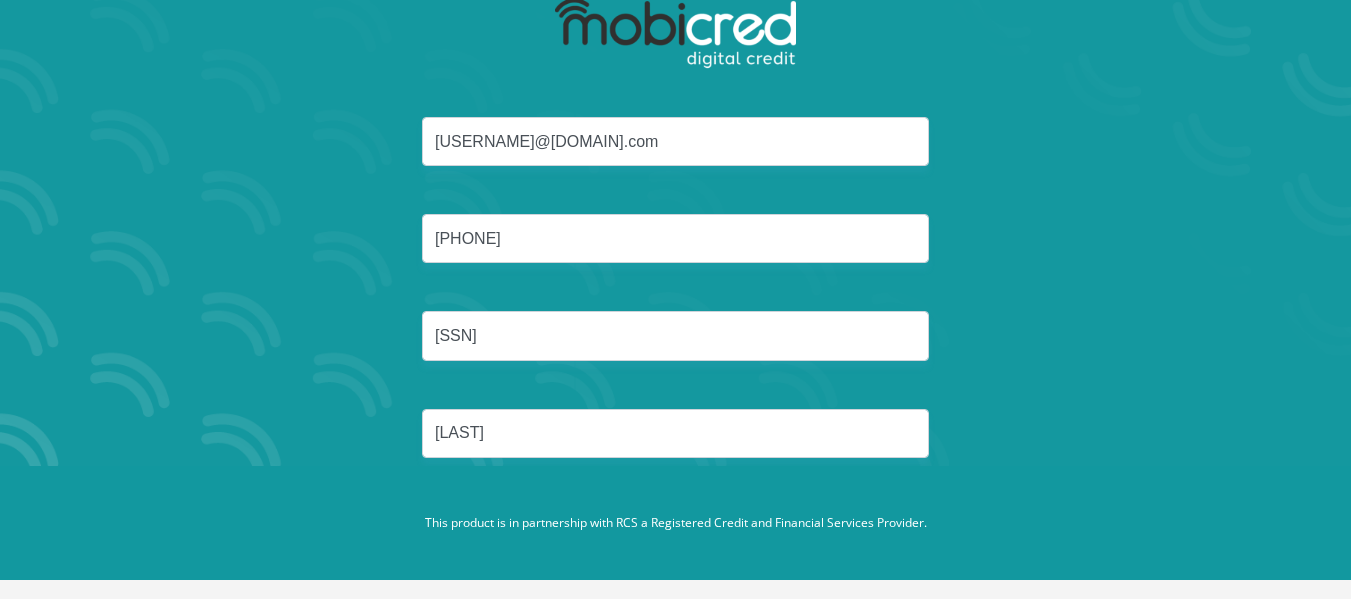 click on "[USERNAME]@[DOMAIN].com
[PHONE]
[SSN]
[LAST]
[LAST]
Reset Password" at bounding box center [676, 311] 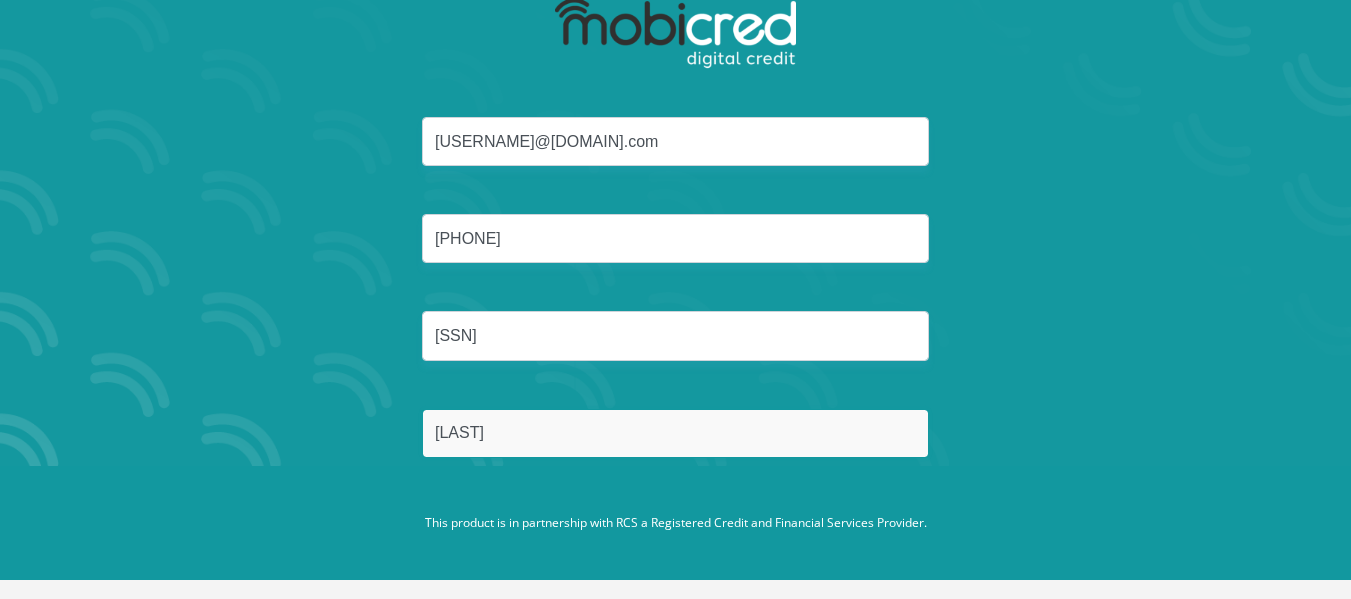 click on "[LAST]" at bounding box center [675, 433] 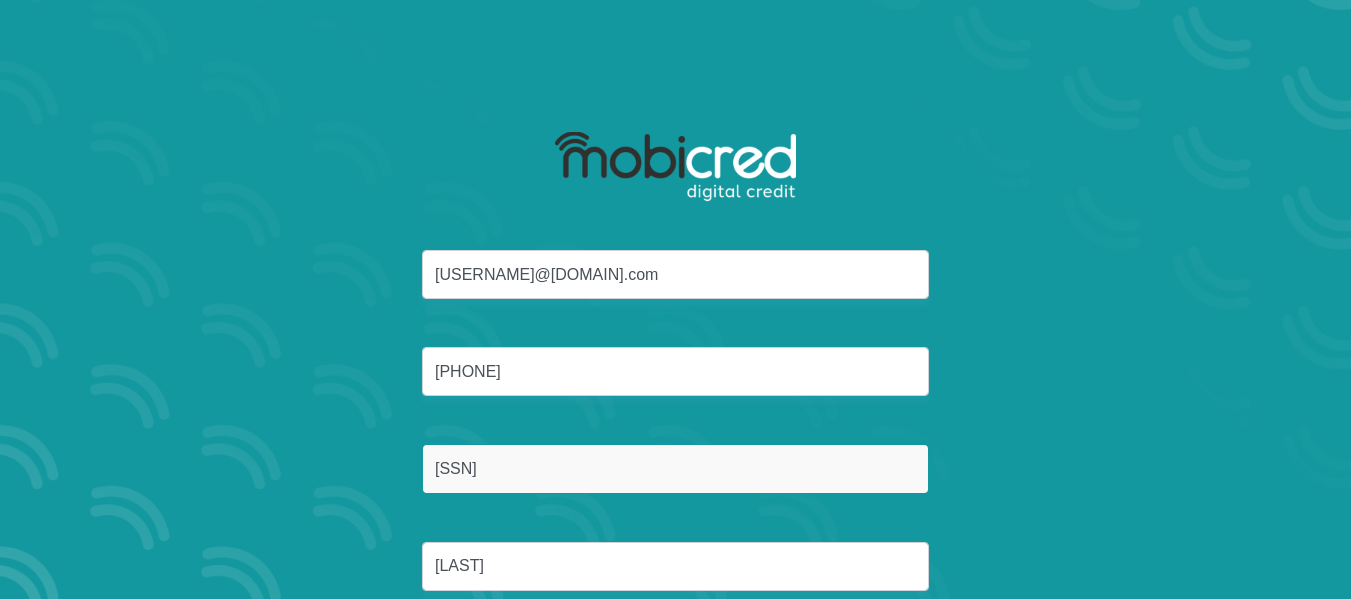 click on "[SSN]" at bounding box center [675, 468] 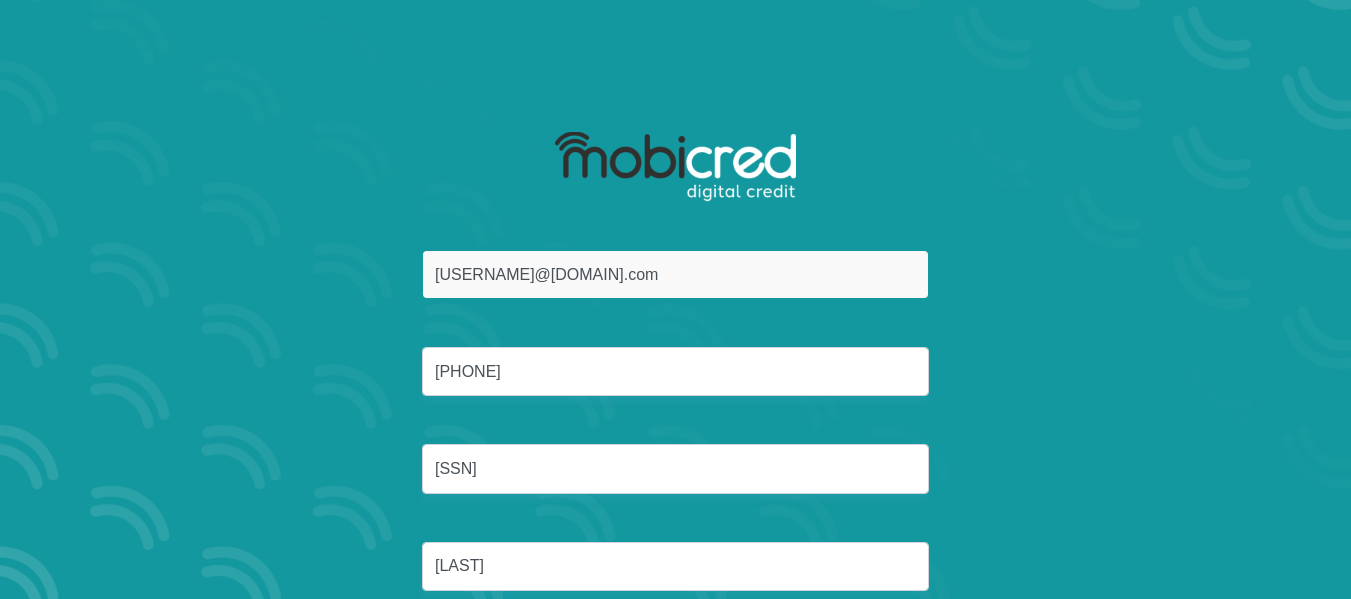 click on "[USERNAME]@[DOMAIN].com" at bounding box center [675, 274] 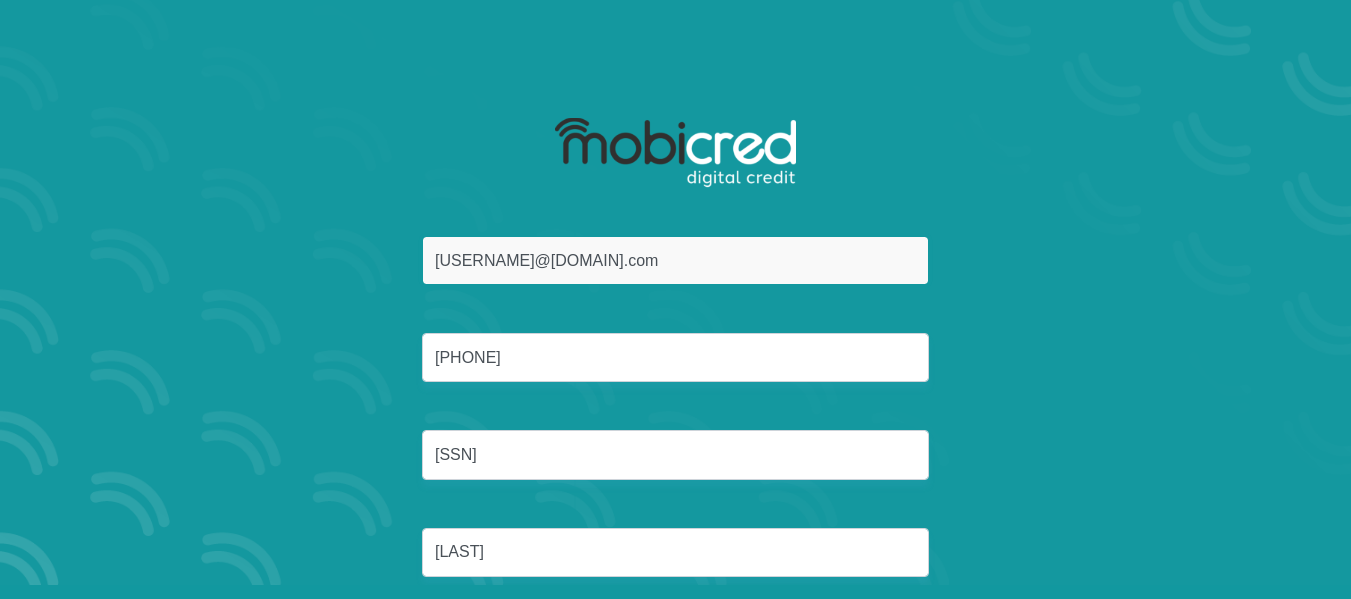 scroll, scrollTop: 133, scrollLeft: 0, axis: vertical 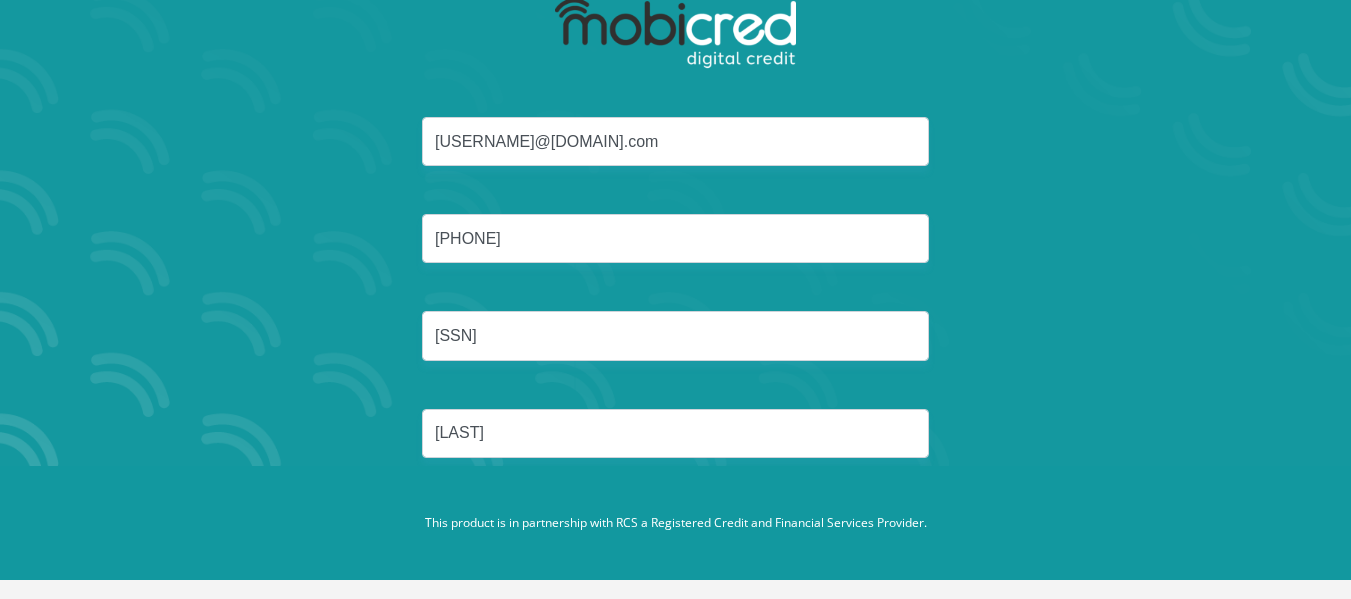 click on "[USERNAME]@[DOMAIN].com
[PHONE]
[SSN]
[LAST]
[LAST]
Reset Password" at bounding box center (676, 311) 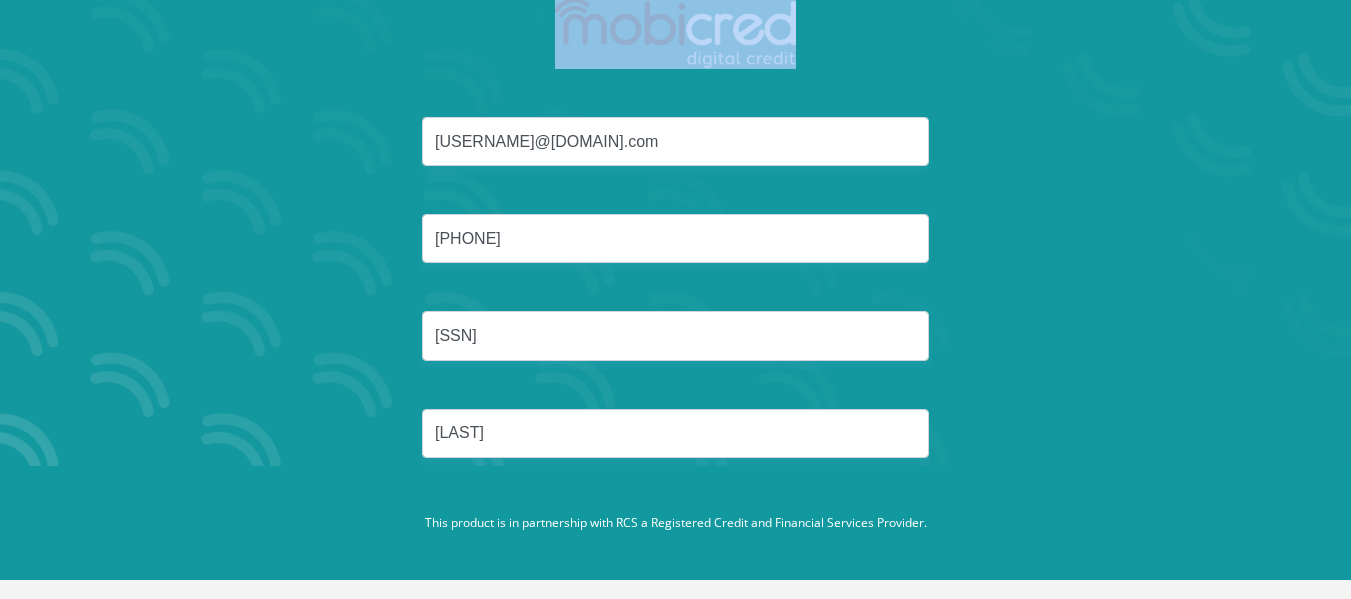 drag, startPoint x: 364, startPoint y: 450, endPoint x: 848, endPoint y: -121, distance: 748.5299 